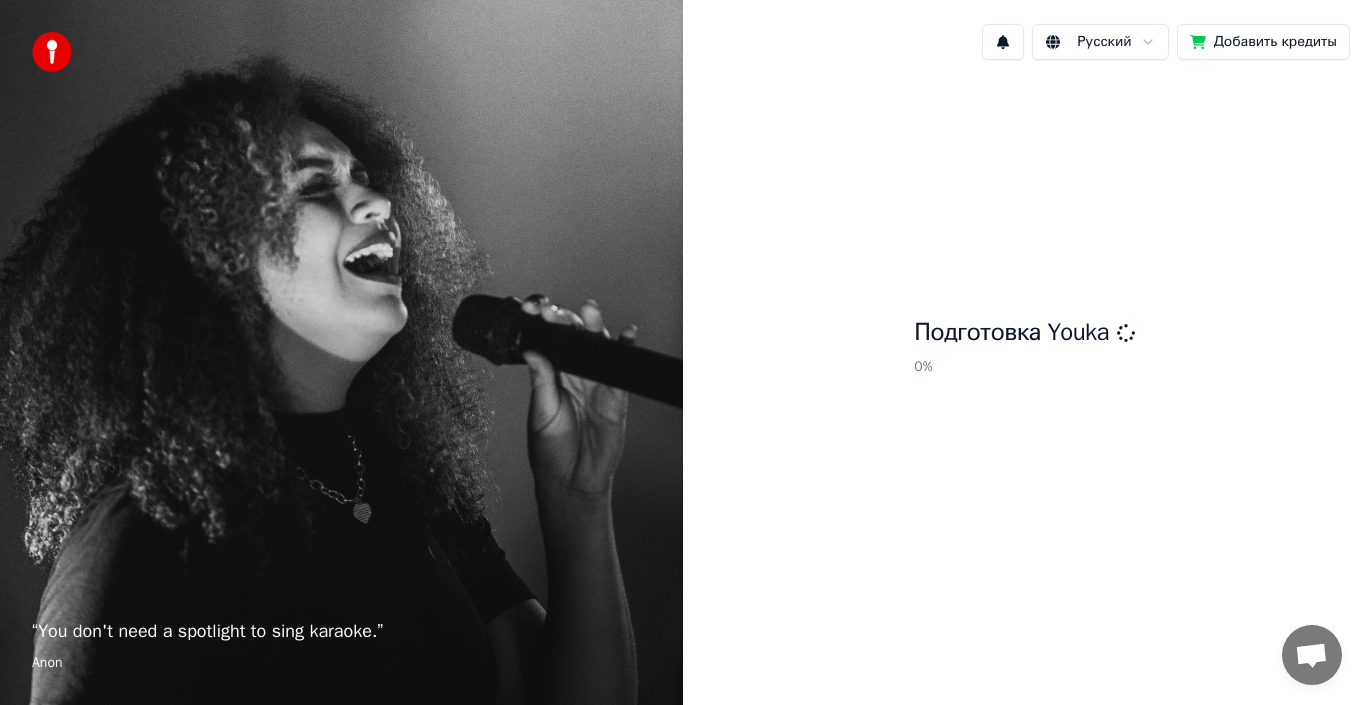 scroll, scrollTop: 0, scrollLeft: 0, axis: both 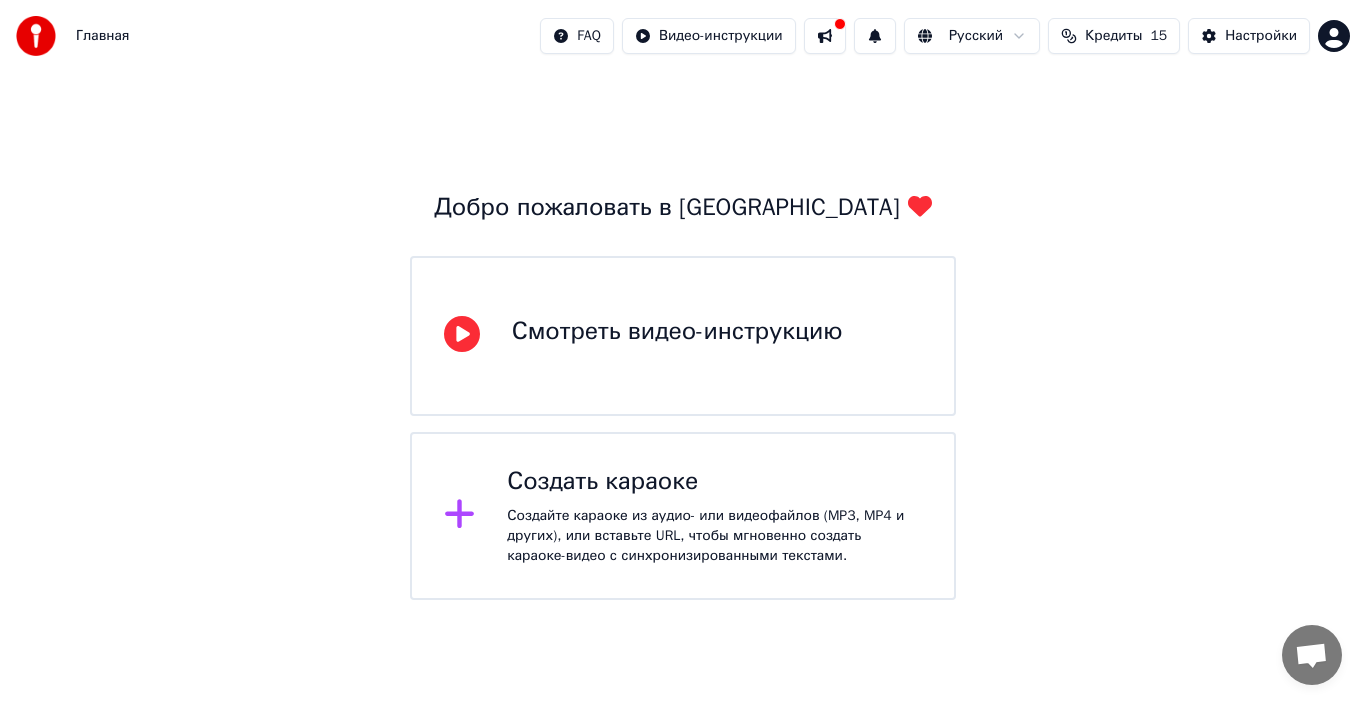 click on "Создайте караоке из аудио- или видеофайлов (MP3, MP4 и других), или вставьте URL, чтобы мгновенно создать караоке-видео с синхронизированными текстами." at bounding box center [714, 536] 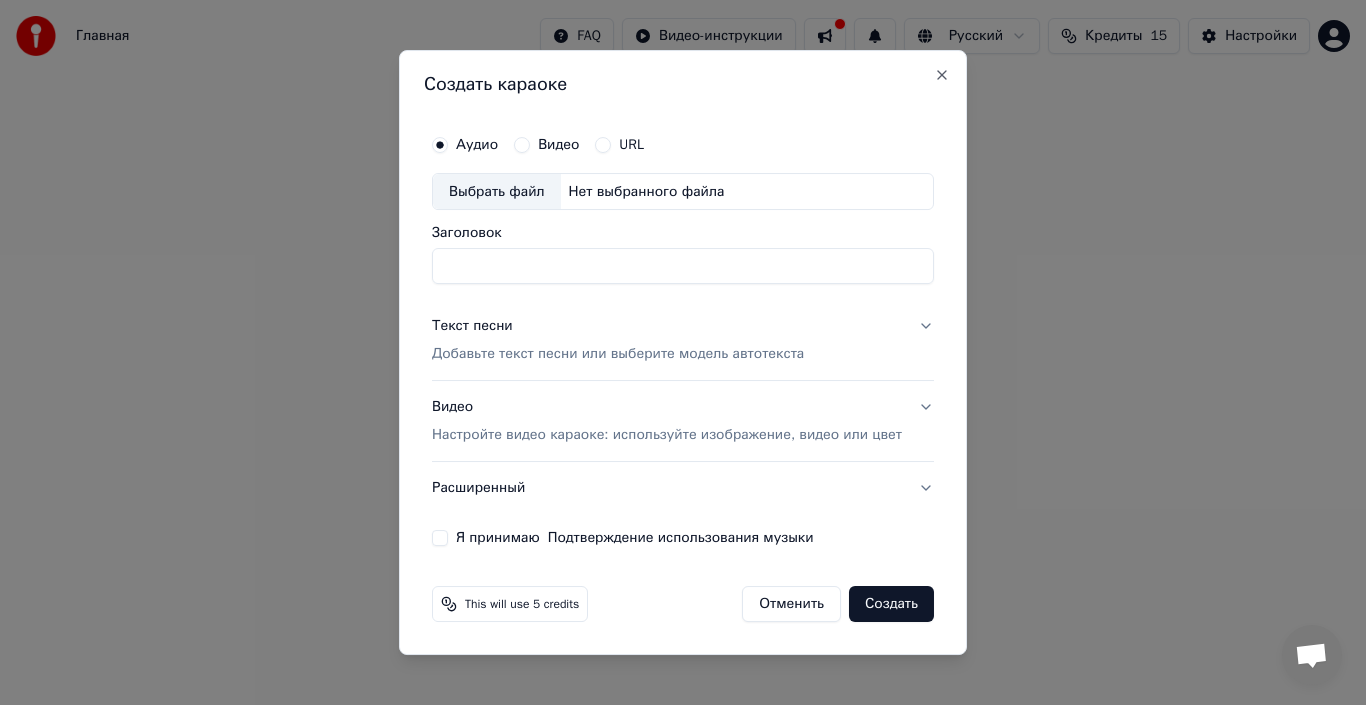 click on "Выбрать файл" at bounding box center [497, 192] 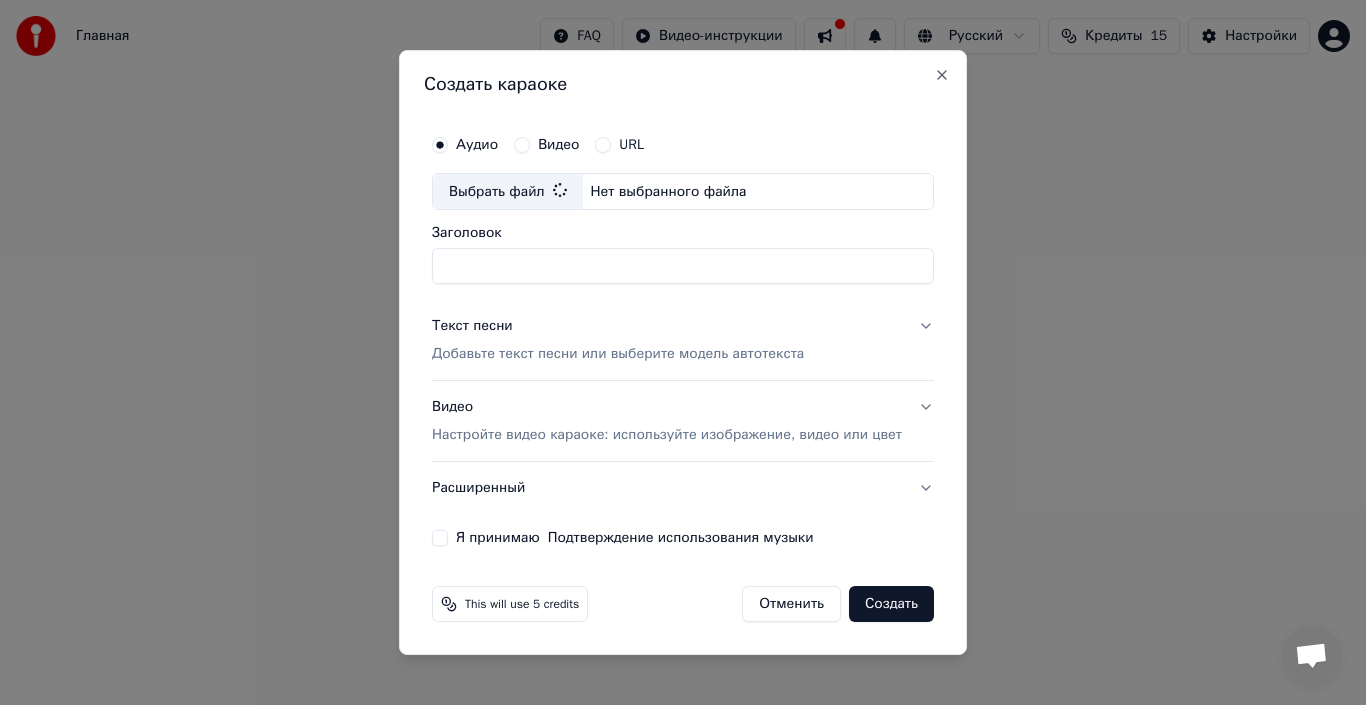type on "**********" 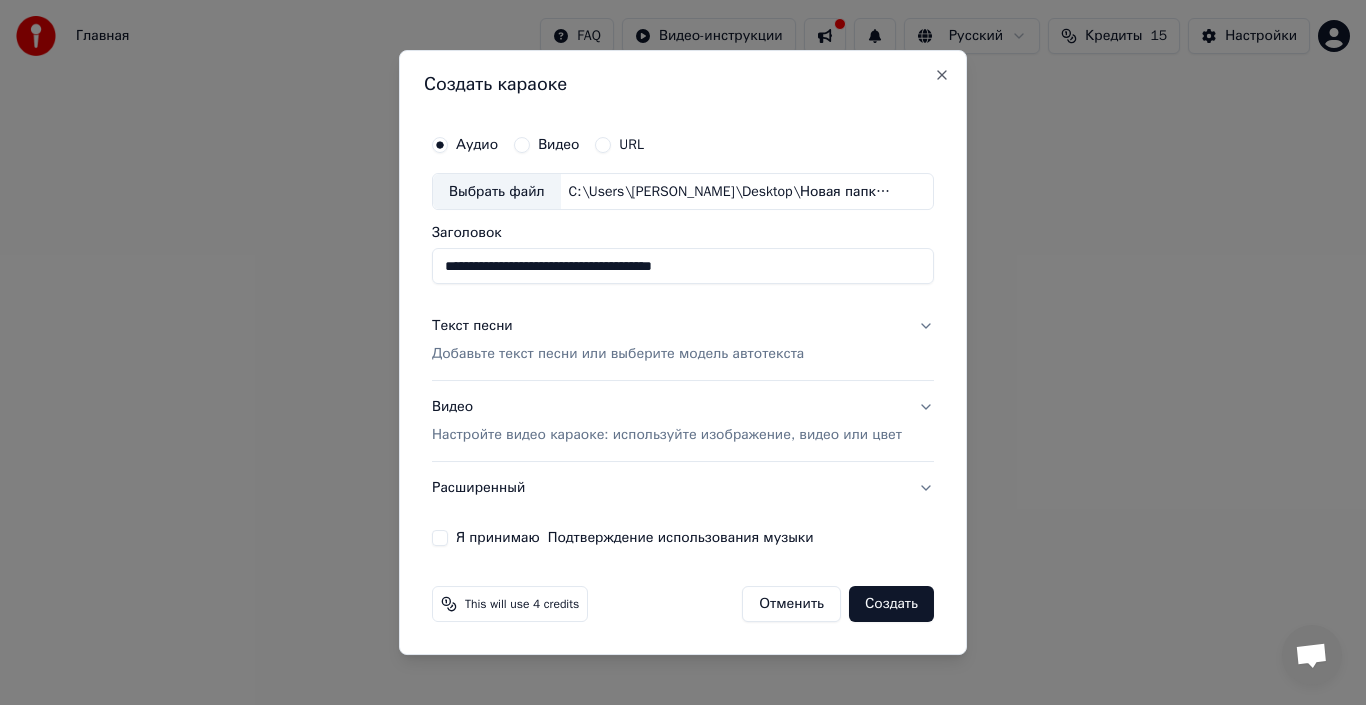 click on "Текст песни Добавьте текст песни или выберите модель автотекста" at bounding box center [683, 341] 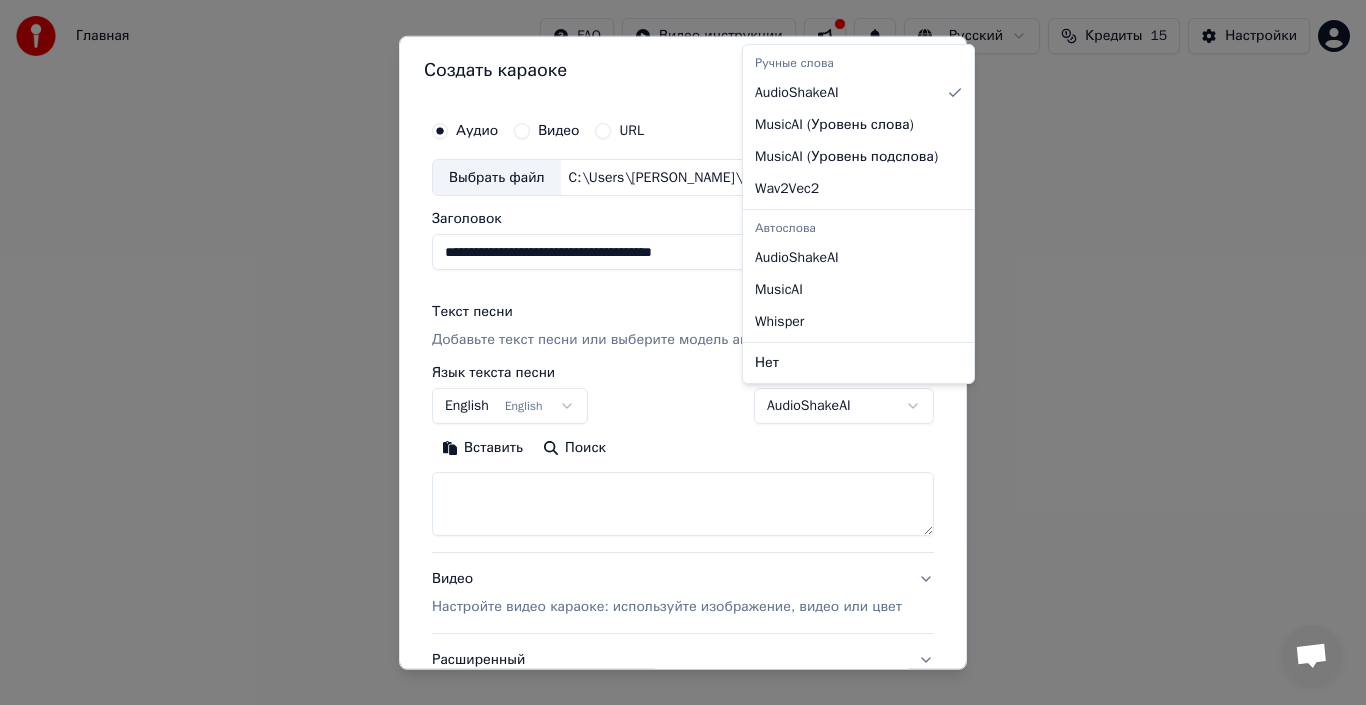 click on "**********" at bounding box center (683, 300) 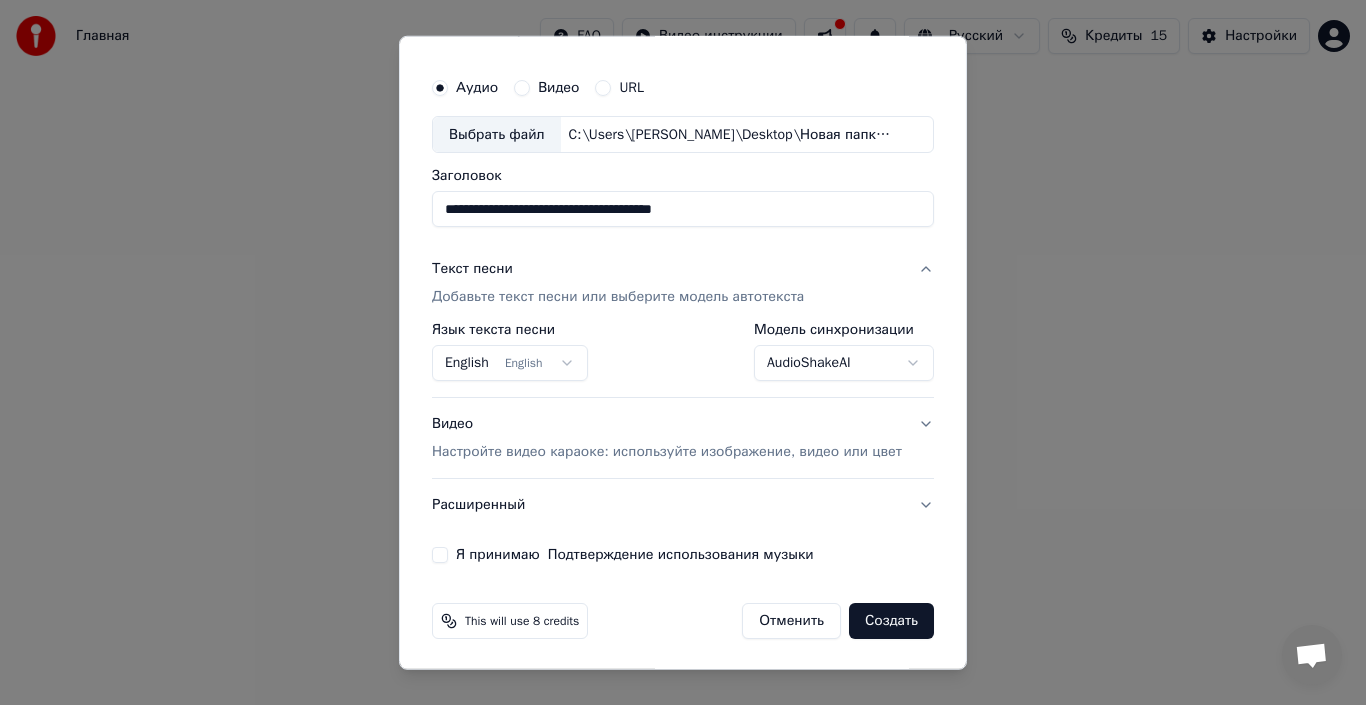 scroll, scrollTop: 45, scrollLeft: 0, axis: vertical 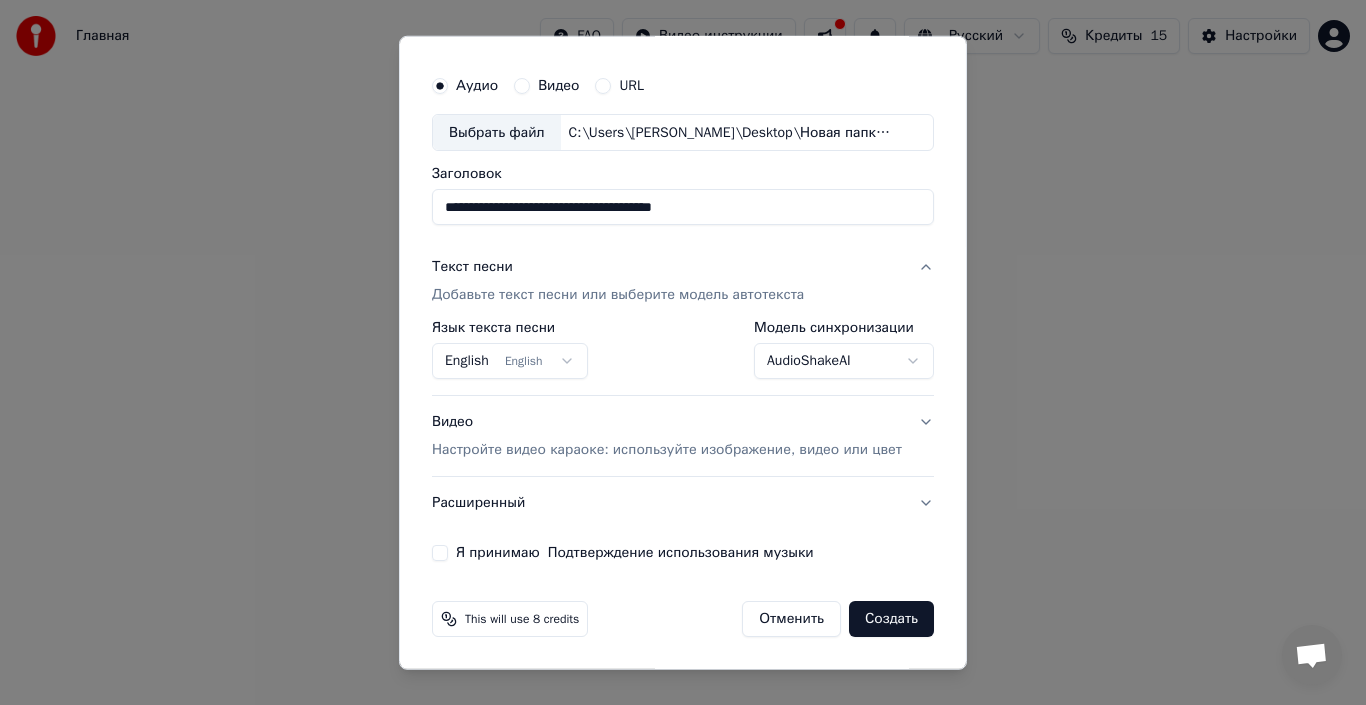 click on "Видео Настройте видео караоке: используйте изображение, видео или цвет" at bounding box center [683, 436] 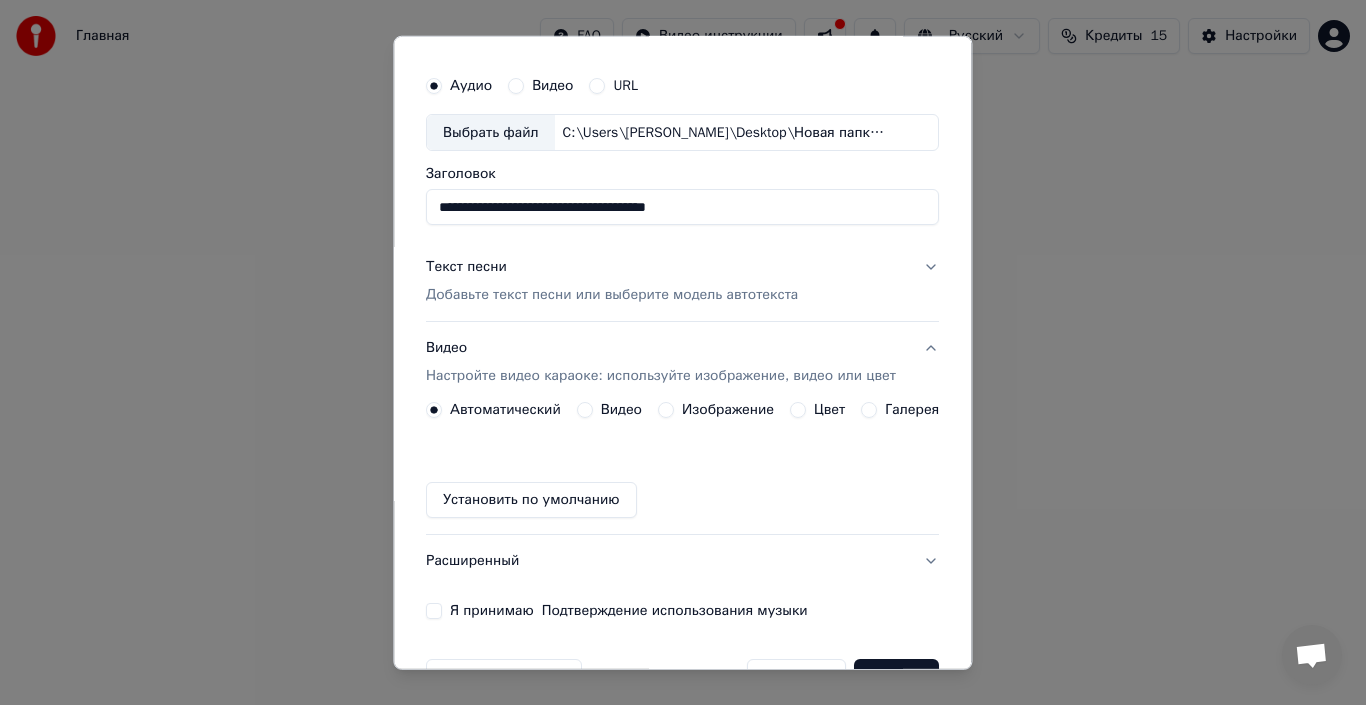 click on "Галерея" at bounding box center [870, 410] 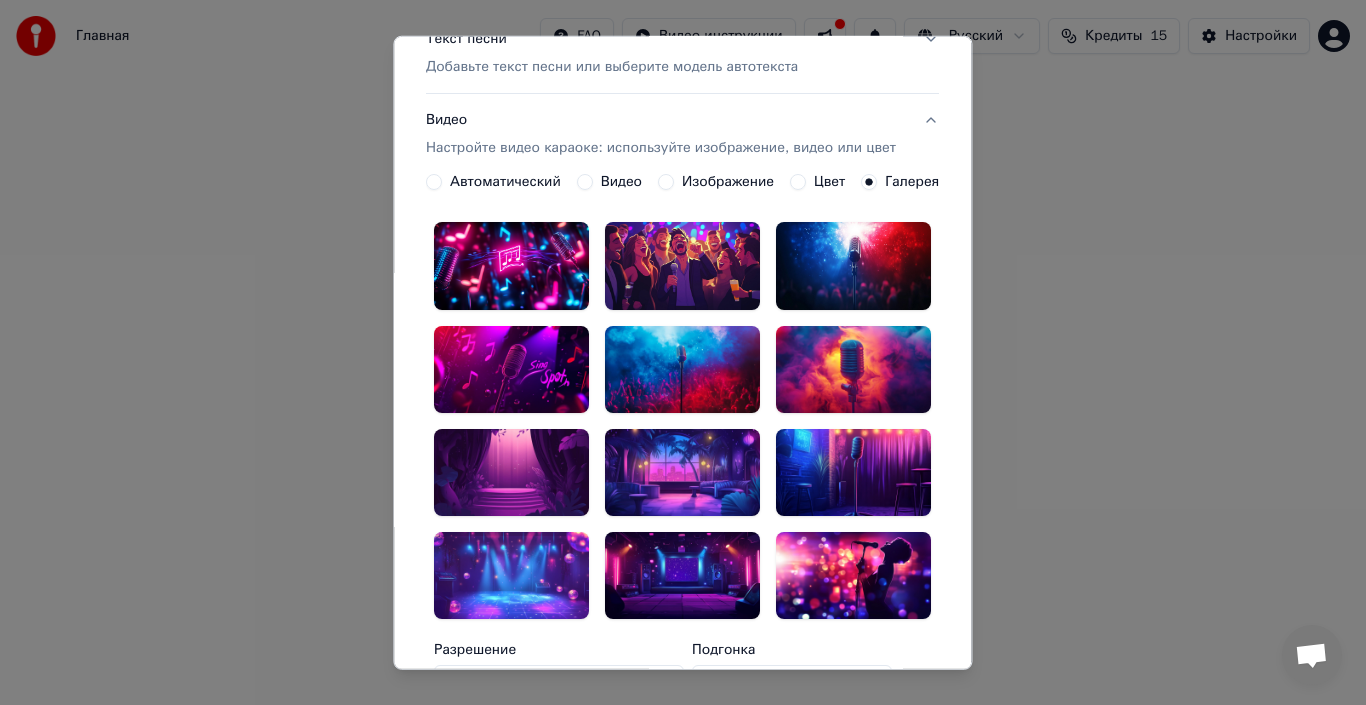scroll, scrollTop: 267, scrollLeft: 0, axis: vertical 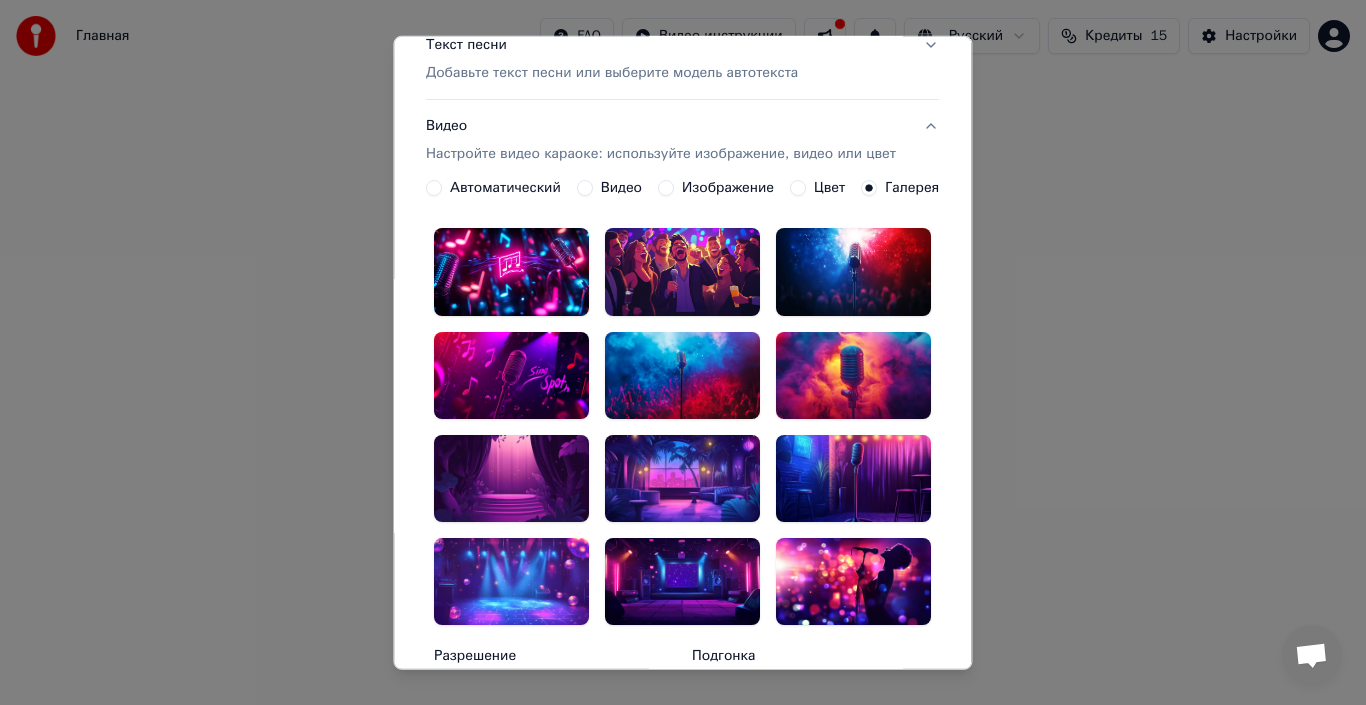 click on "Цвет" at bounding box center [799, 188] 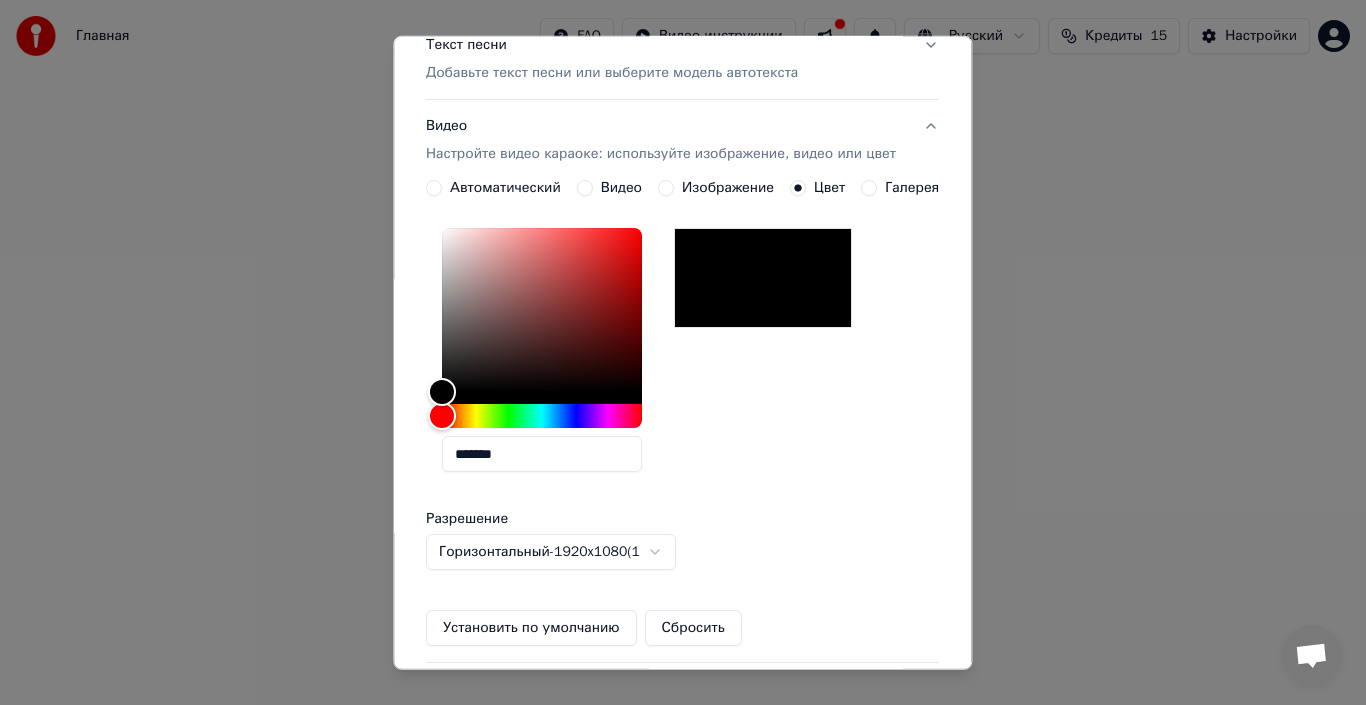 click on "Изображение" at bounding box center [666, 188] 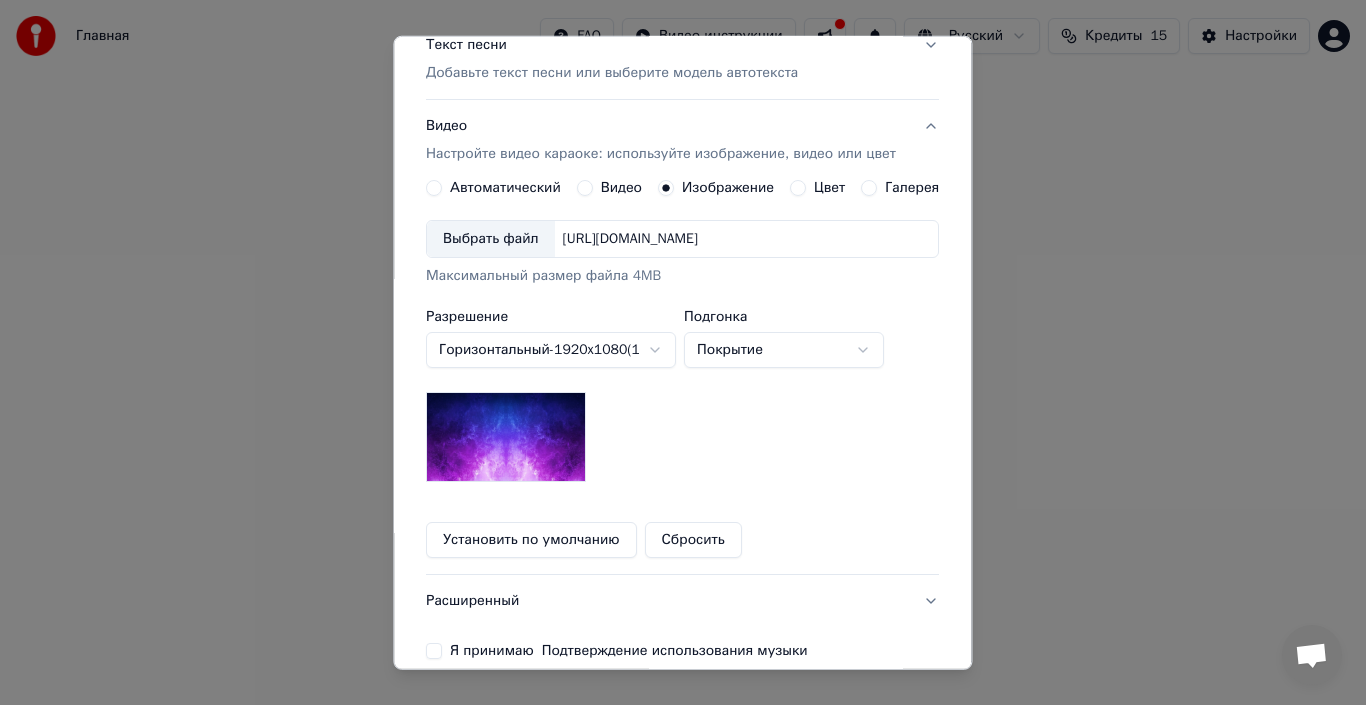 click on "Видео" at bounding box center [585, 188] 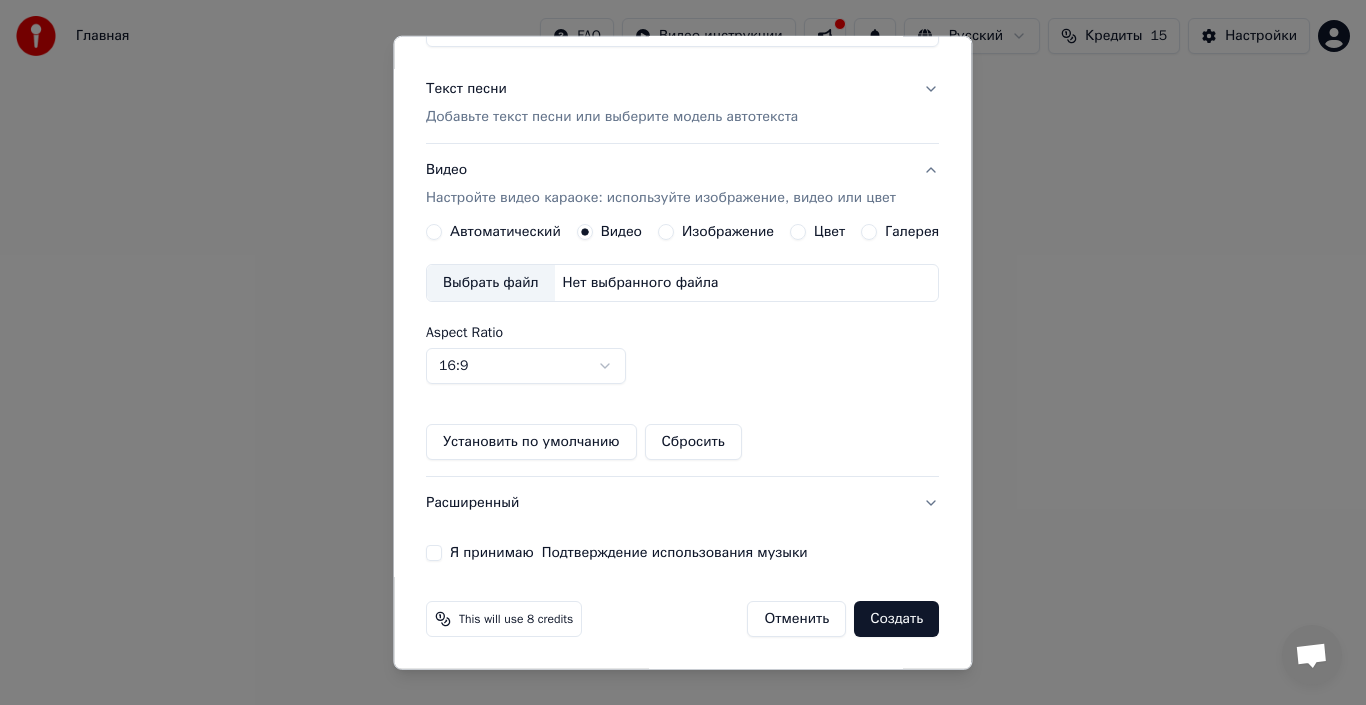 scroll, scrollTop: 223, scrollLeft: 0, axis: vertical 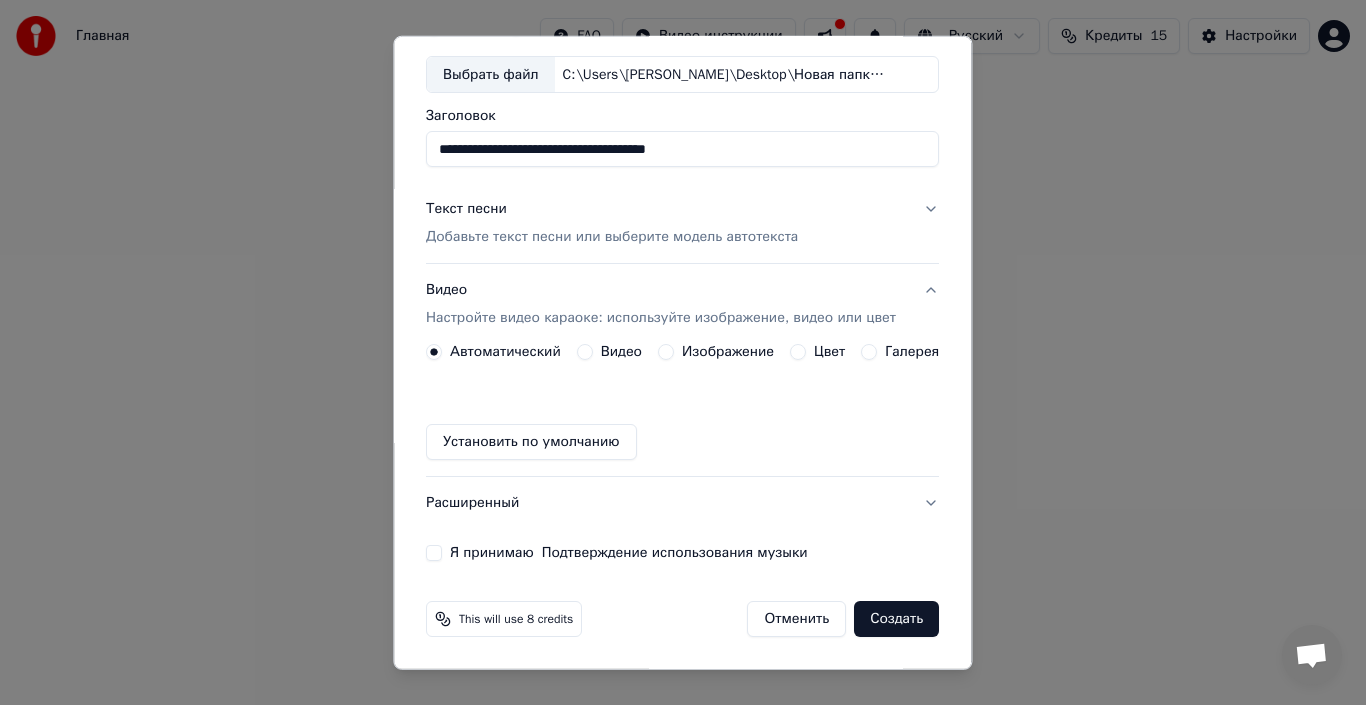click on "Я принимаю   Подтверждение использования музыки" at bounding box center [434, 553] 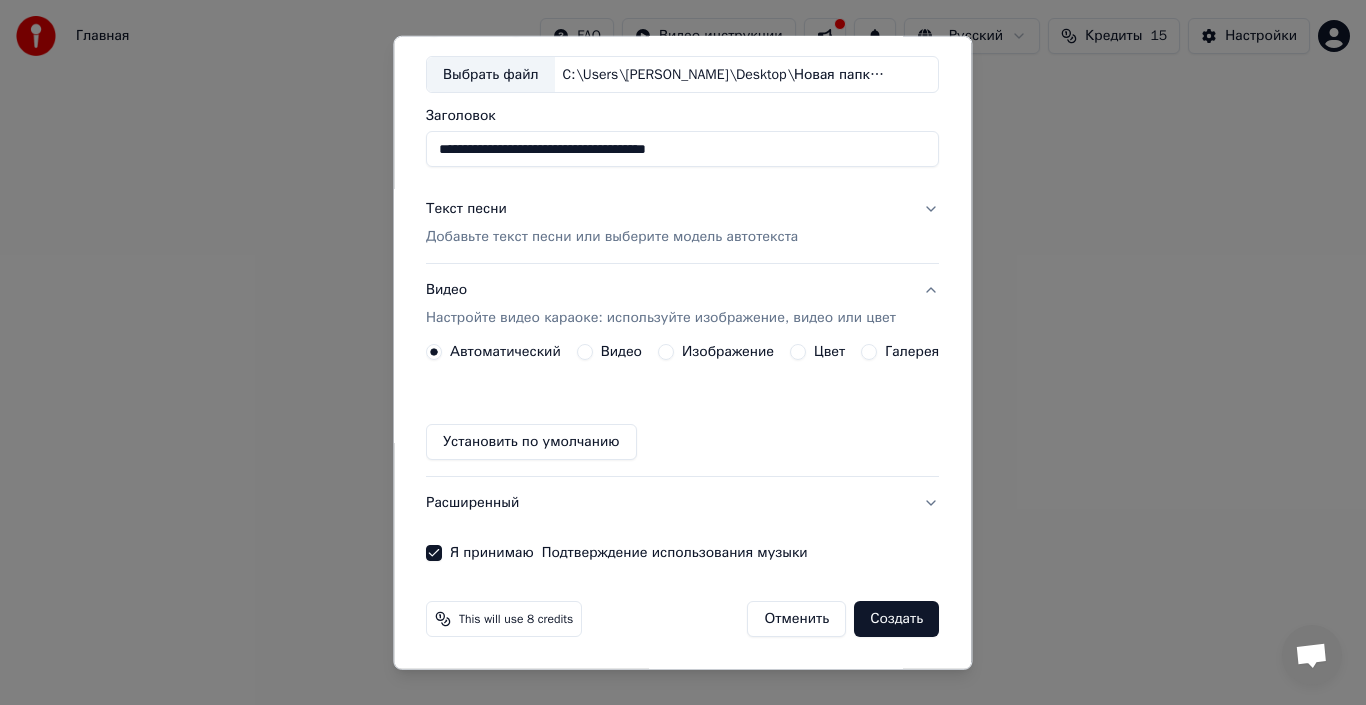 click on "Создать" at bounding box center [897, 619] 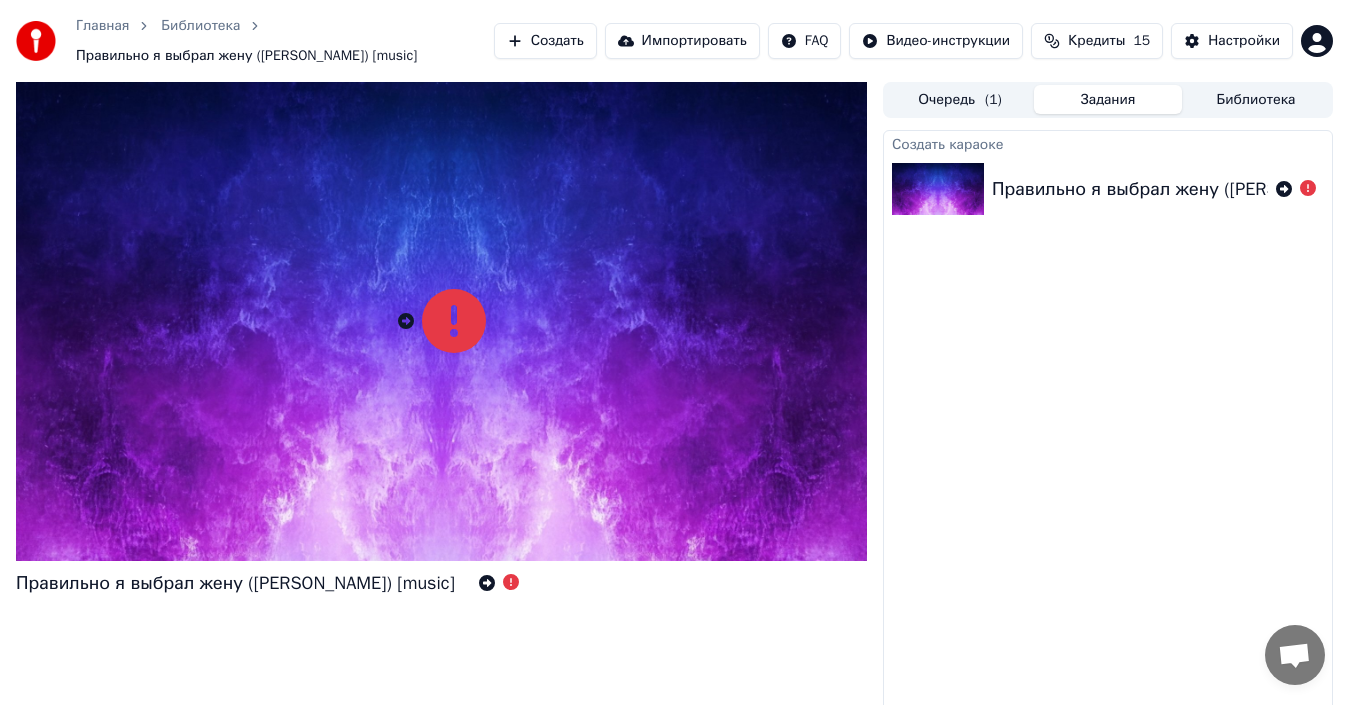 click 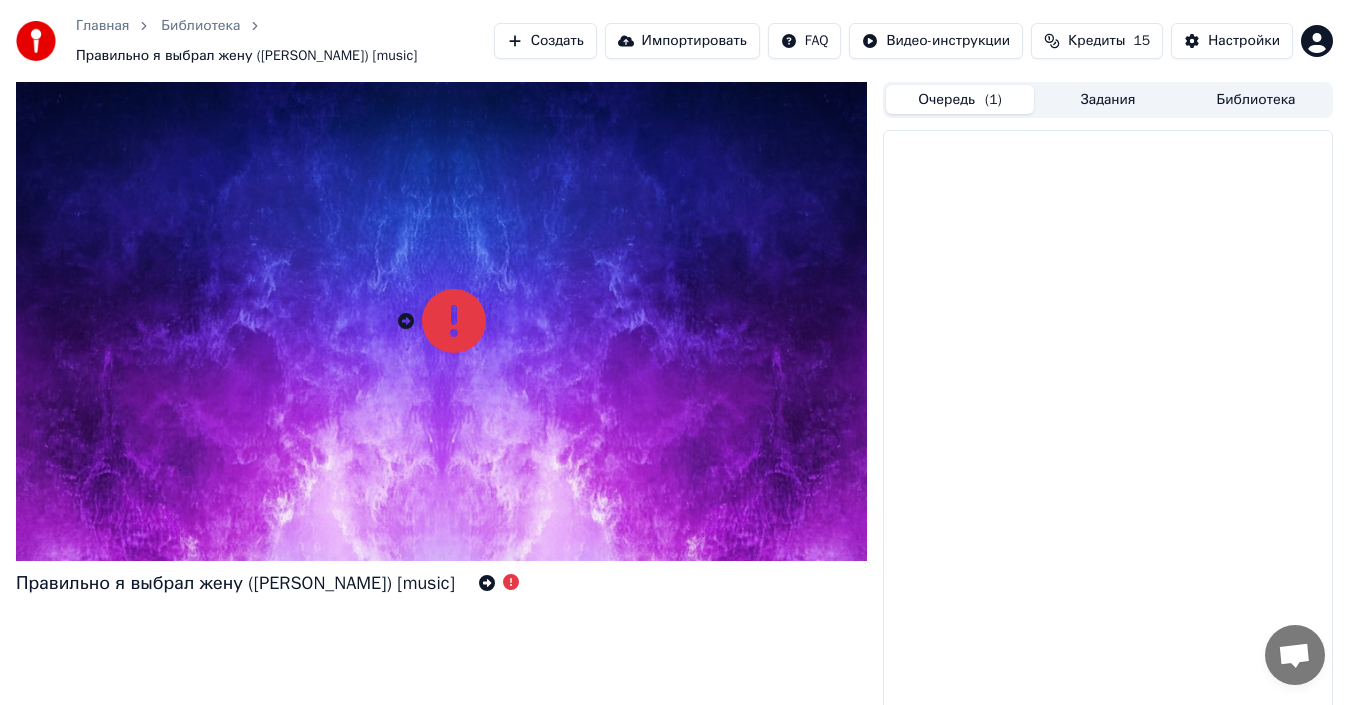click on "Очередь ( 1 )" at bounding box center [960, 99] 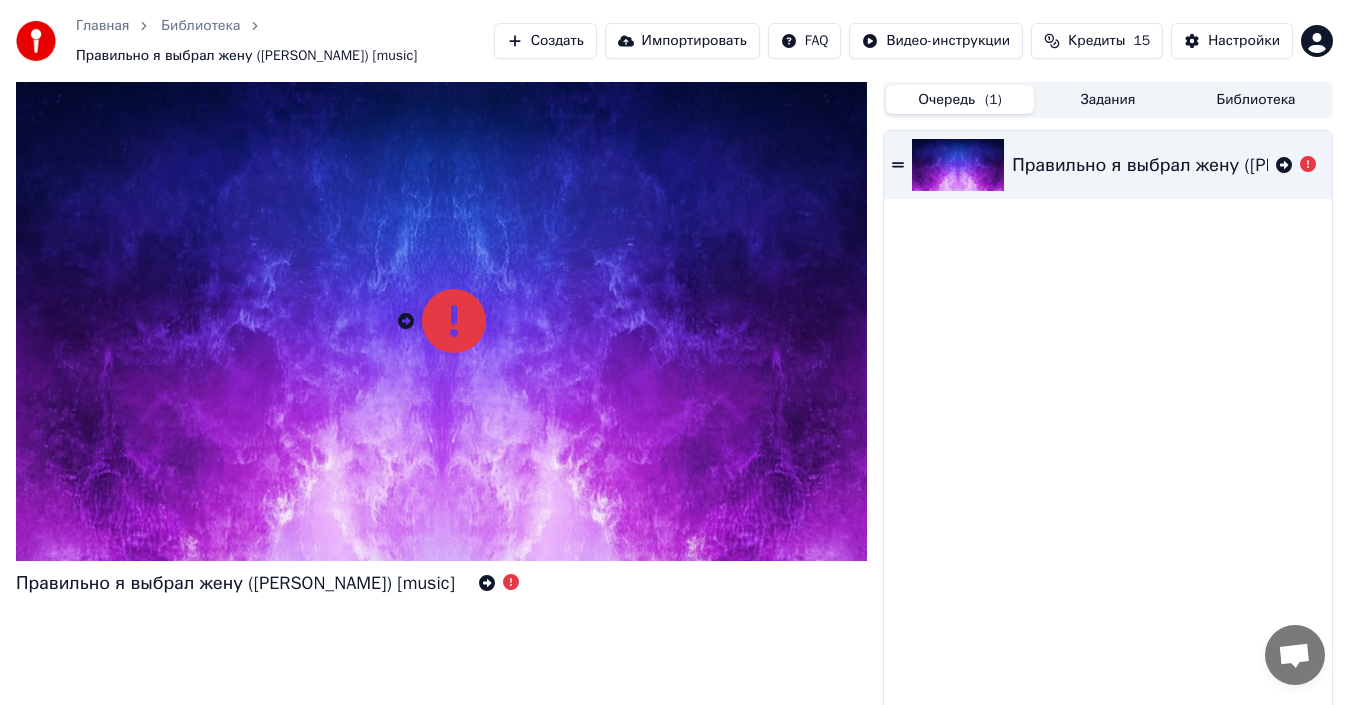 click 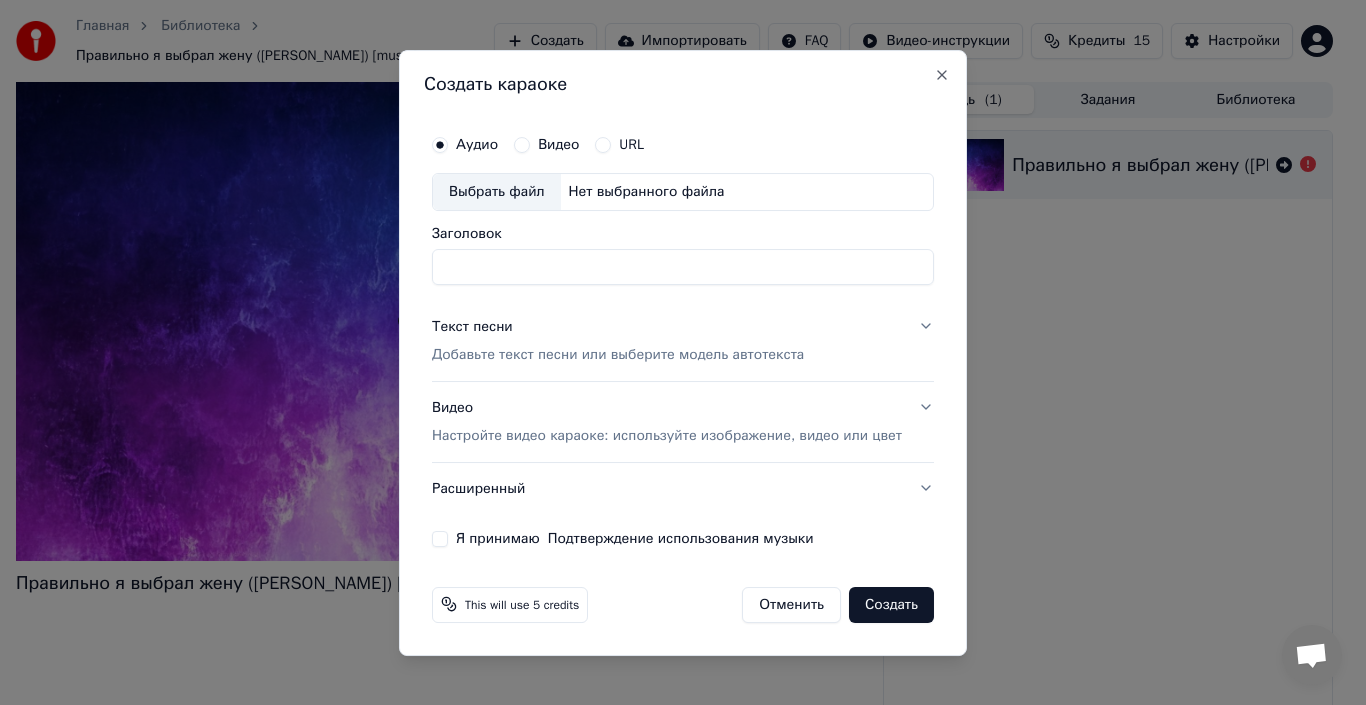 click on "Выбрать файл" at bounding box center [497, 192] 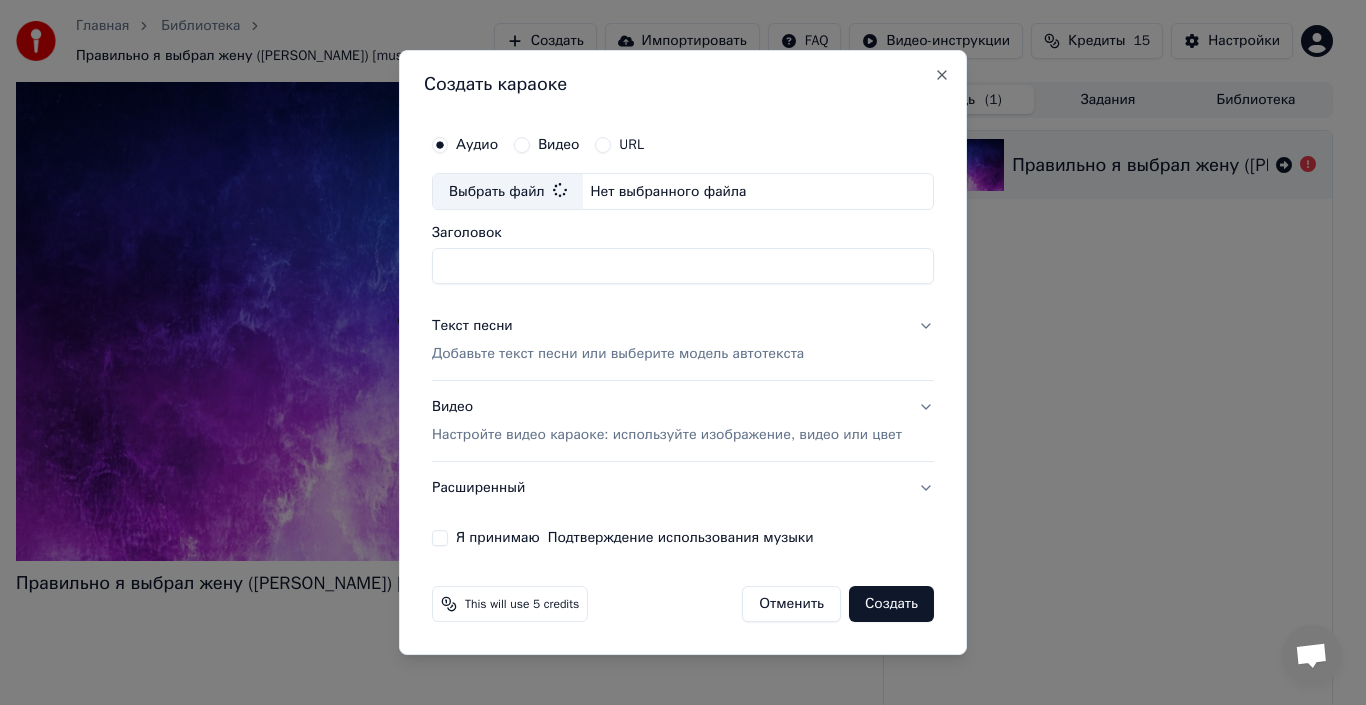 type on "**********" 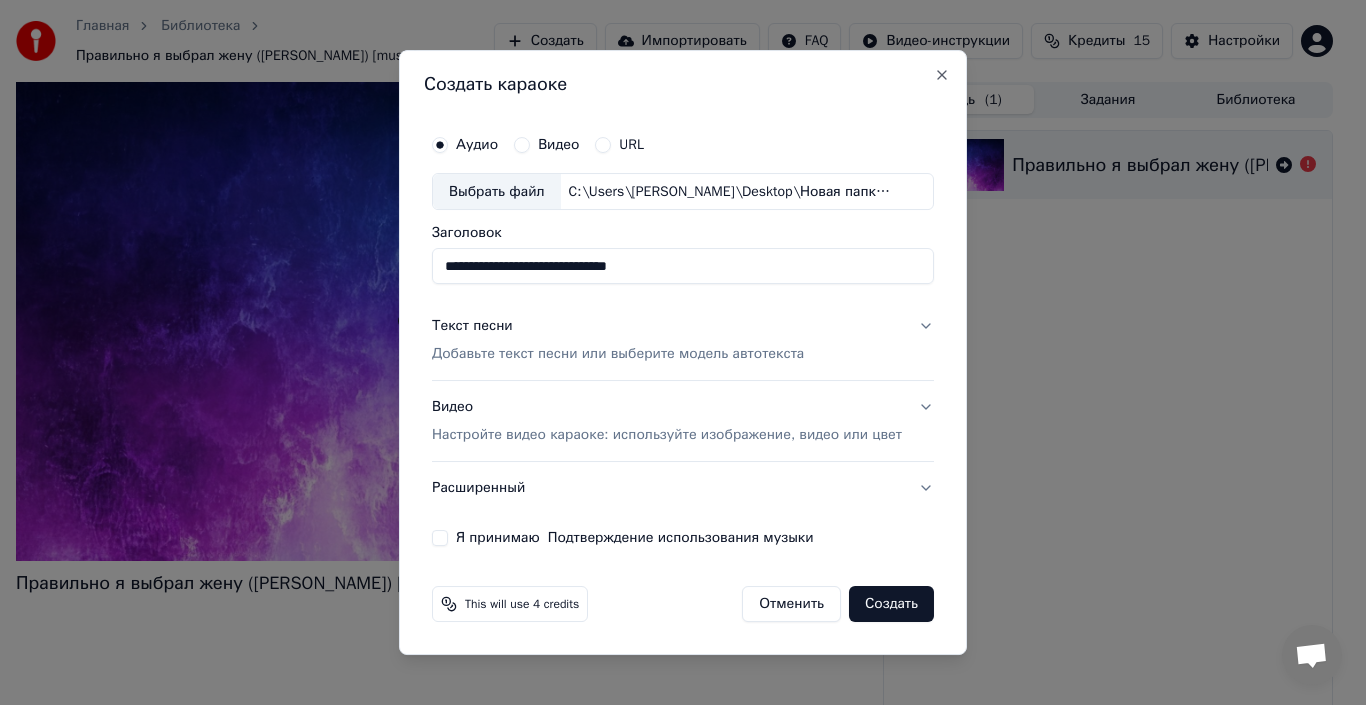 click on "Текст песни Добавьте текст песни или выберите модель автотекста" at bounding box center [683, 341] 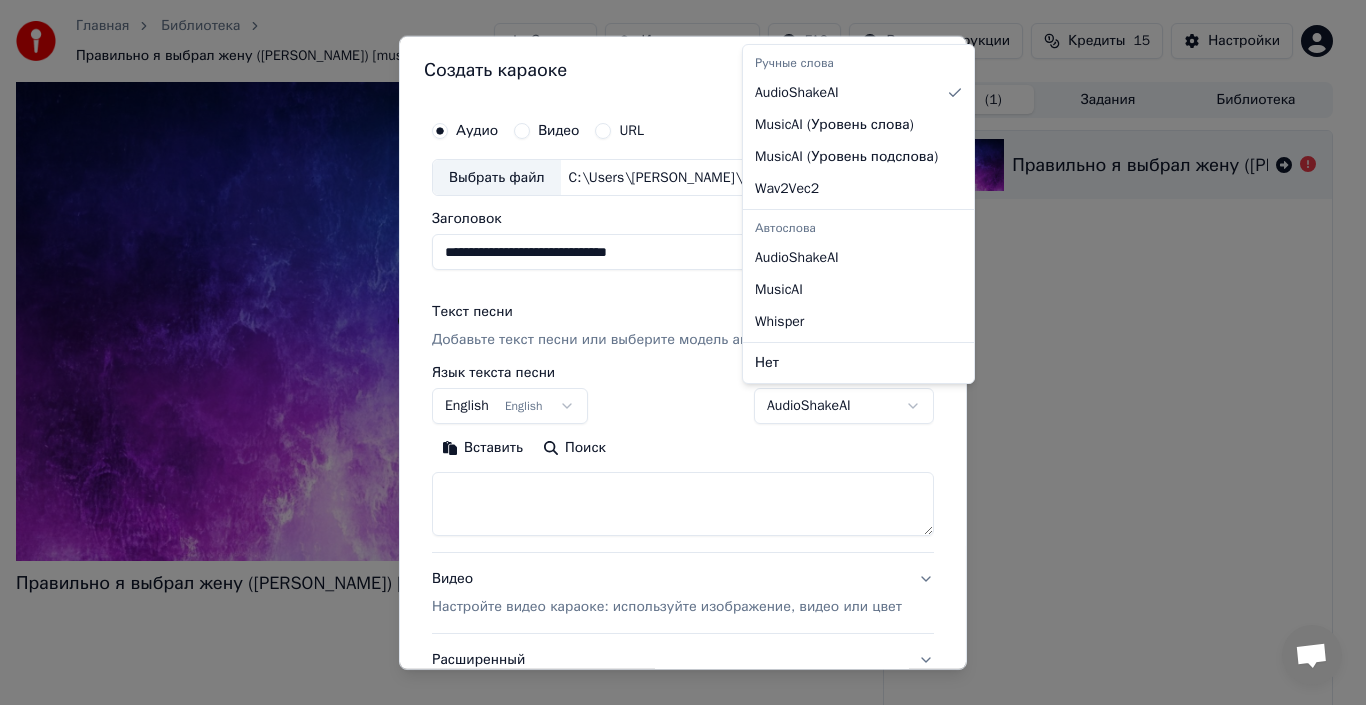 click on "**********" at bounding box center (674, 352) 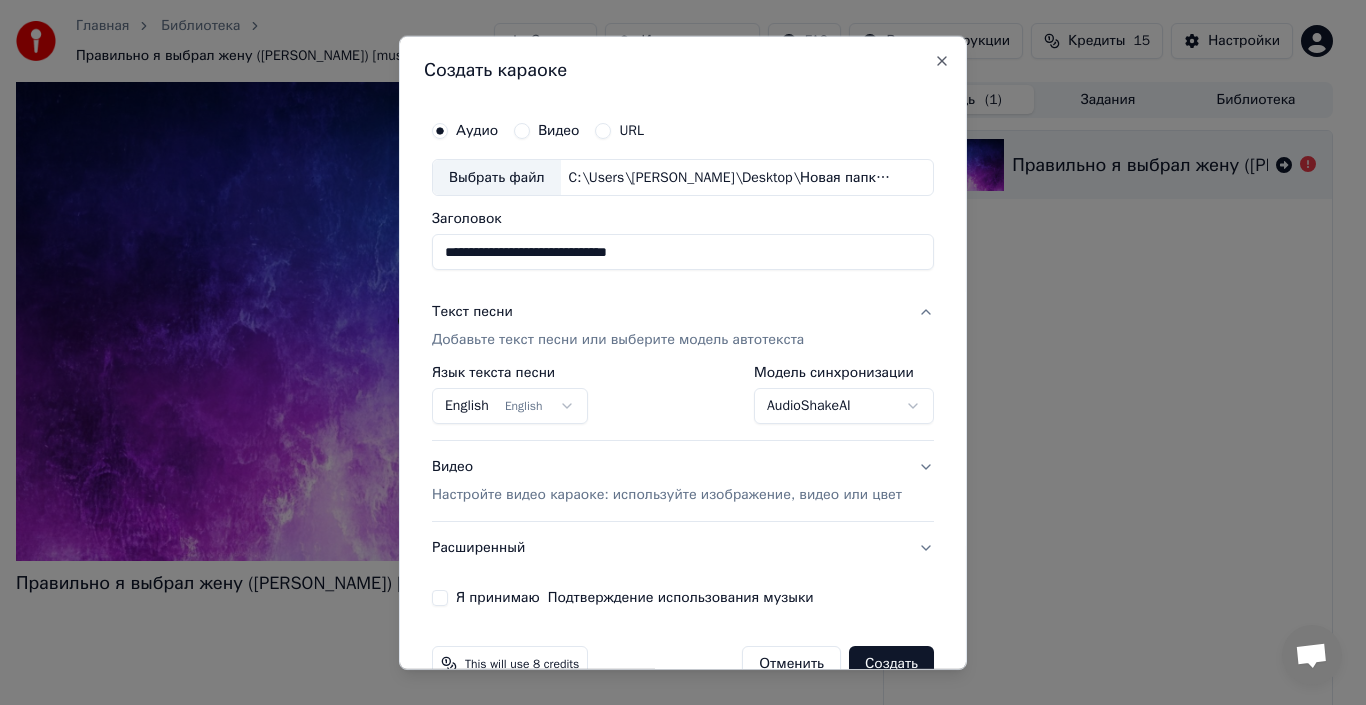click on "Я принимаю   Подтверждение использования музыки" at bounding box center [440, 598] 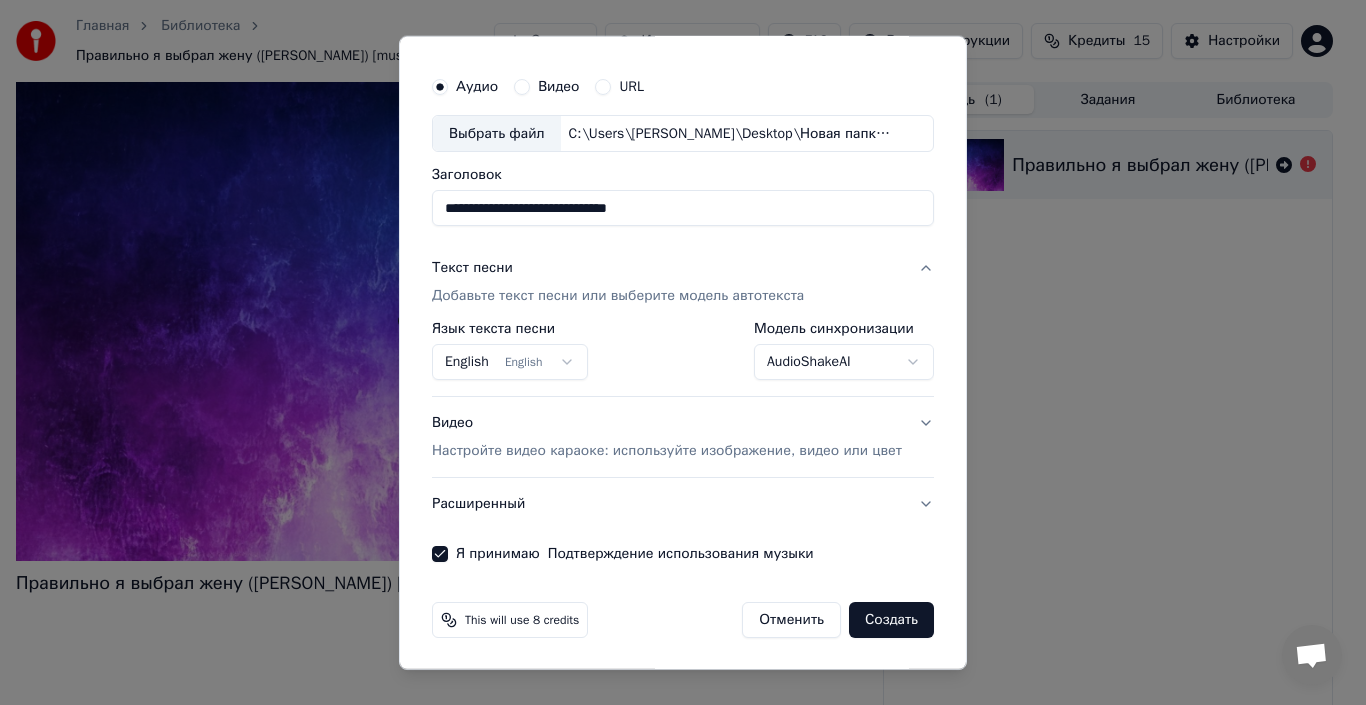 scroll, scrollTop: 45, scrollLeft: 0, axis: vertical 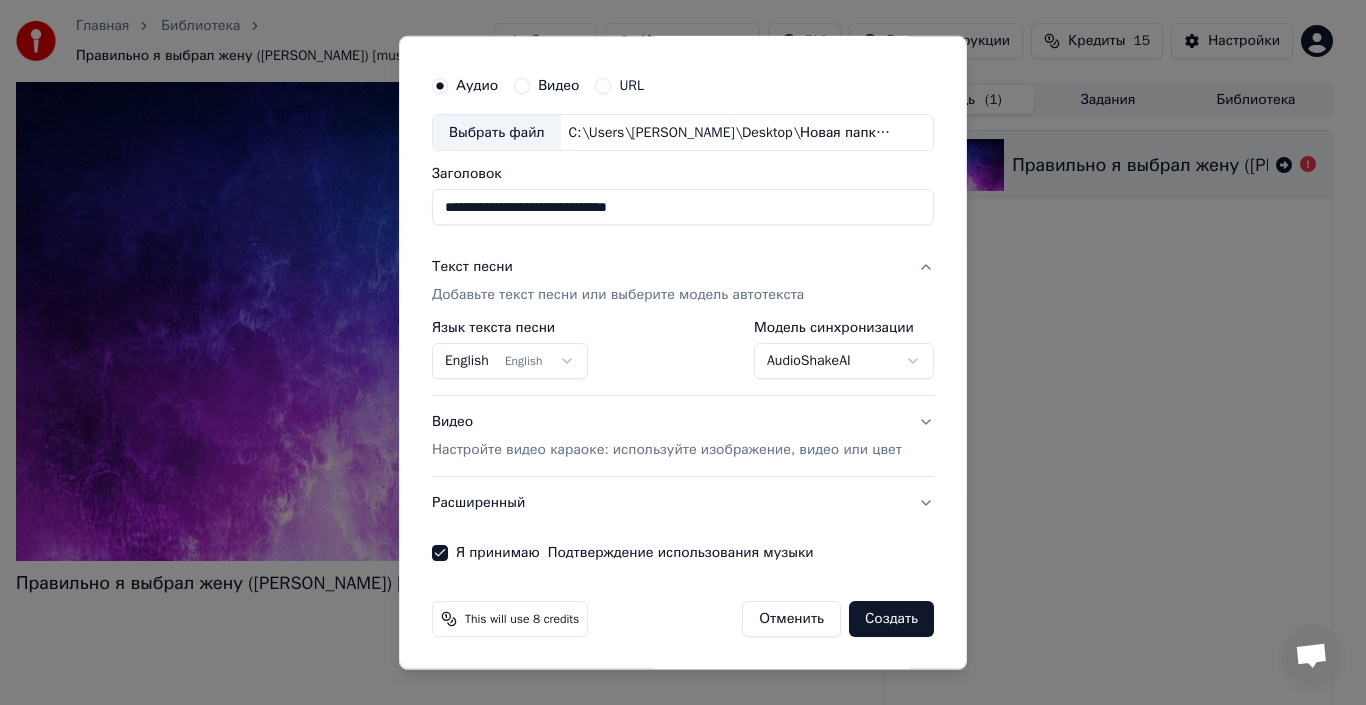 click on "English English" at bounding box center [510, 361] 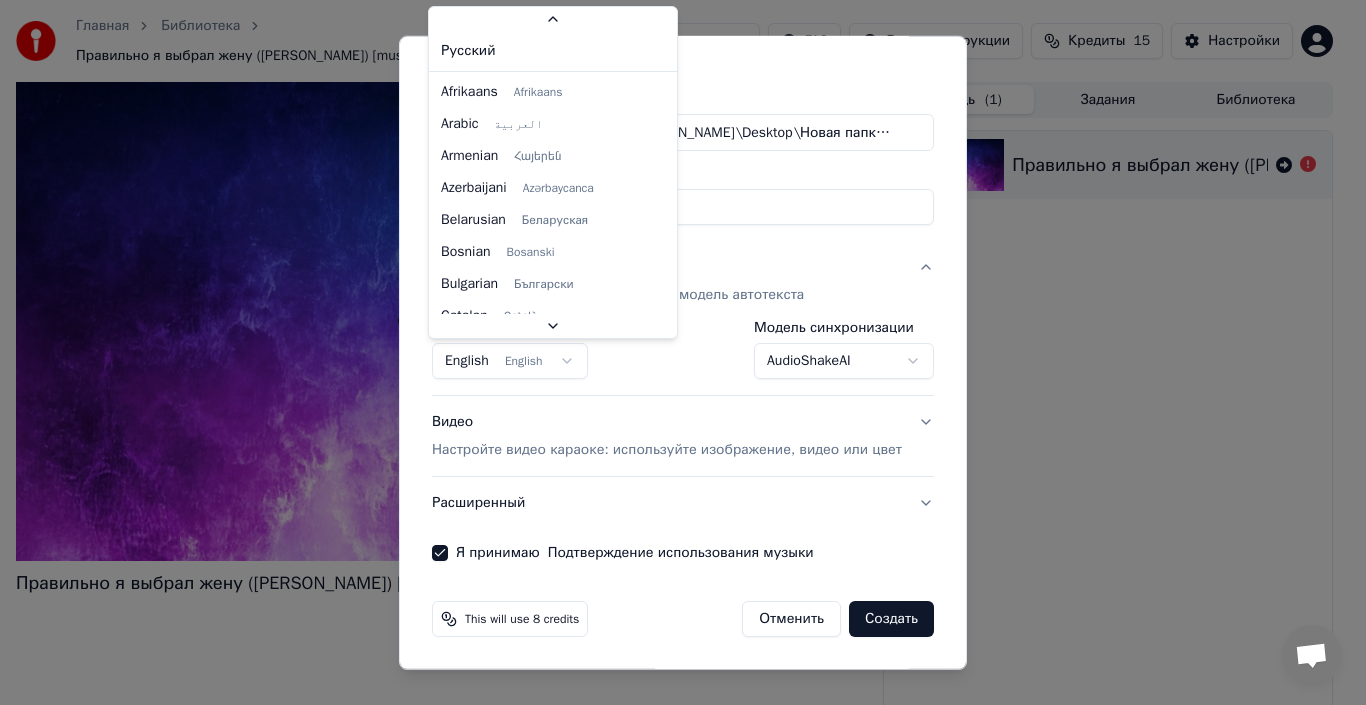 scroll, scrollTop: 50, scrollLeft: 0, axis: vertical 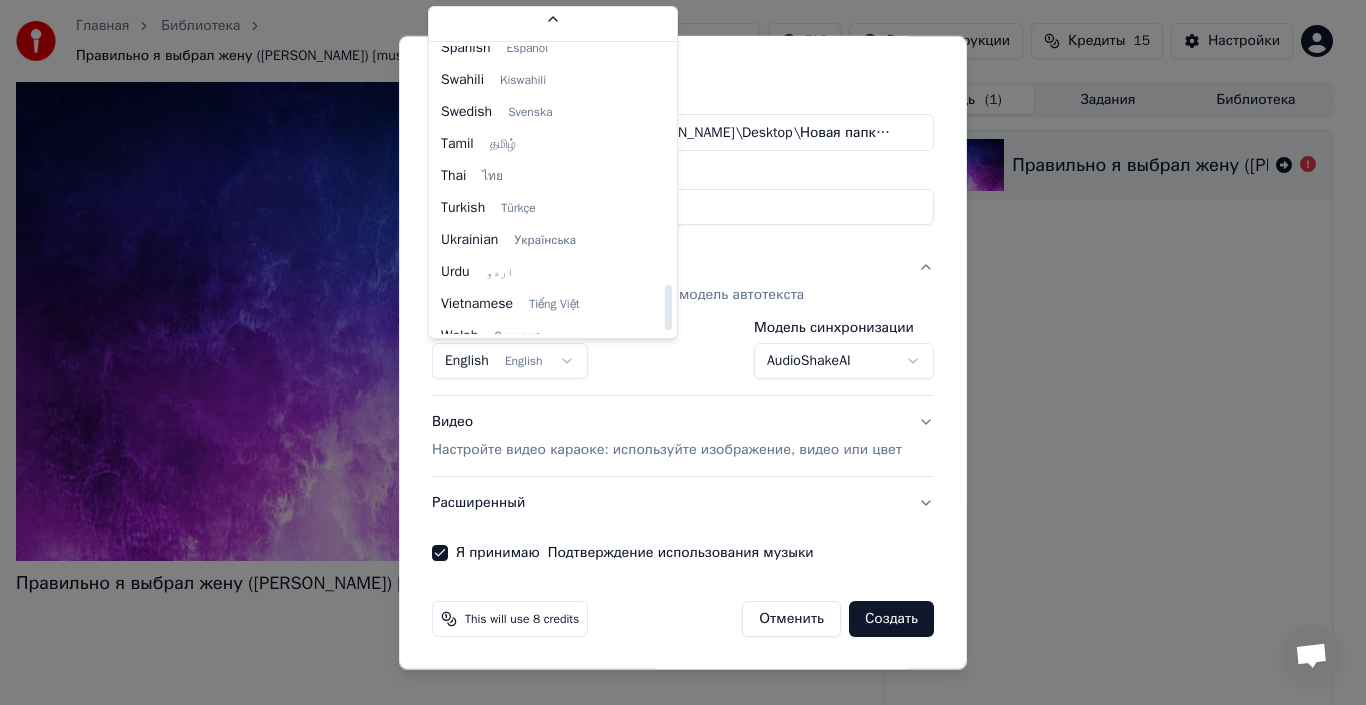 drag, startPoint x: 654, startPoint y: 102, endPoint x: 641, endPoint y: 315, distance: 213.39635 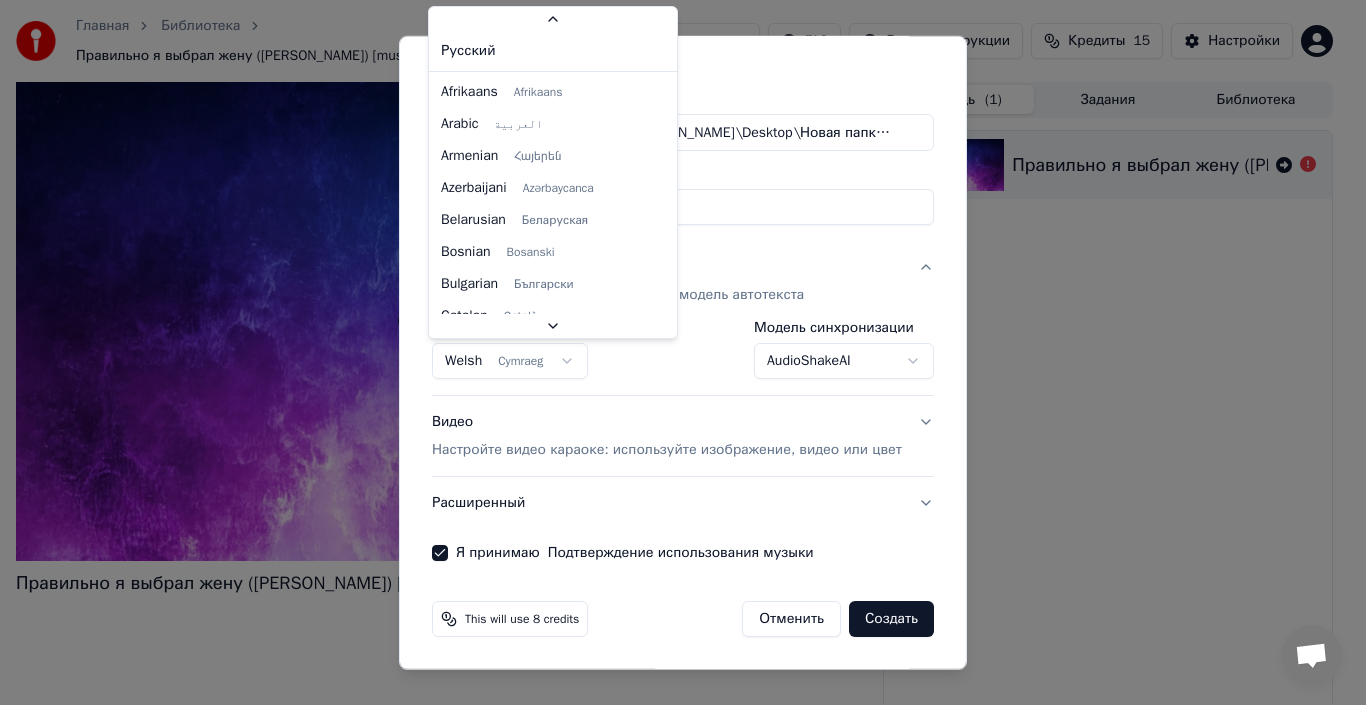 click on "**********" at bounding box center [674, 352] 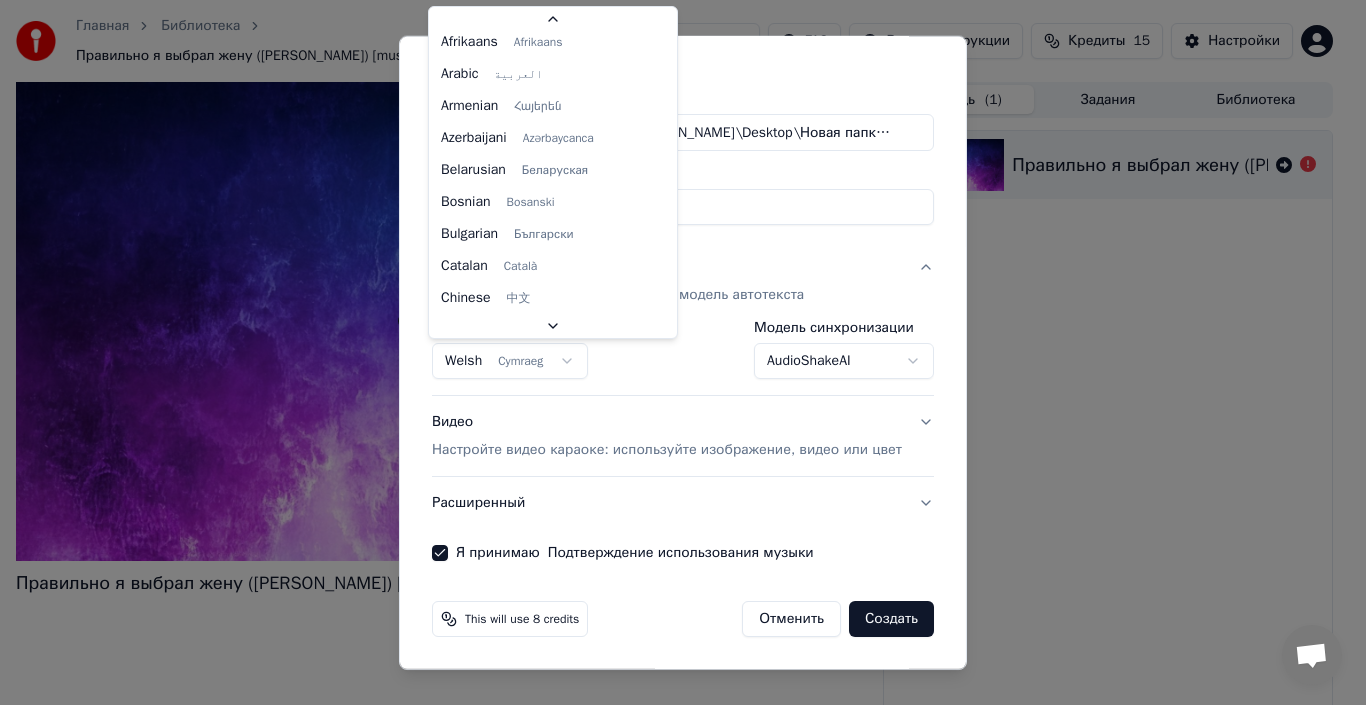 scroll, scrollTop: 1535, scrollLeft: 0, axis: vertical 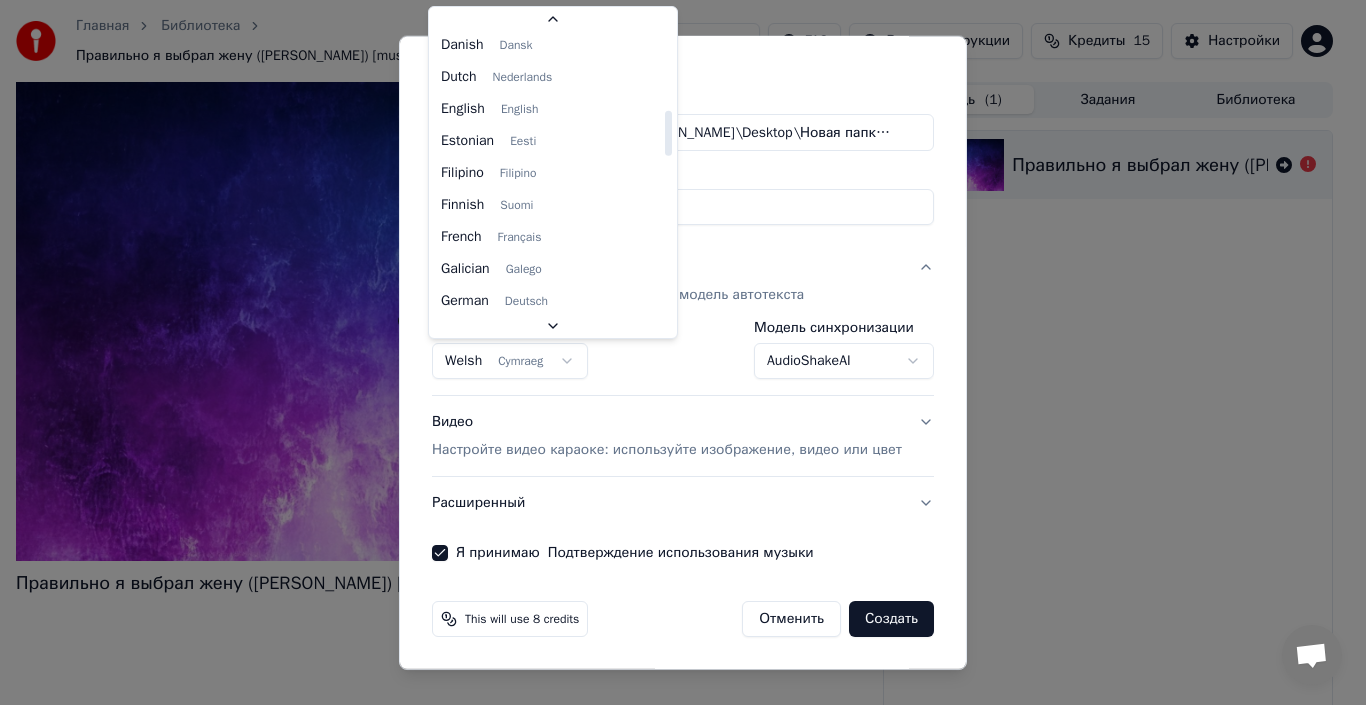 drag, startPoint x: 651, startPoint y: 271, endPoint x: 605, endPoint y: 73, distance: 203.27321 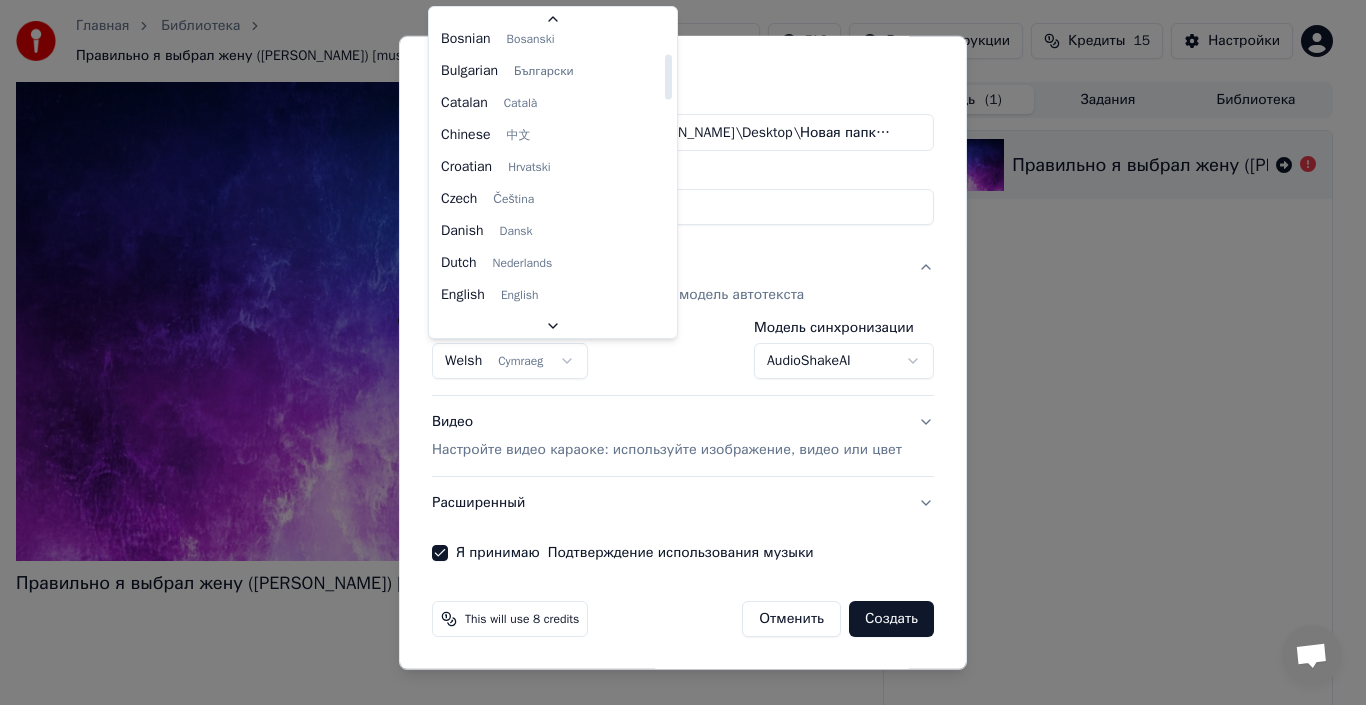 scroll, scrollTop: 0, scrollLeft: 0, axis: both 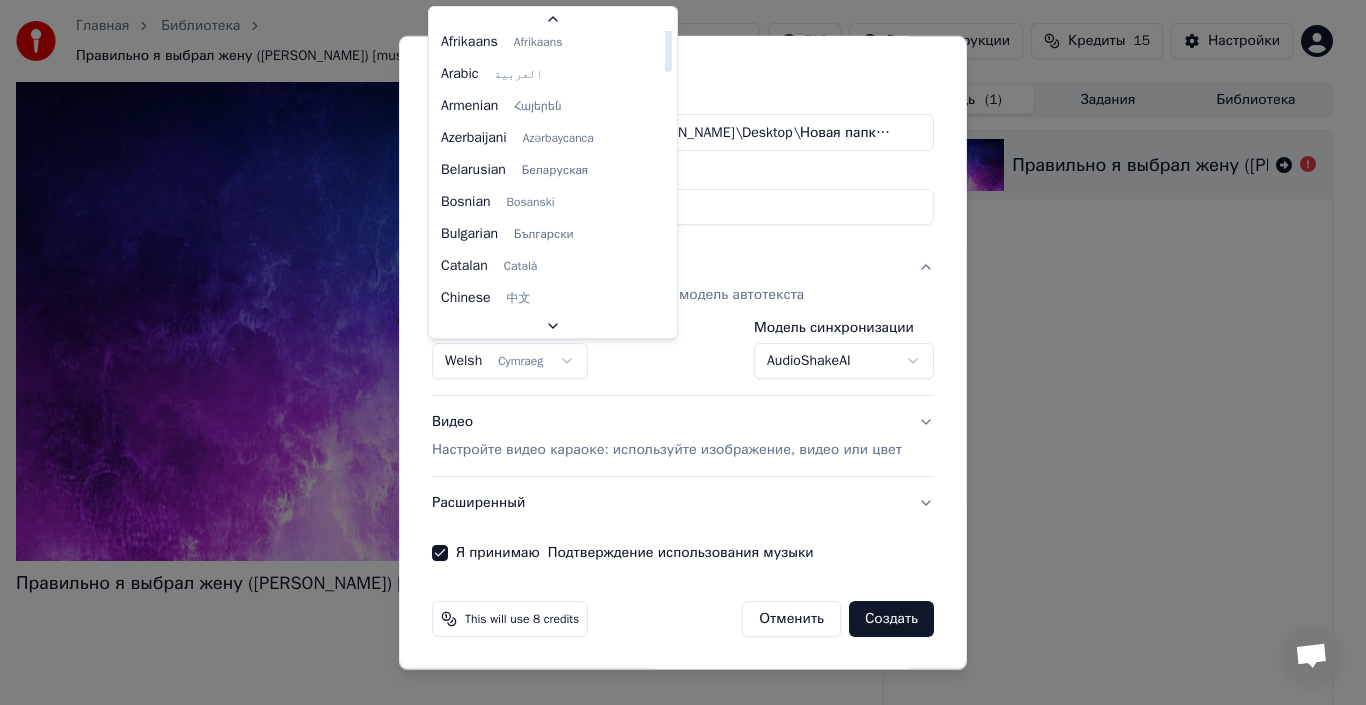 drag, startPoint x: 651, startPoint y: 94, endPoint x: 658, endPoint y: 19, distance: 75.32596 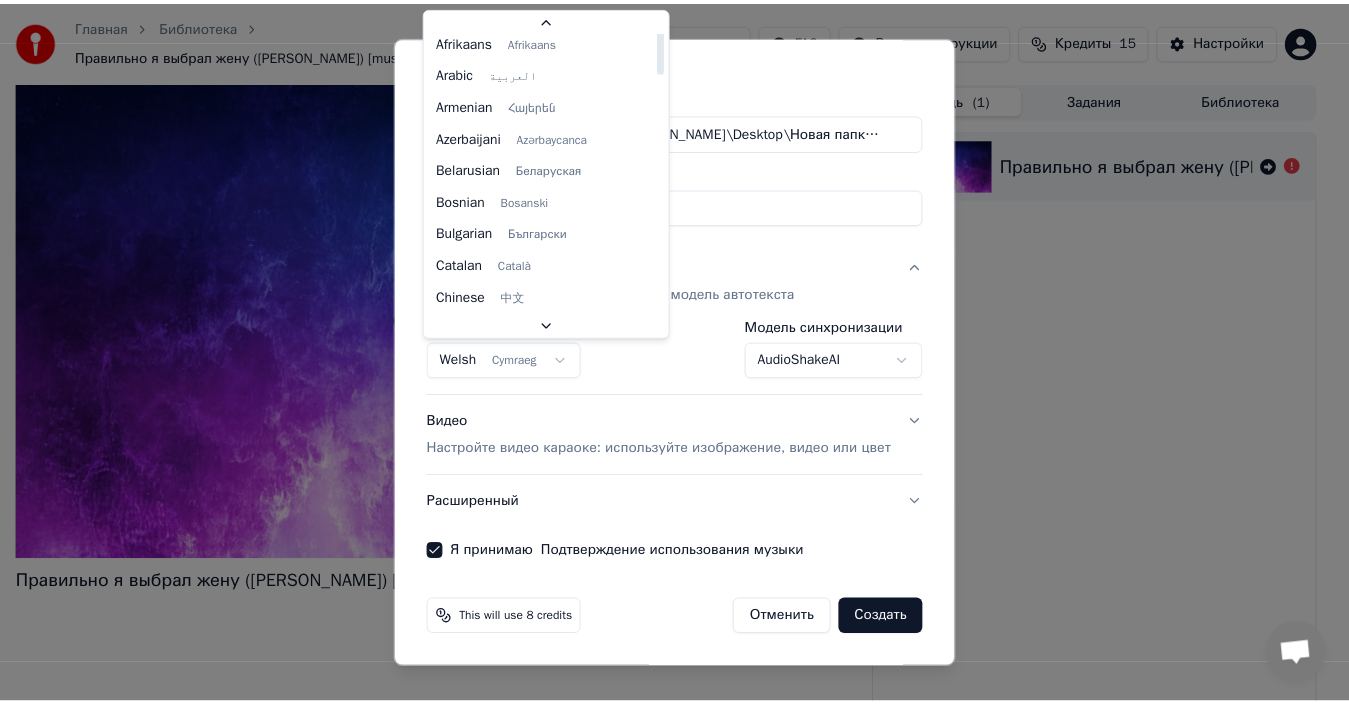 scroll, scrollTop: 0, scrollLeft: 0, axis: both 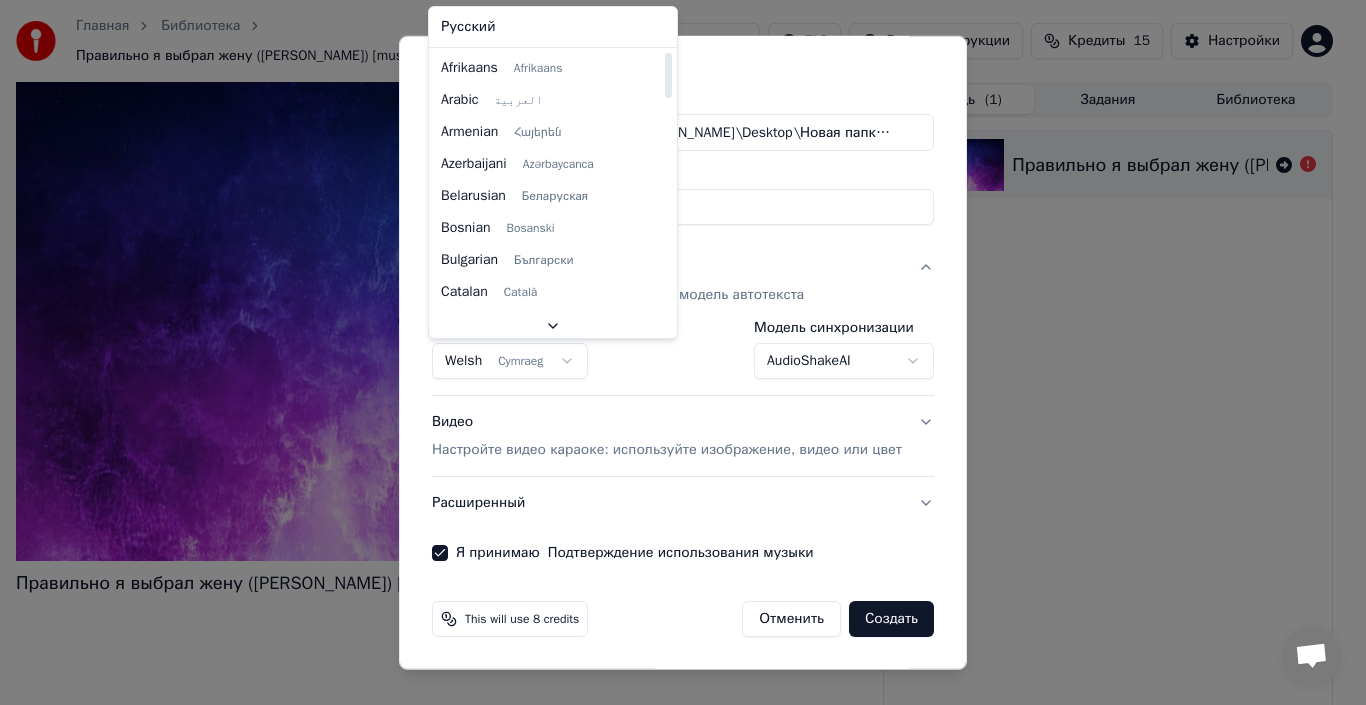 select on "**" 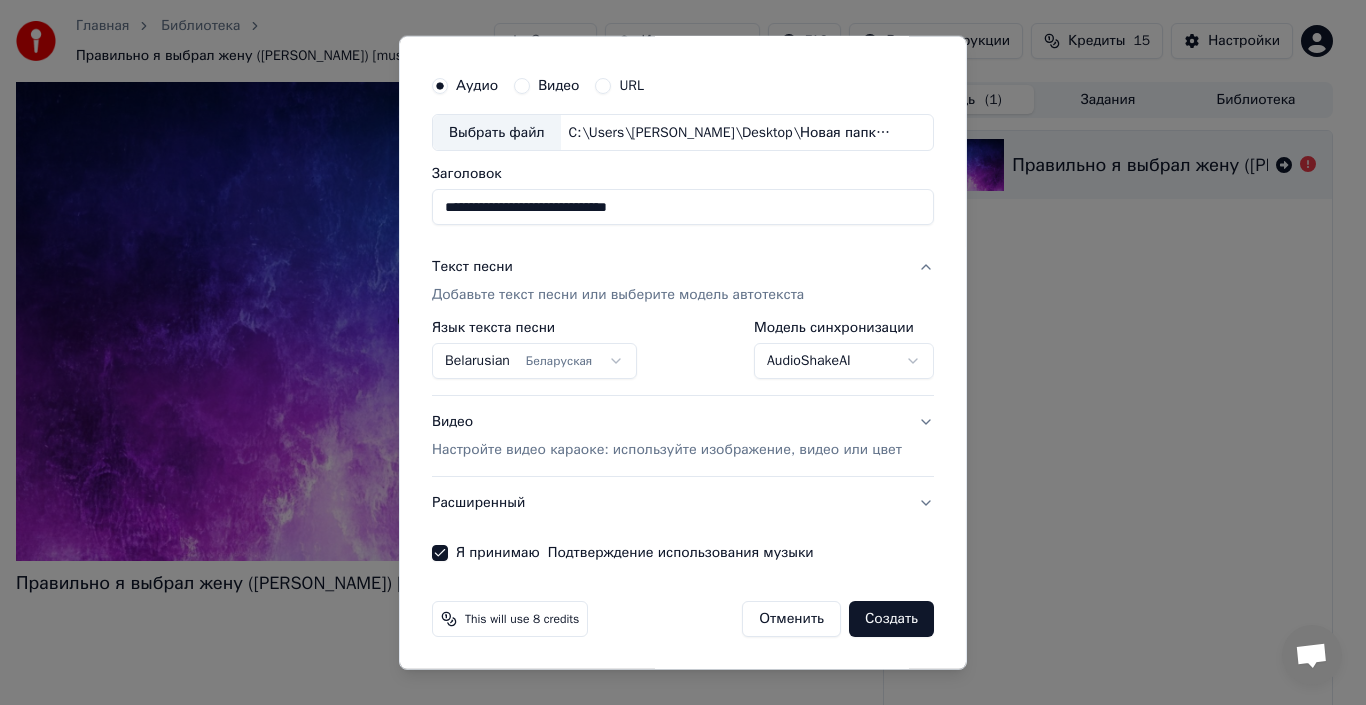 click on "Создать" at bounding box center (891, 619) 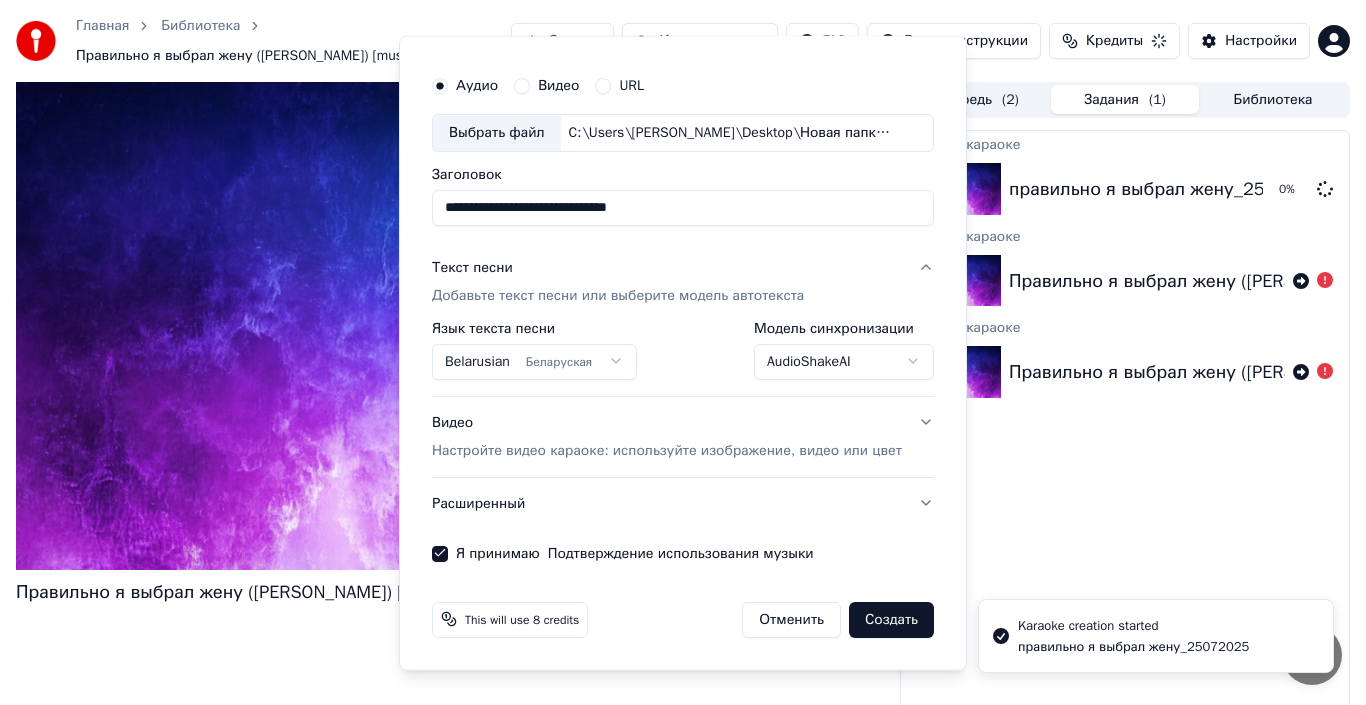 select on "**********" 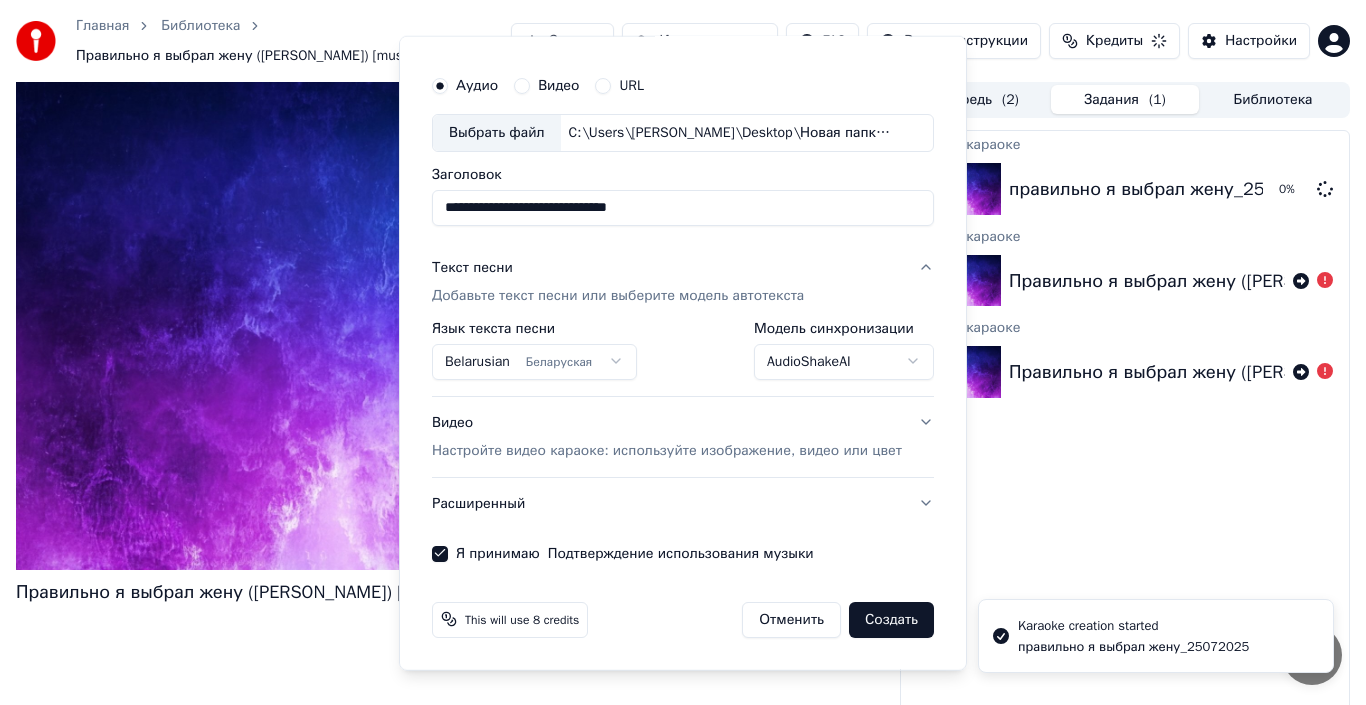 type 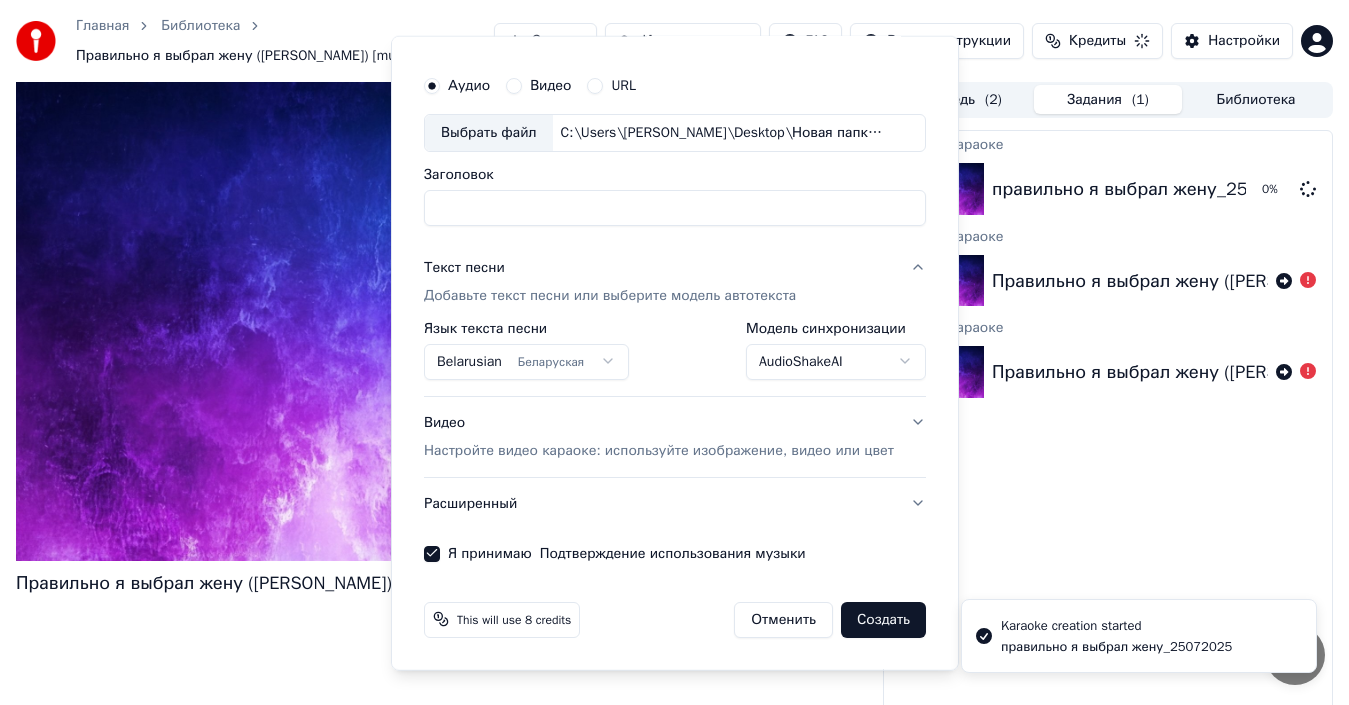select 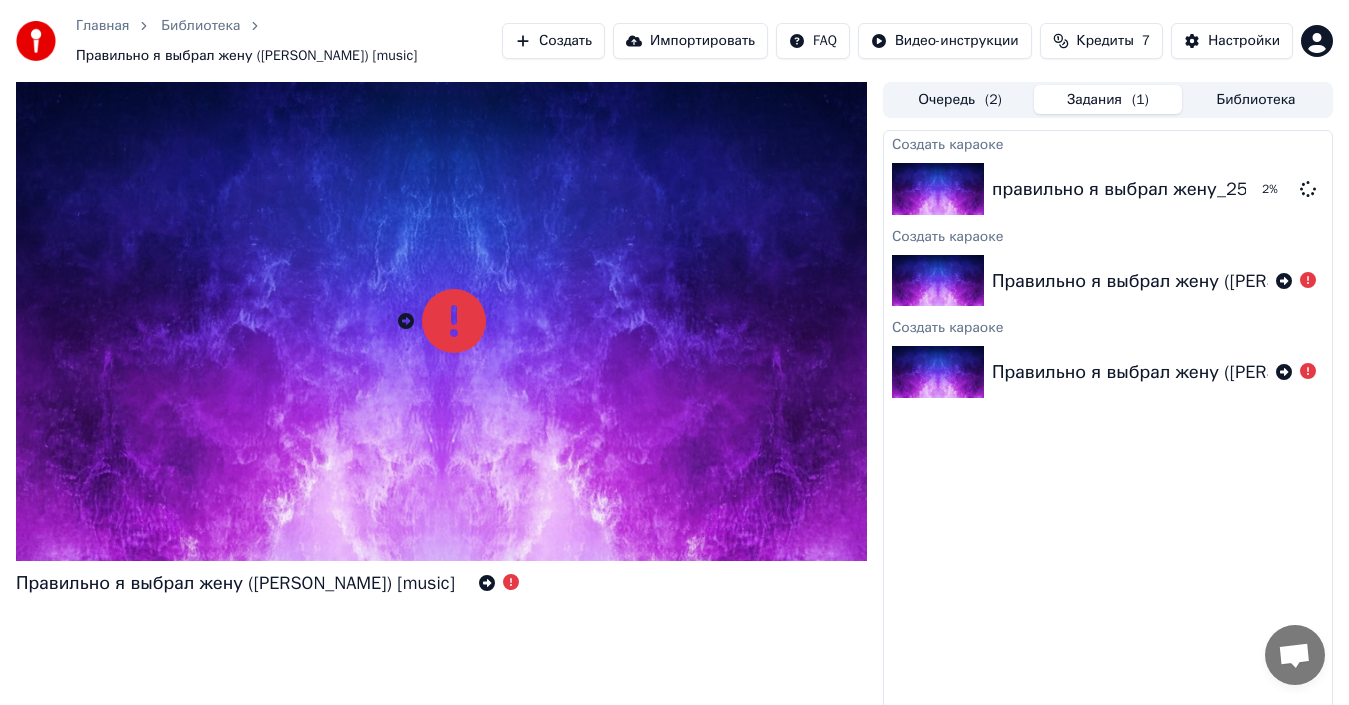 click on "Задания ( 1 )" at bounding box center (1108, 99) 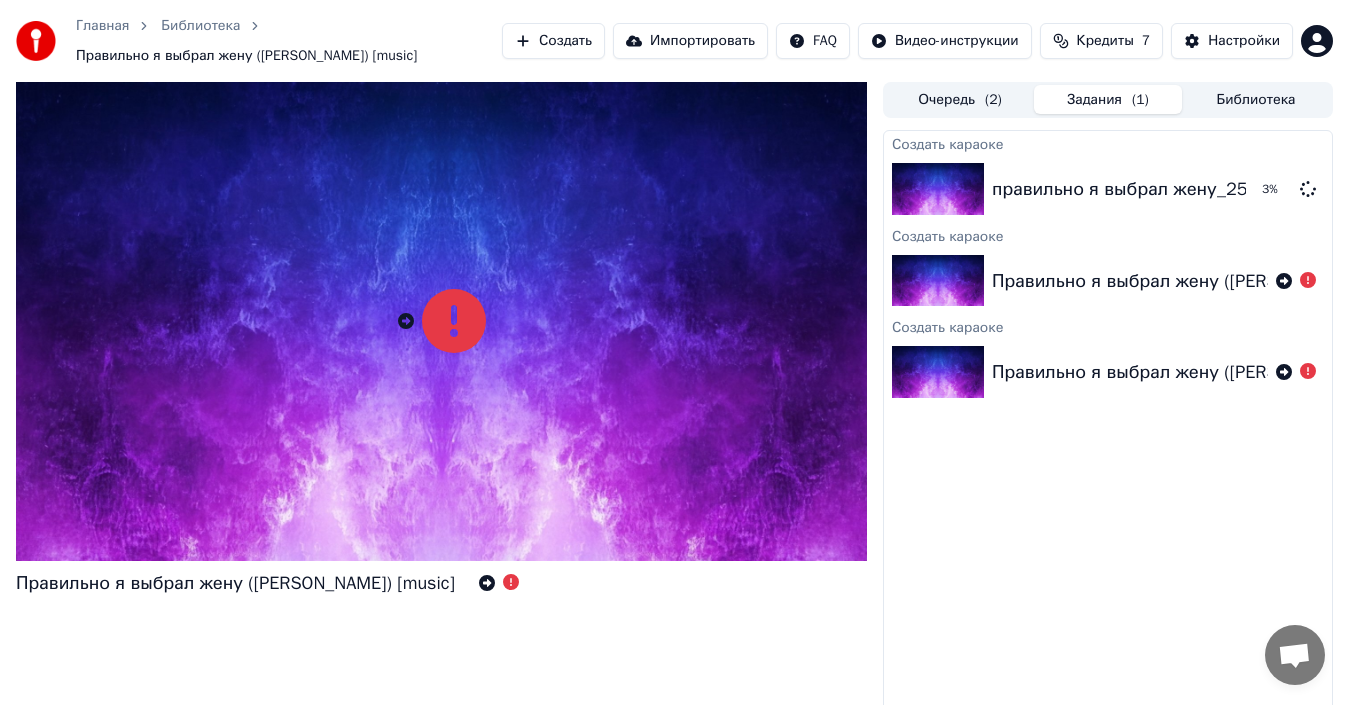click on "Задания ( 1 )" at bounding box center [1108, 99] 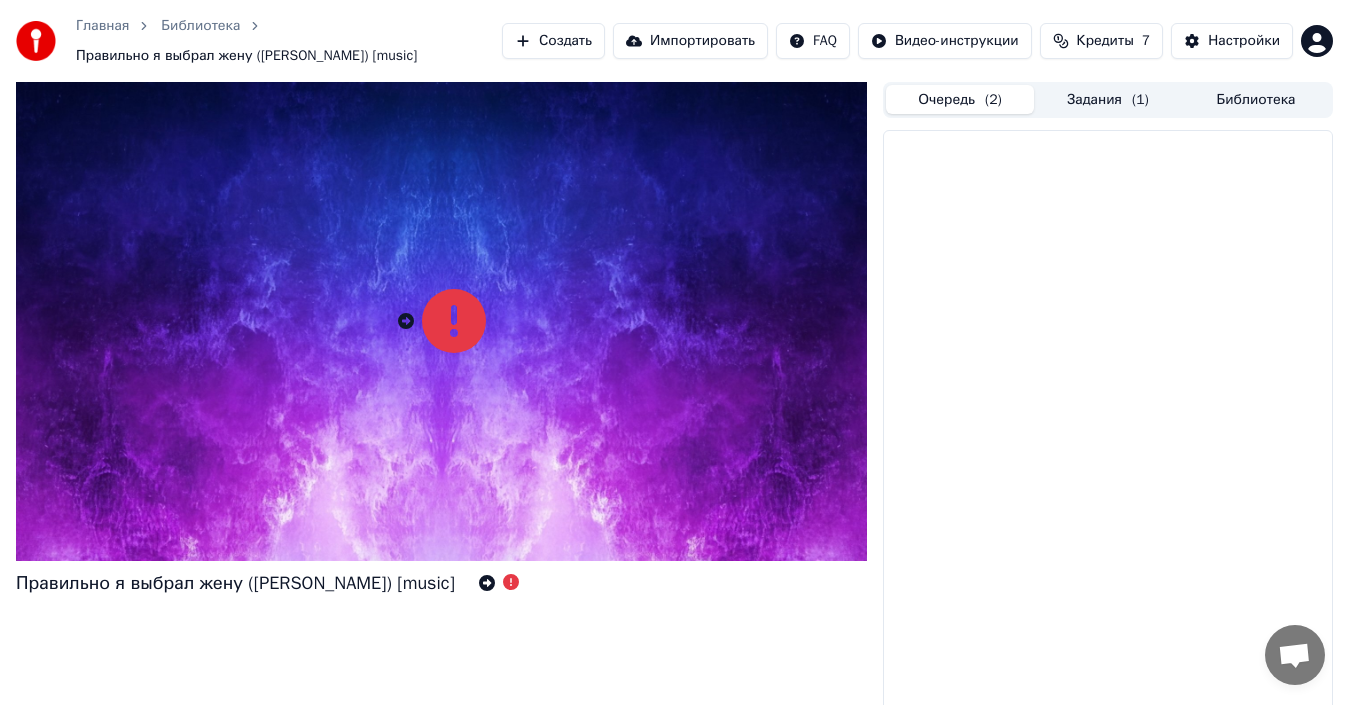click on "Очередь ( 2 )" at bounding box center (960, 99) 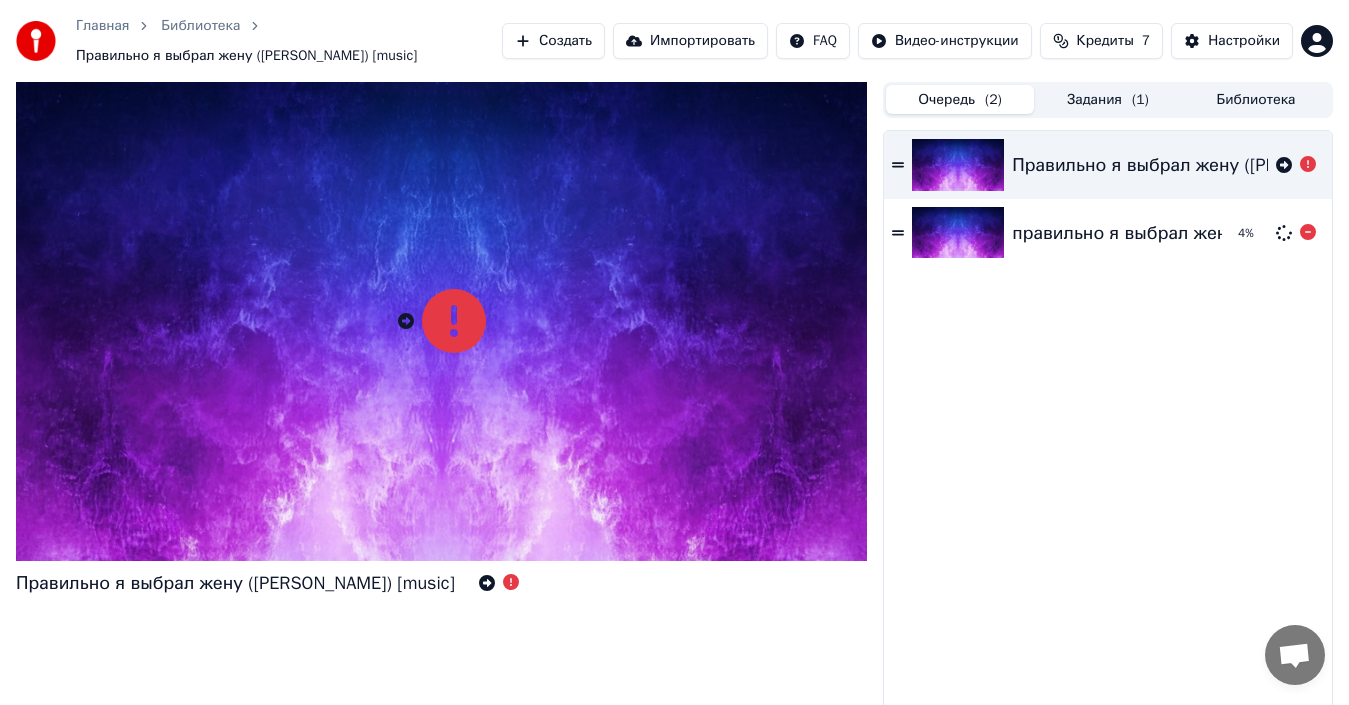 click at bounding box center [958, 233] 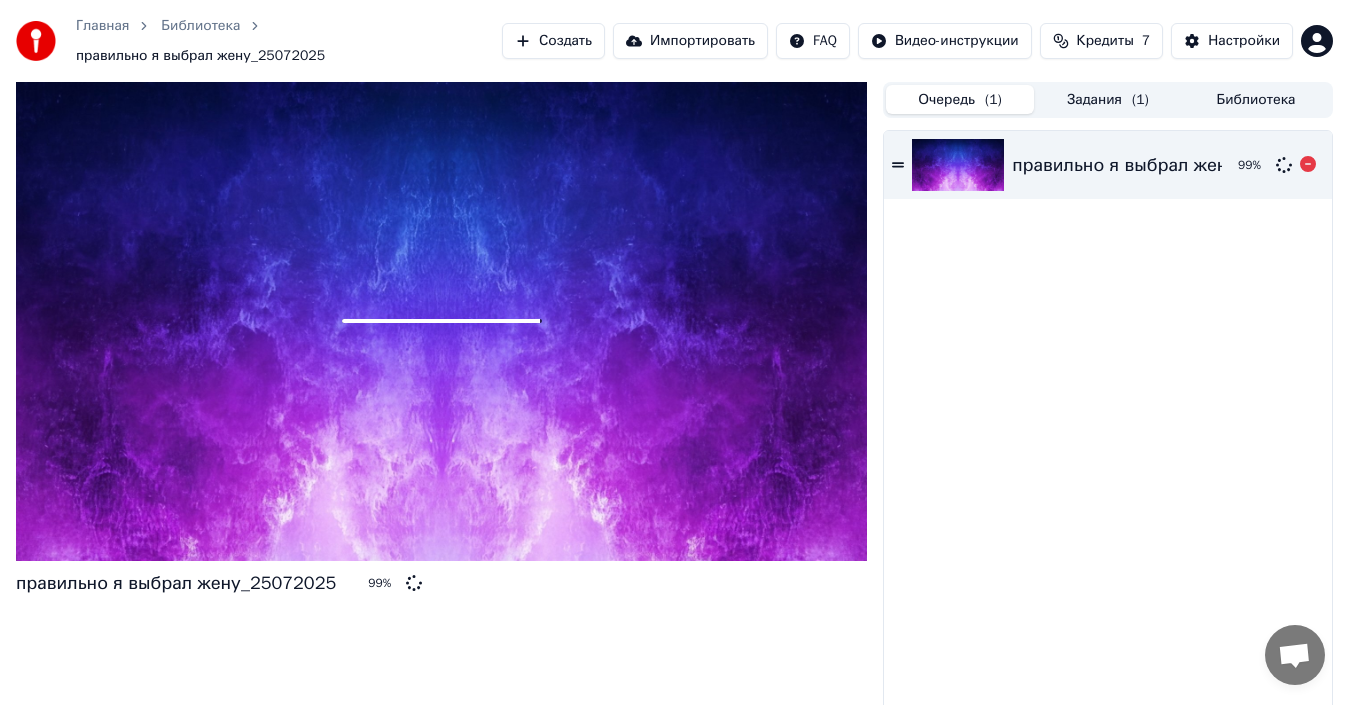 click on "правильно я выбрал жену_25072025 99 %" at bounding box center (1108, 165) 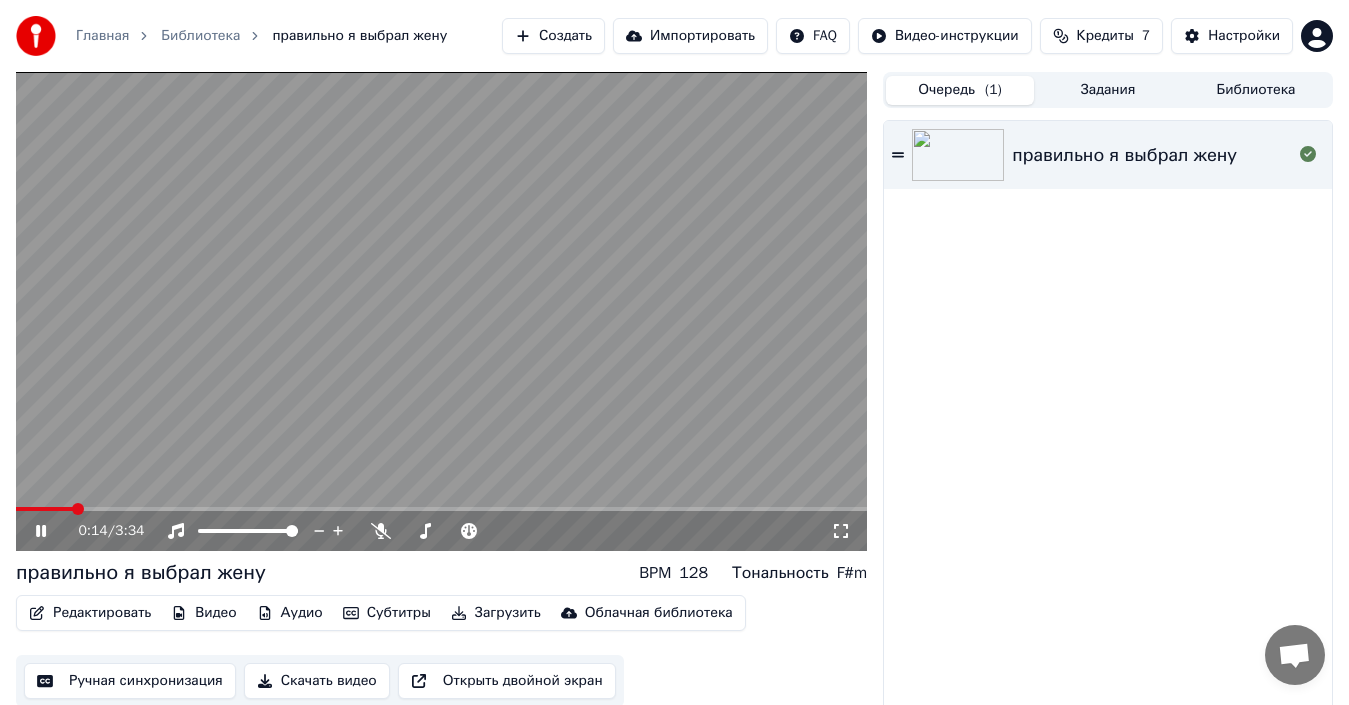 click at bounding box center (441, 311) 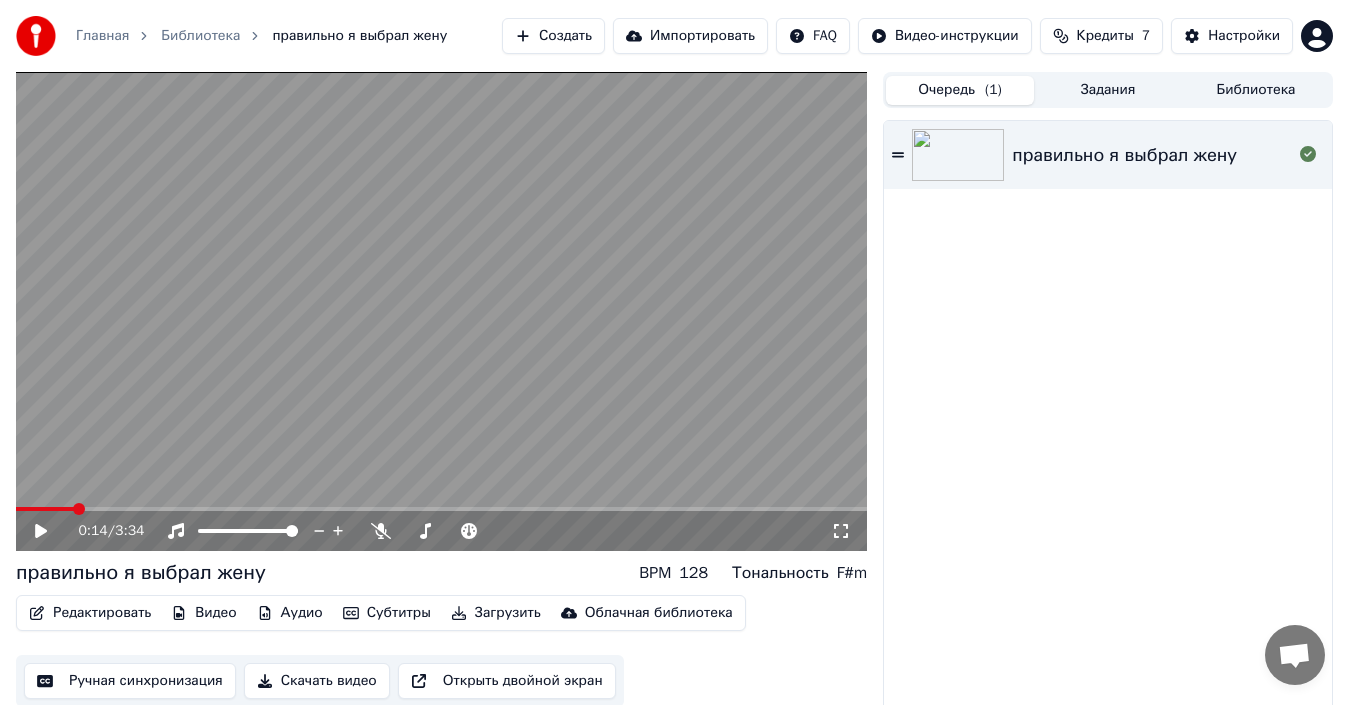click at bounding box center (441, 311) 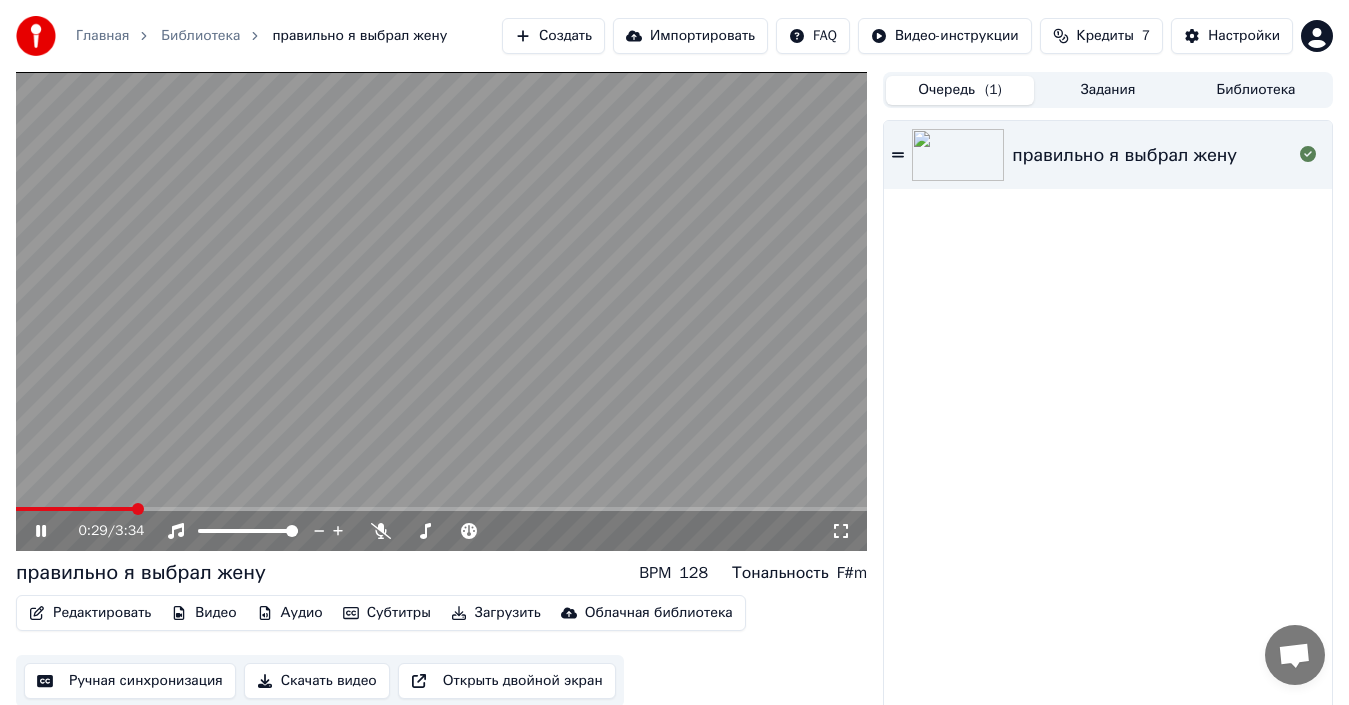 click at bounding box center (441, 311) 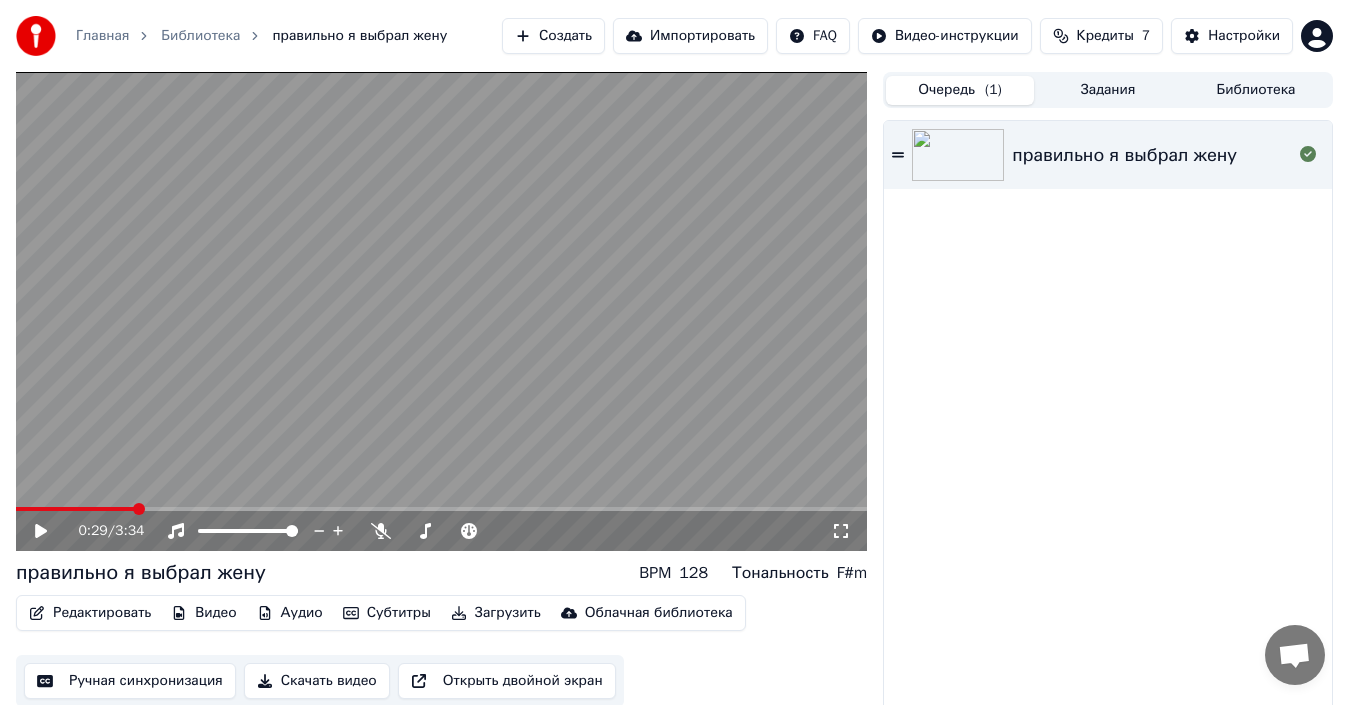 click 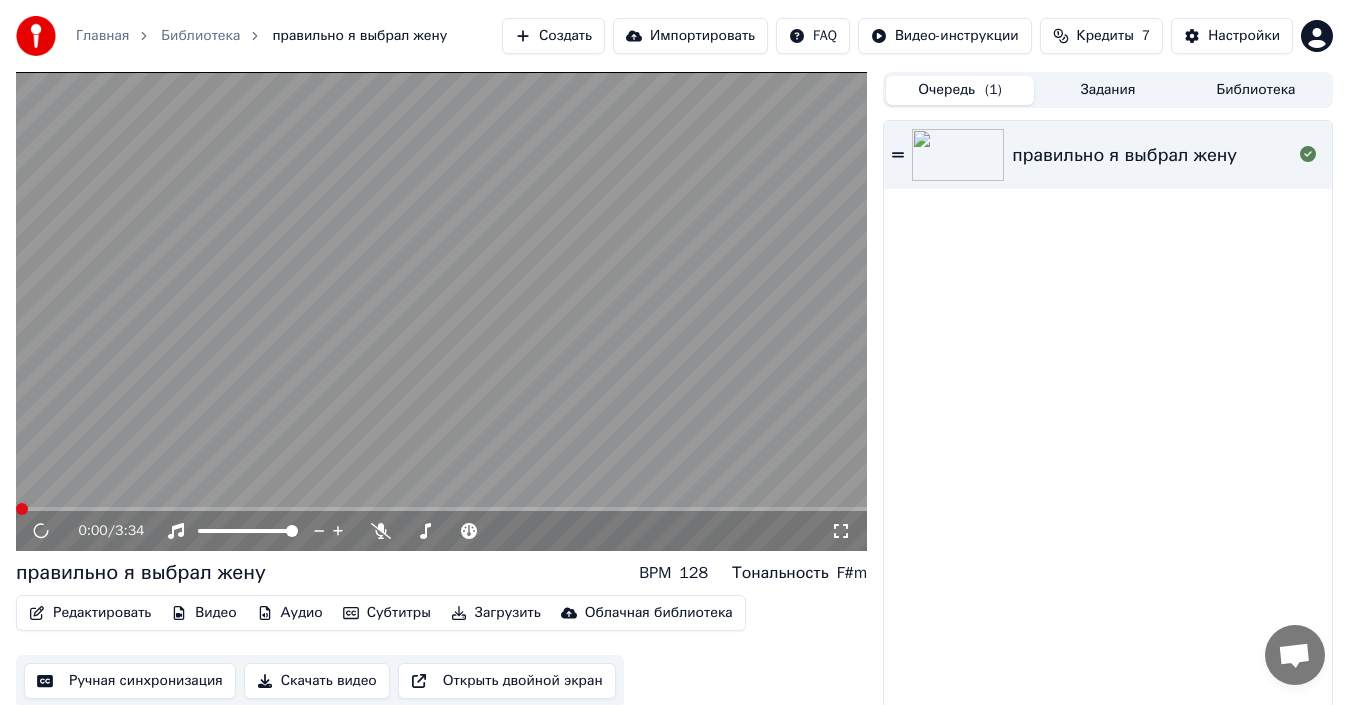 click 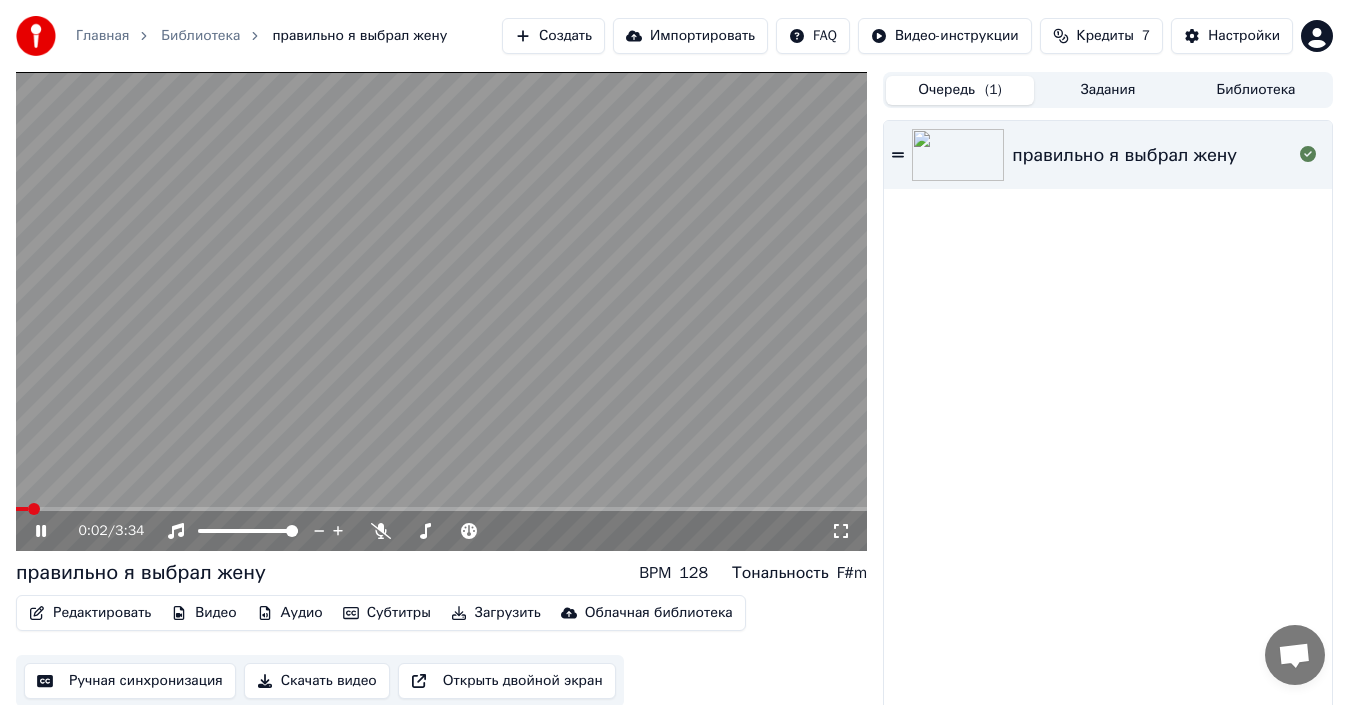 click at bounding box center [441, 311] 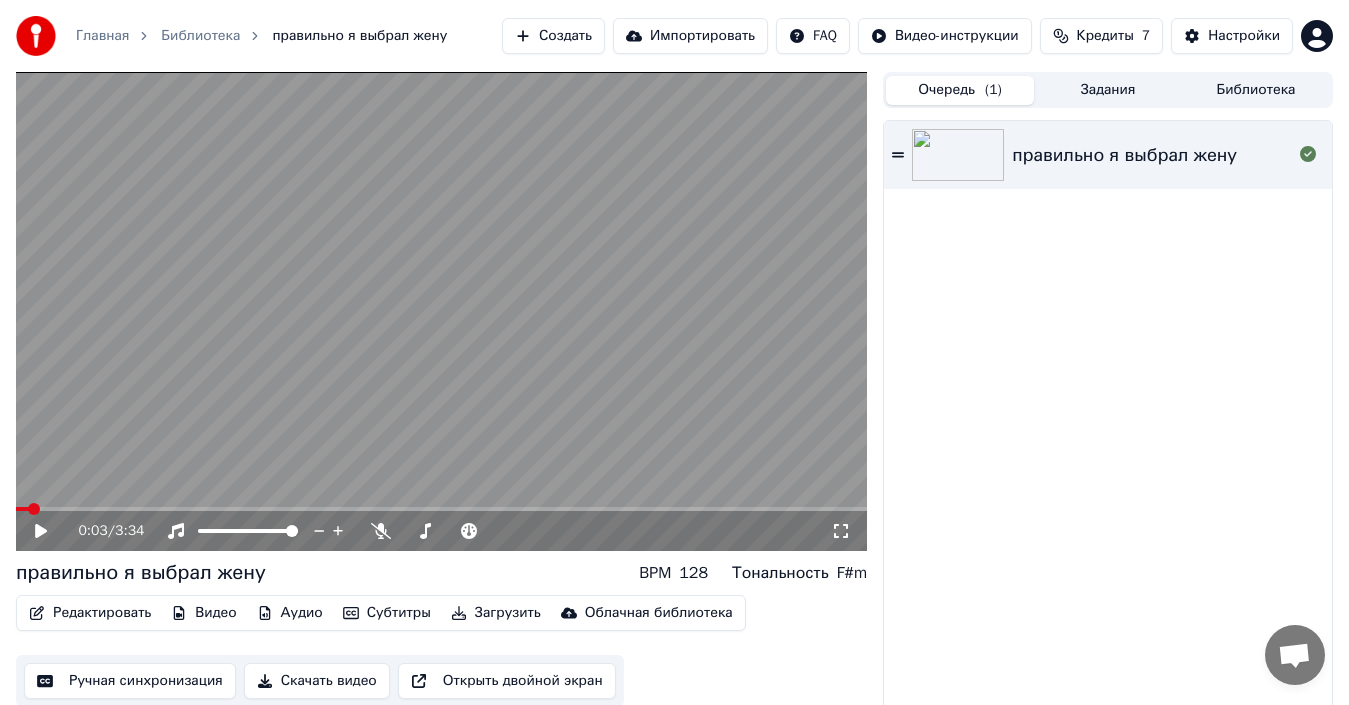 click on "Загрузить" at bounding box center [496, 613] 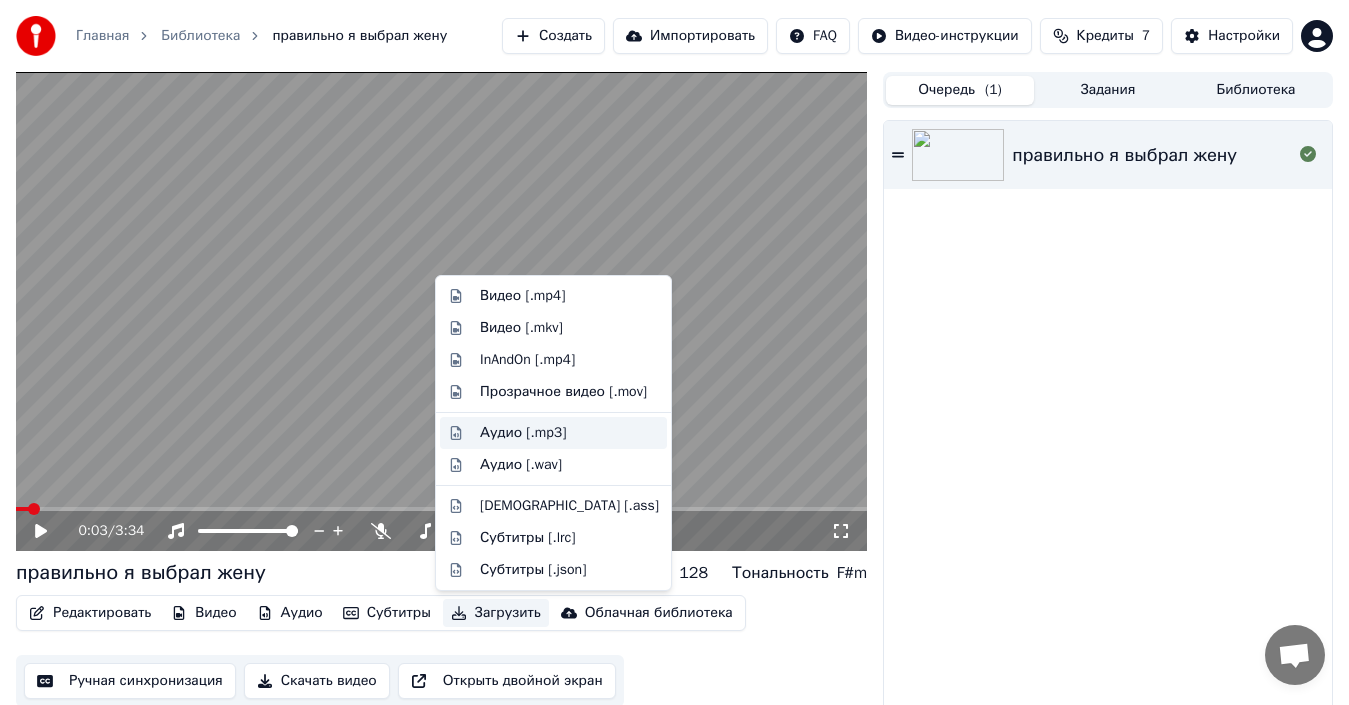 click on "Аудио [.mp3]" at bounding box center (523, 433) 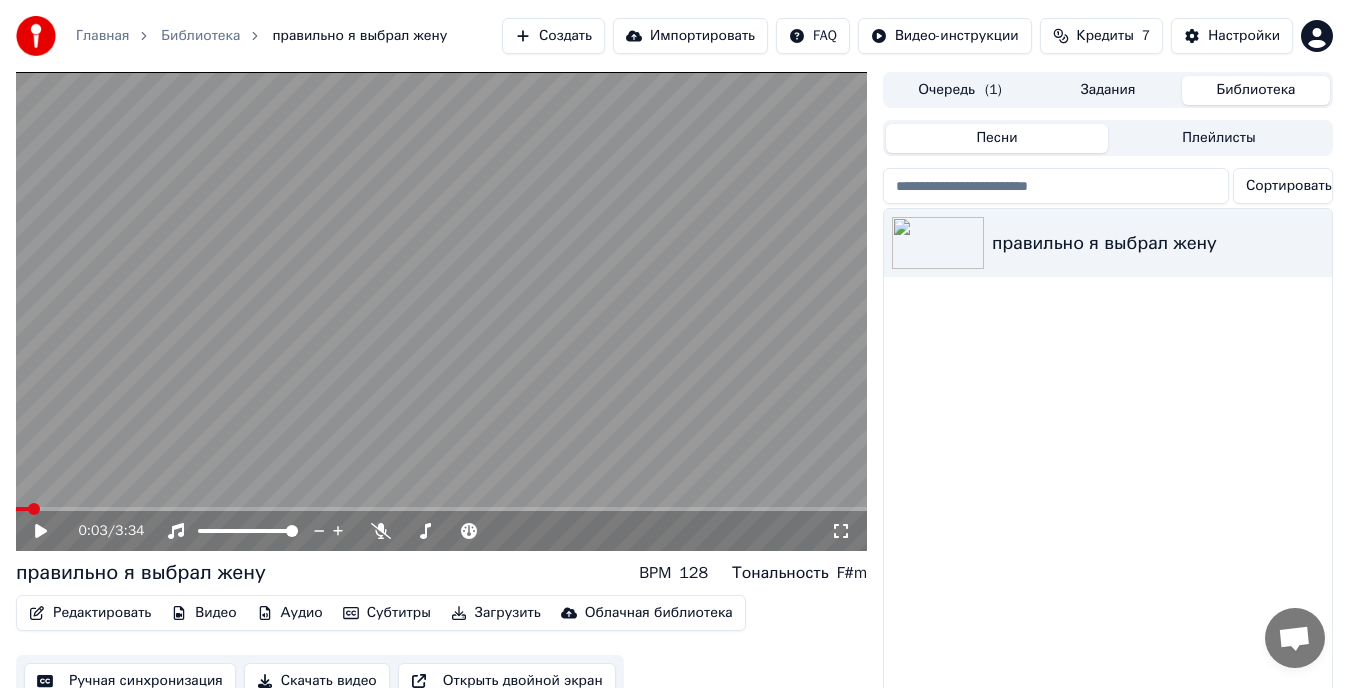 click on "Библиотека" at bounding box center (1256, 90) 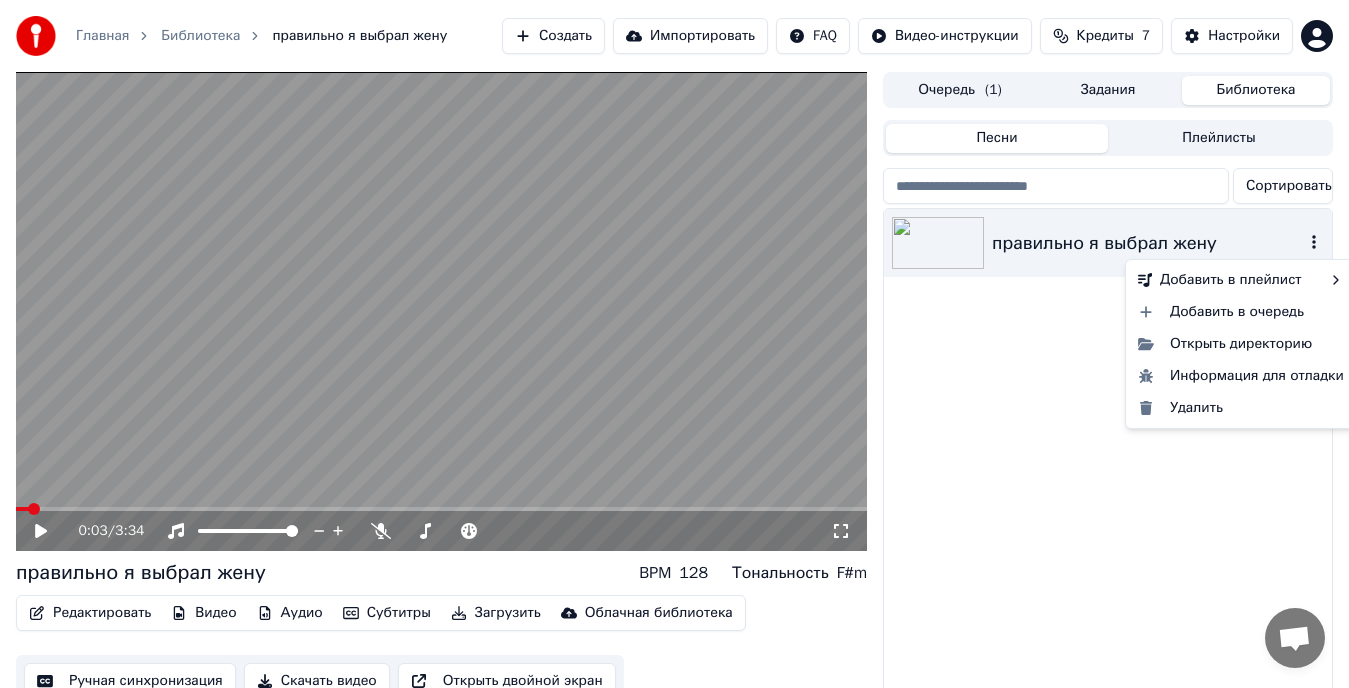 click 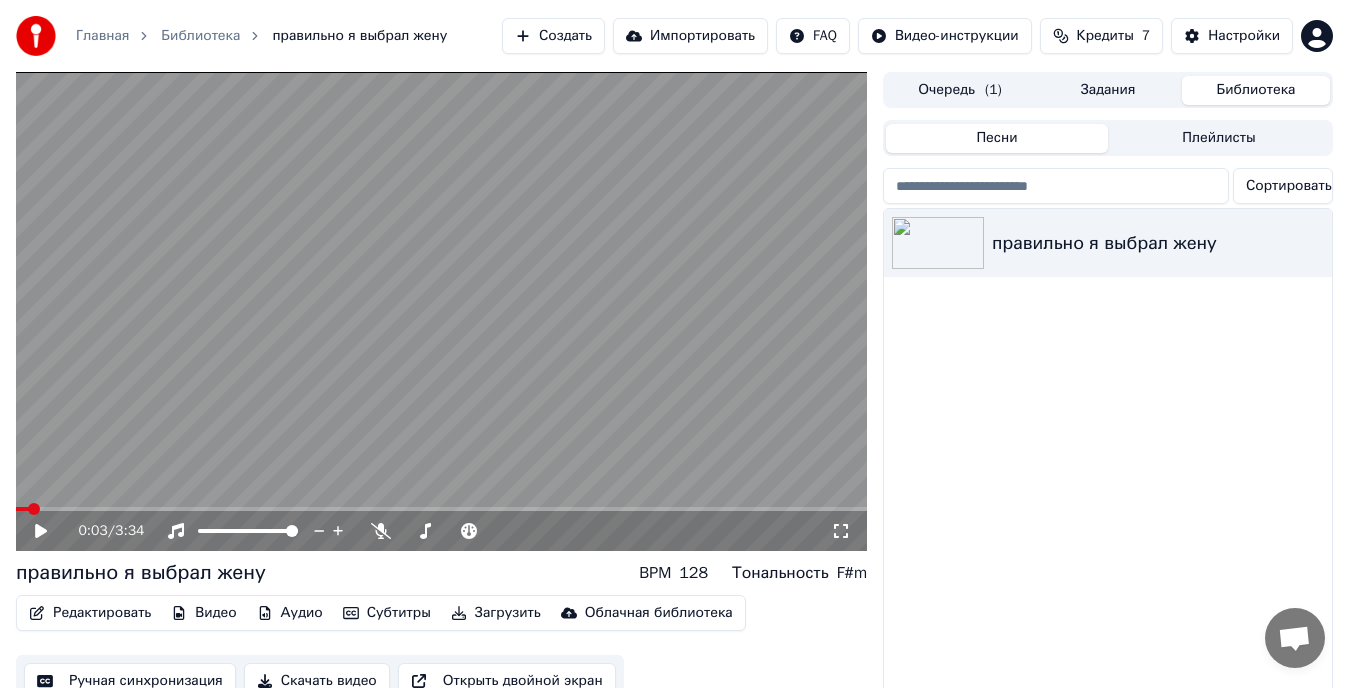 click on "правильно я выбрал жену" at bounding box center [1108, 466] 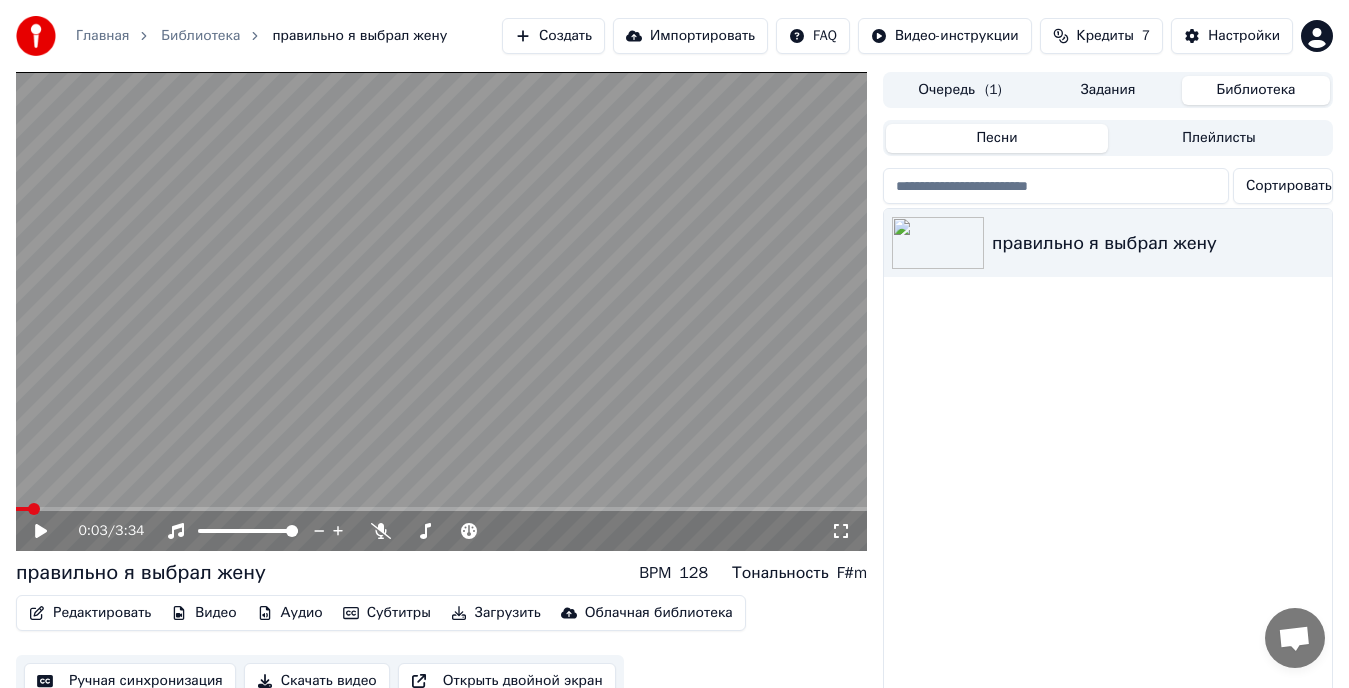click on "Скачать видео" at bounding box center [317, 681] 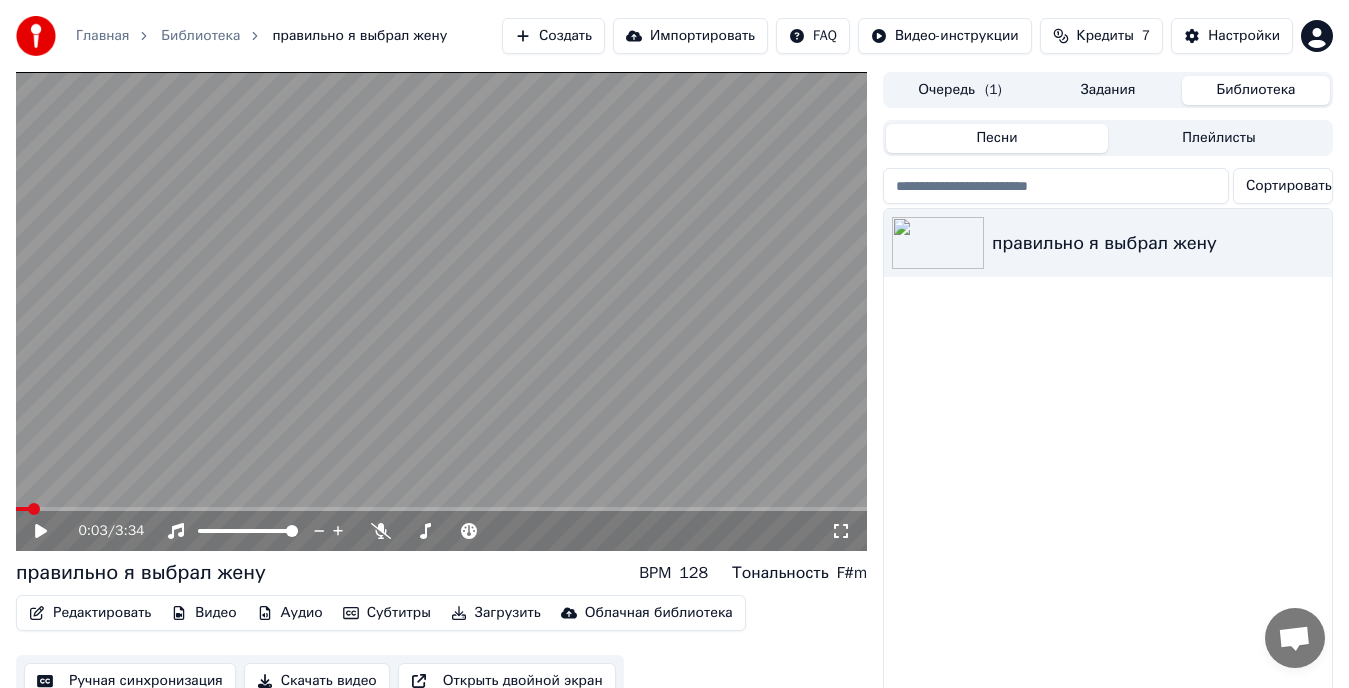 click on "Библиотека" at bounding box center [1256, 90] 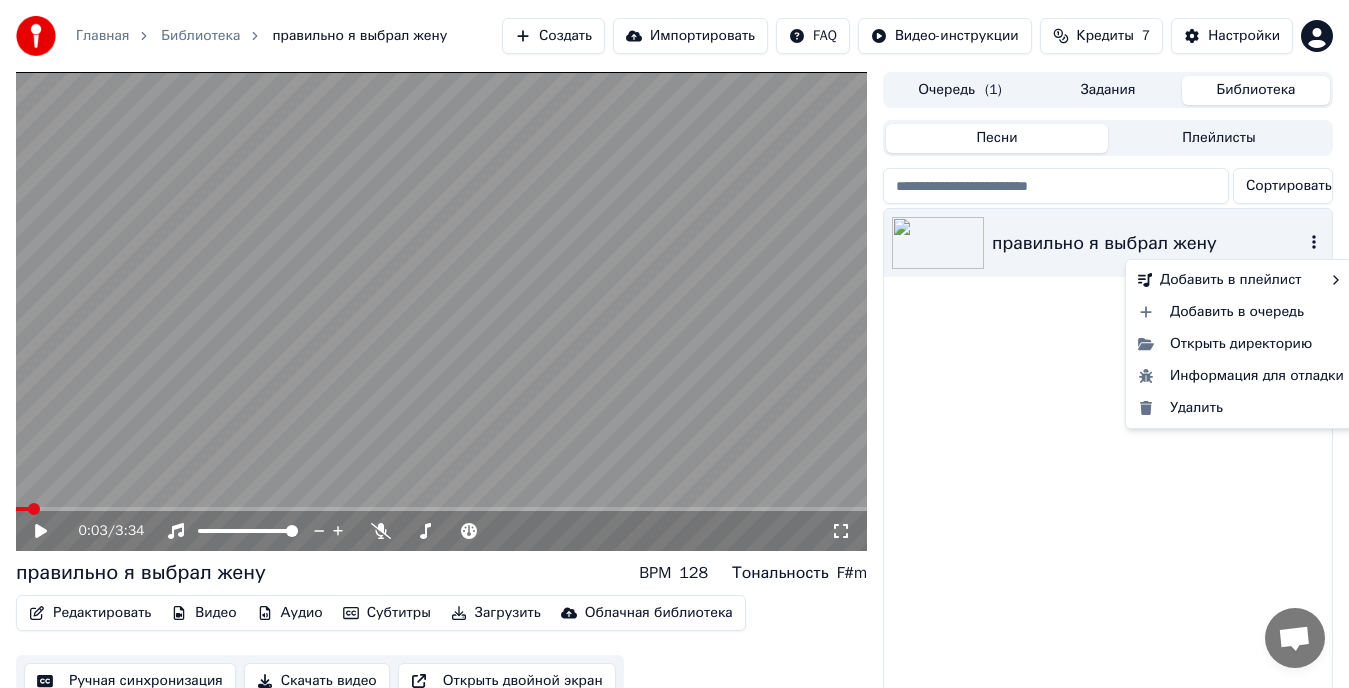 click 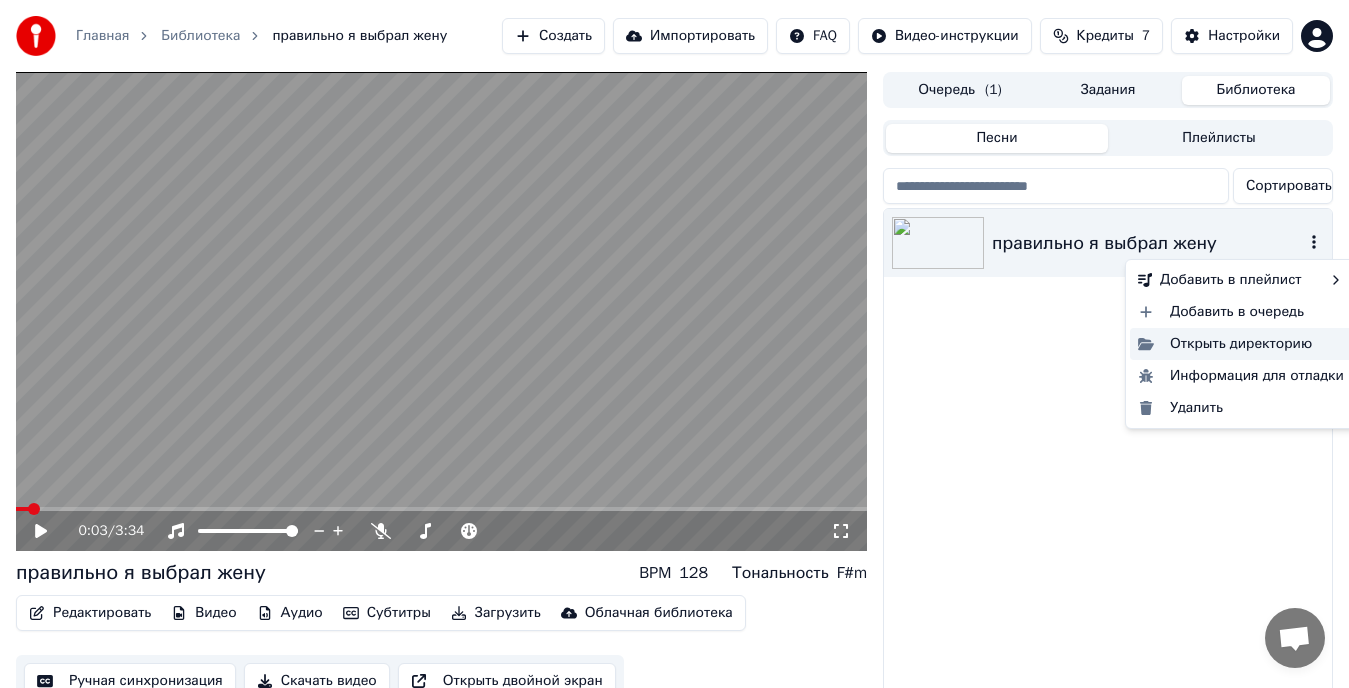 click on "Открыть директорию" at bounding box center [1241, 344] 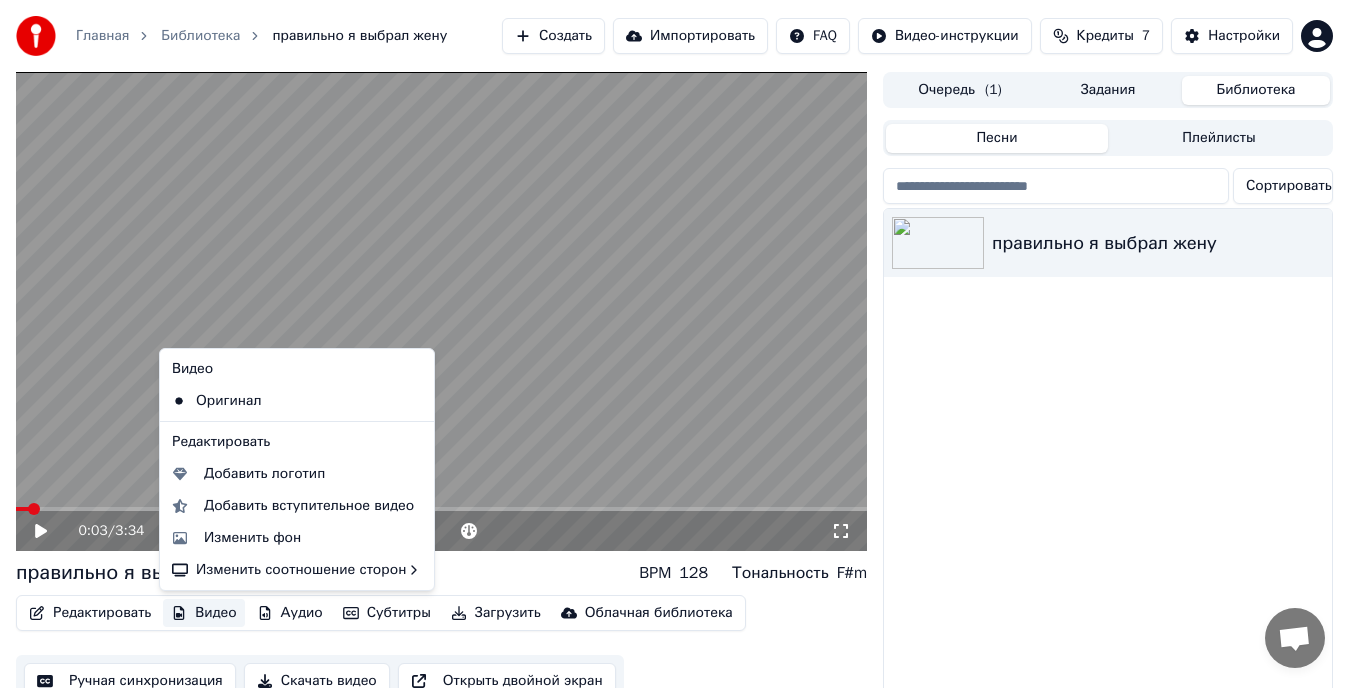 click on "Видео" at bounding box center (203, 613) 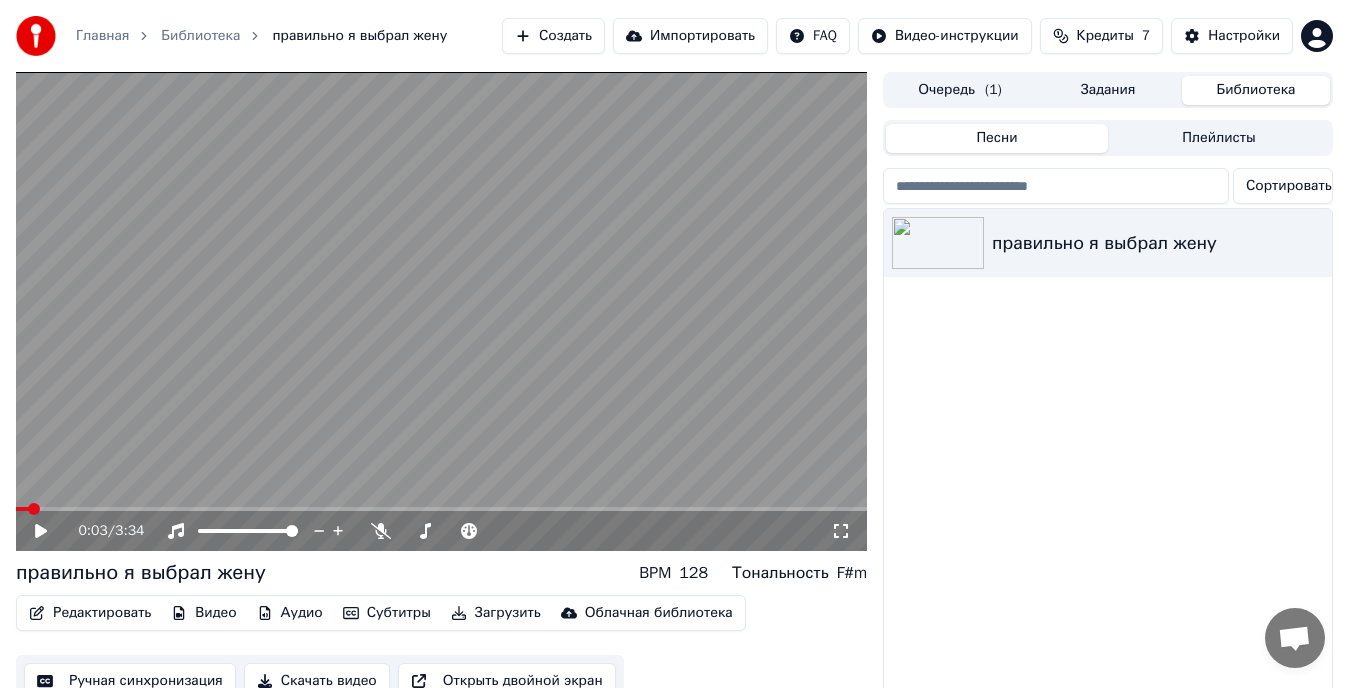 click on "правильно я выбрал жену" at bounding box center [1108, 466] 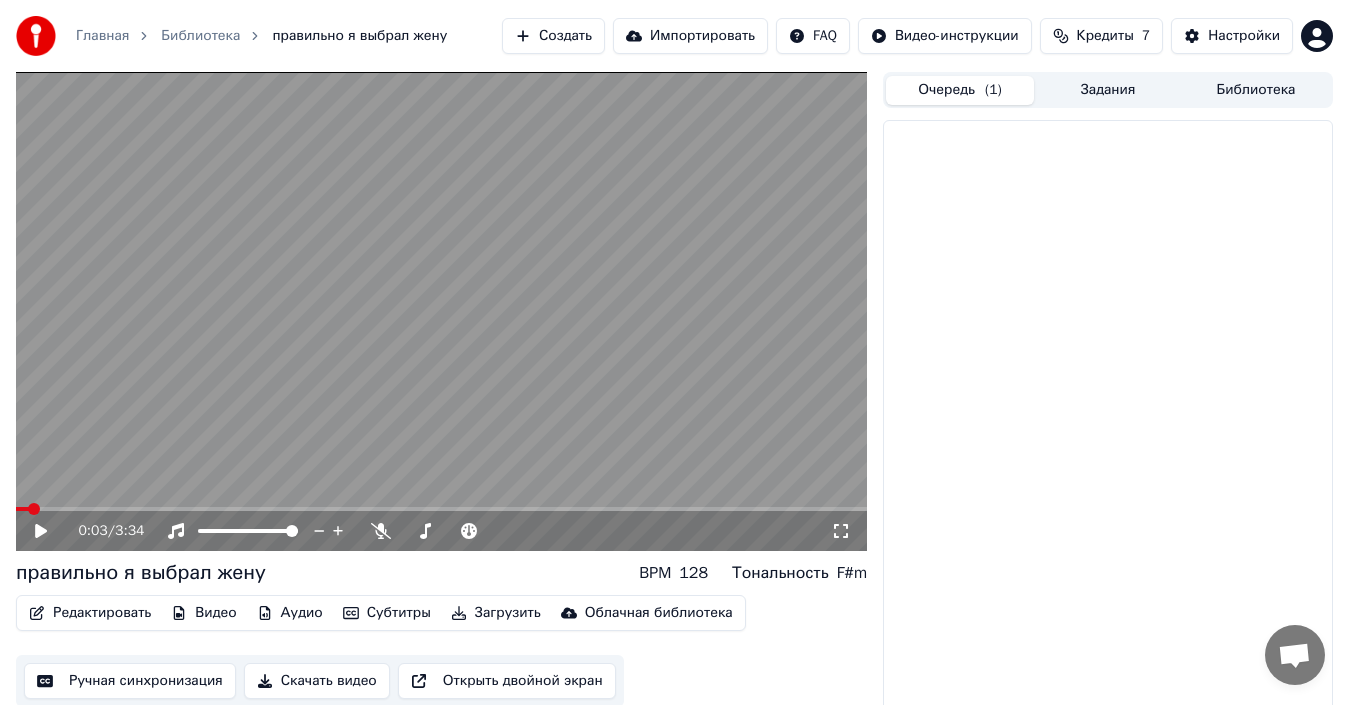 click on "Очередь ( 1 )" at bounding box center (960, 90) 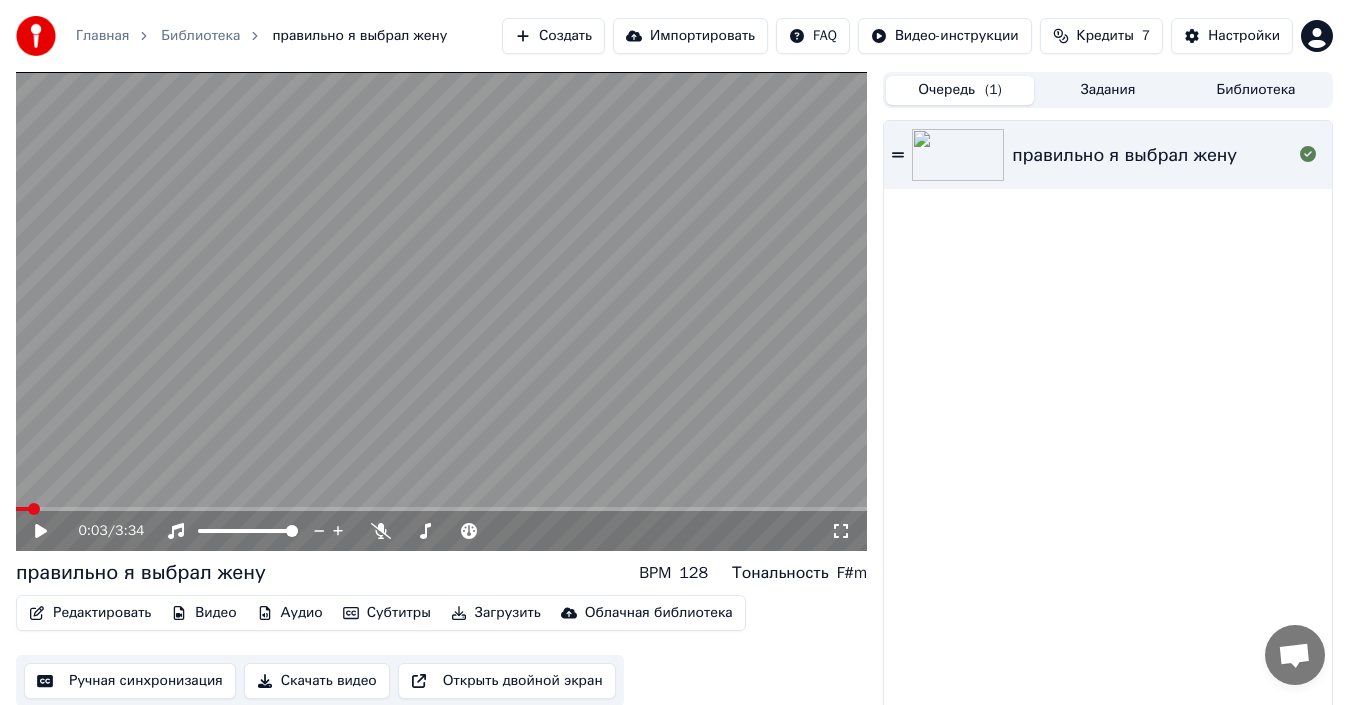 click on "Задания" at bounding box center (1108, 90) 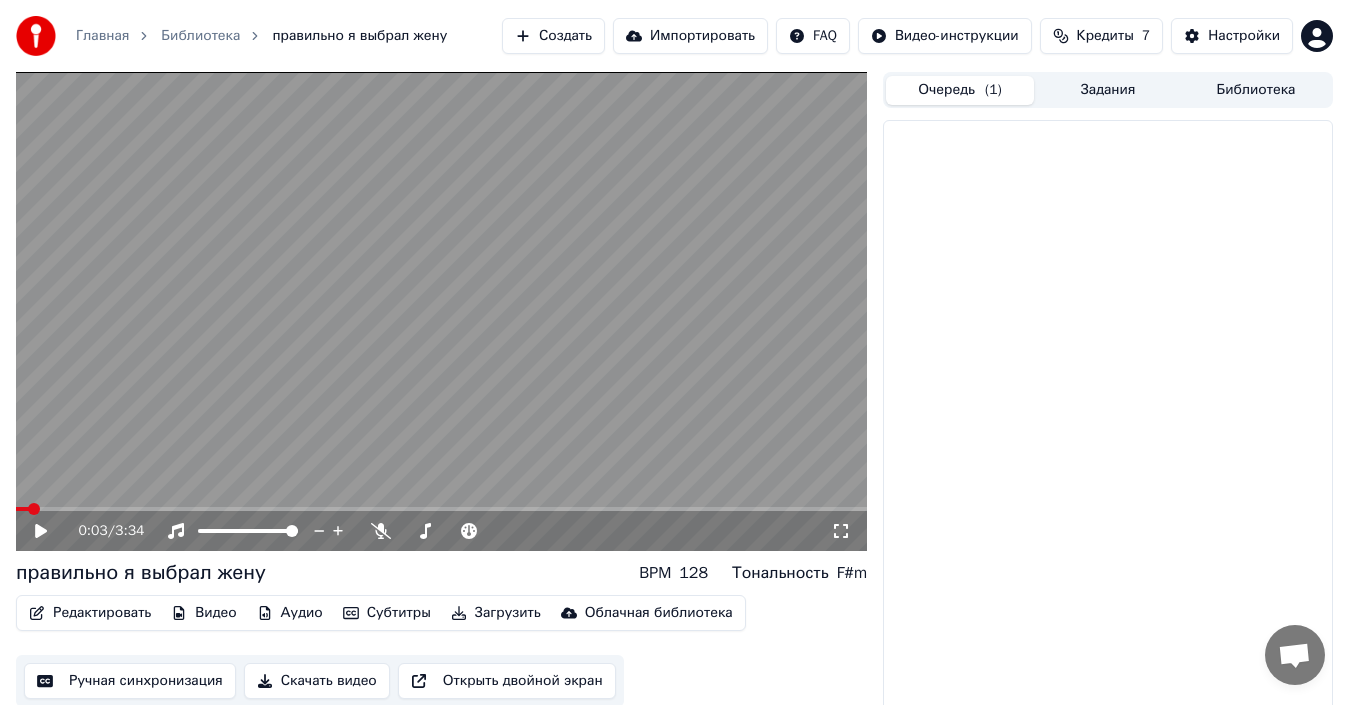 click on "Очередь ( 1 )" at bounding box center [960, 90] 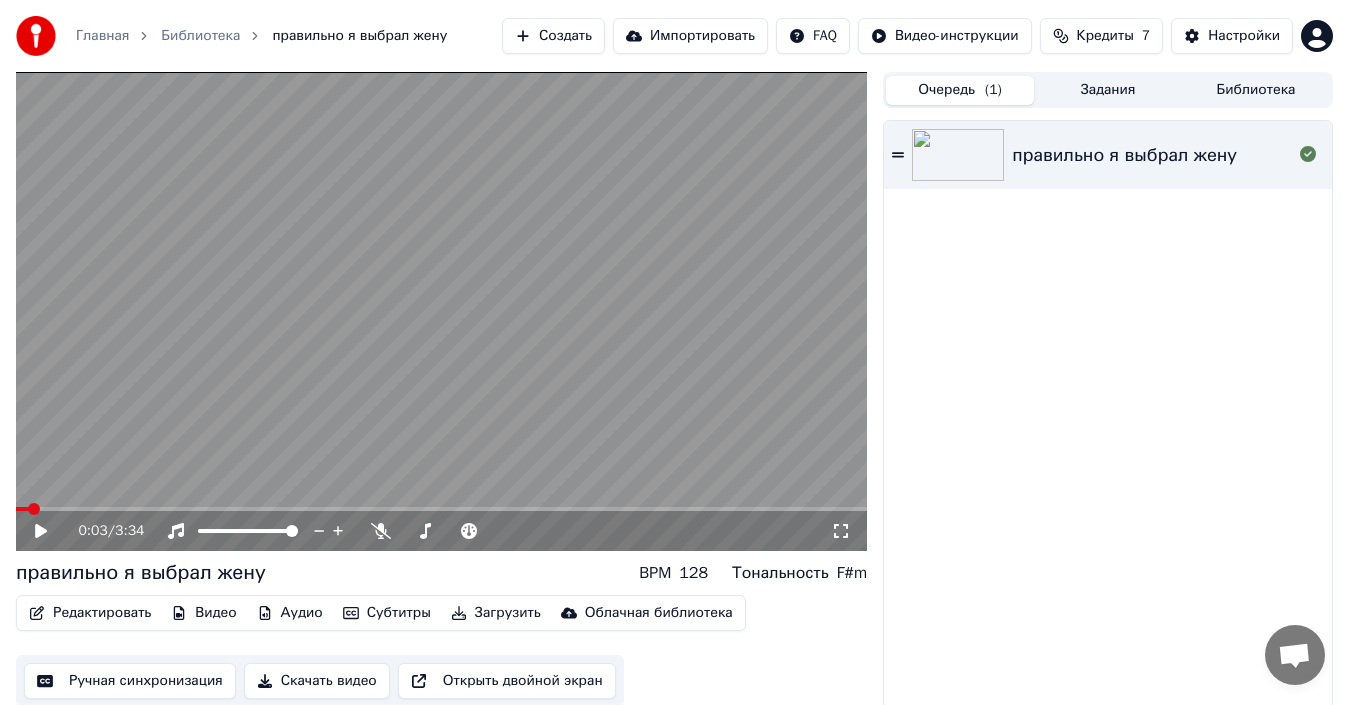 click 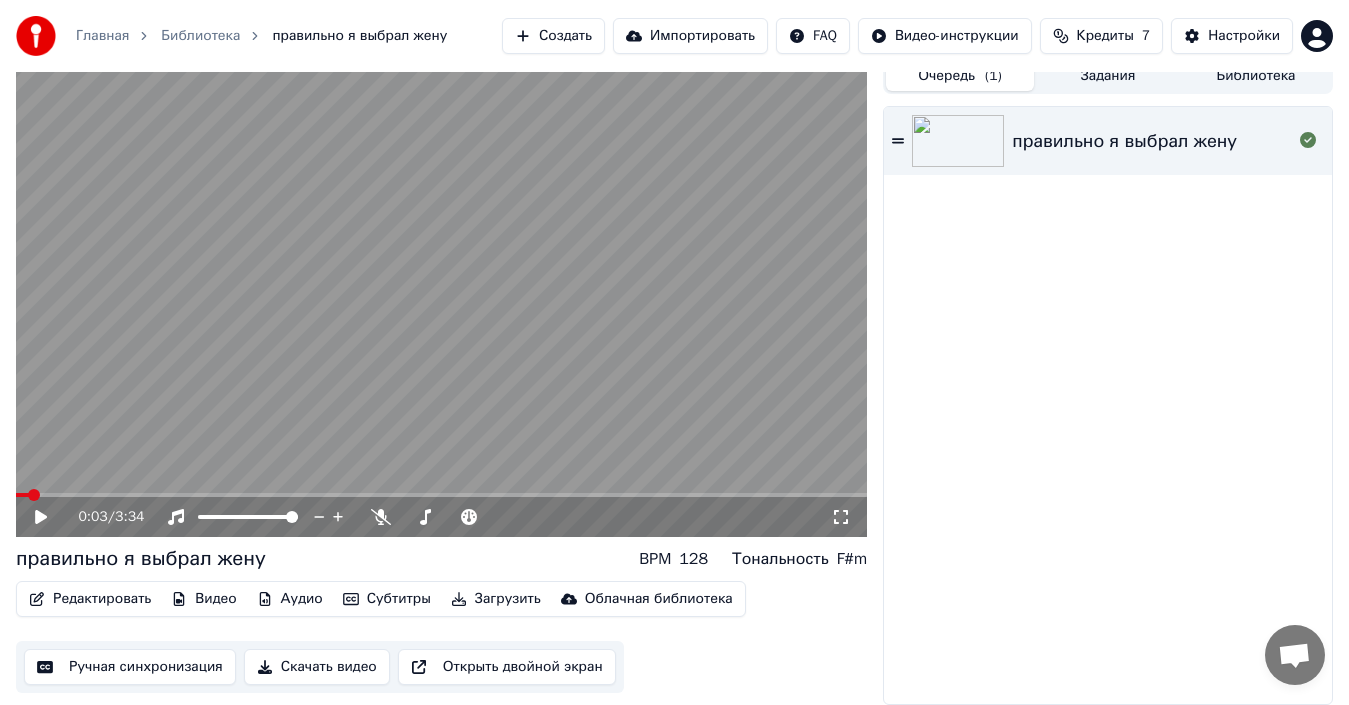 scroll, scrollTop: 0, scrollLeft: 0, axis: both 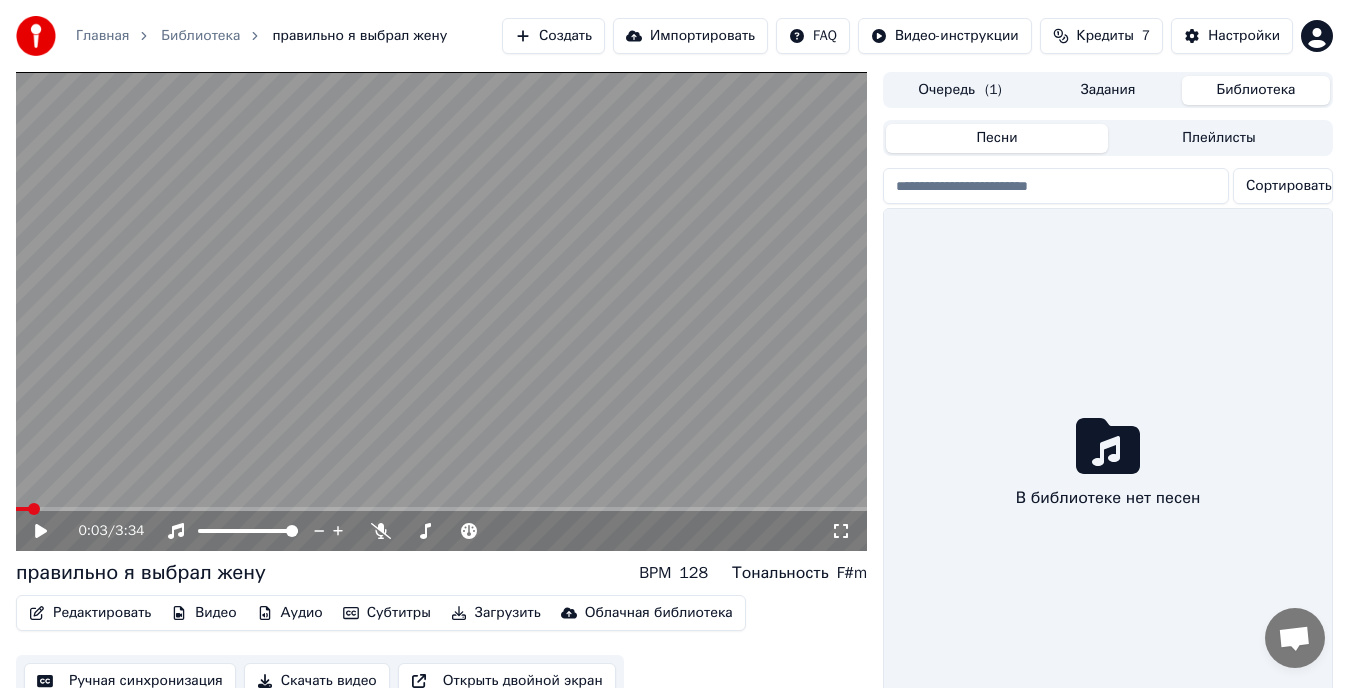 click on "Библиотека" at bounding box center [1256, 90] 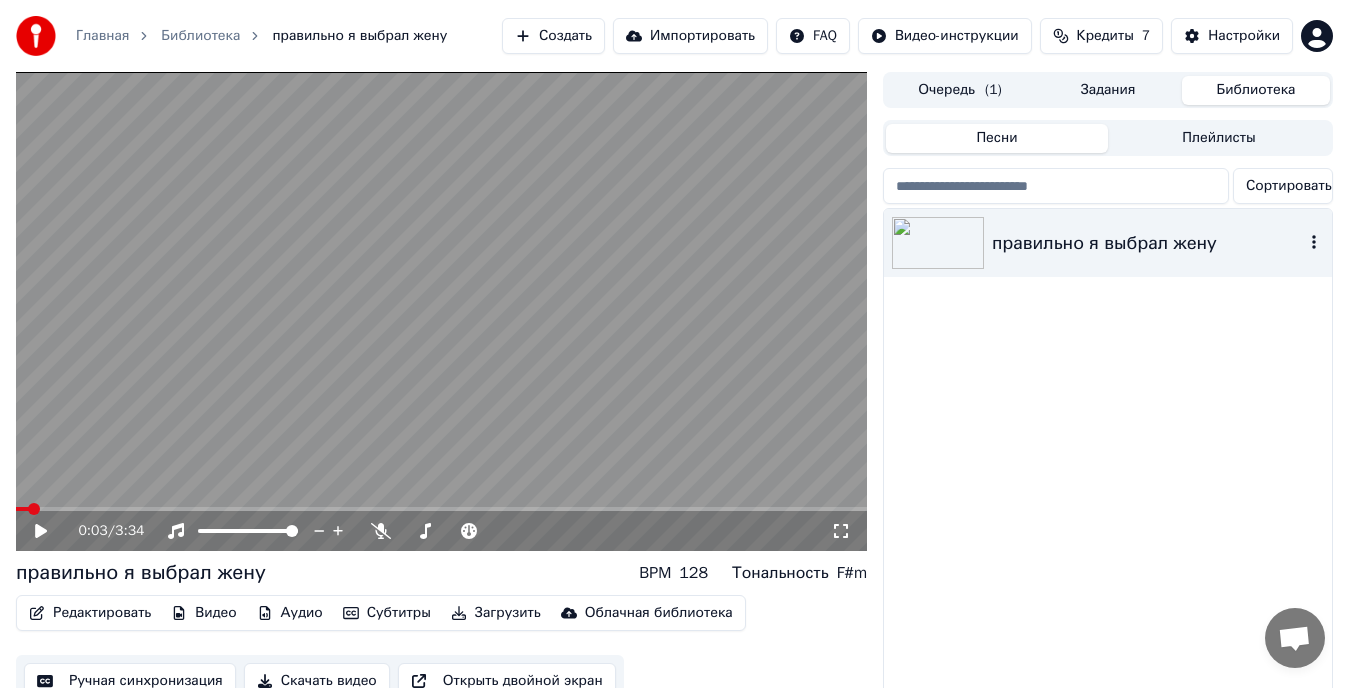 click 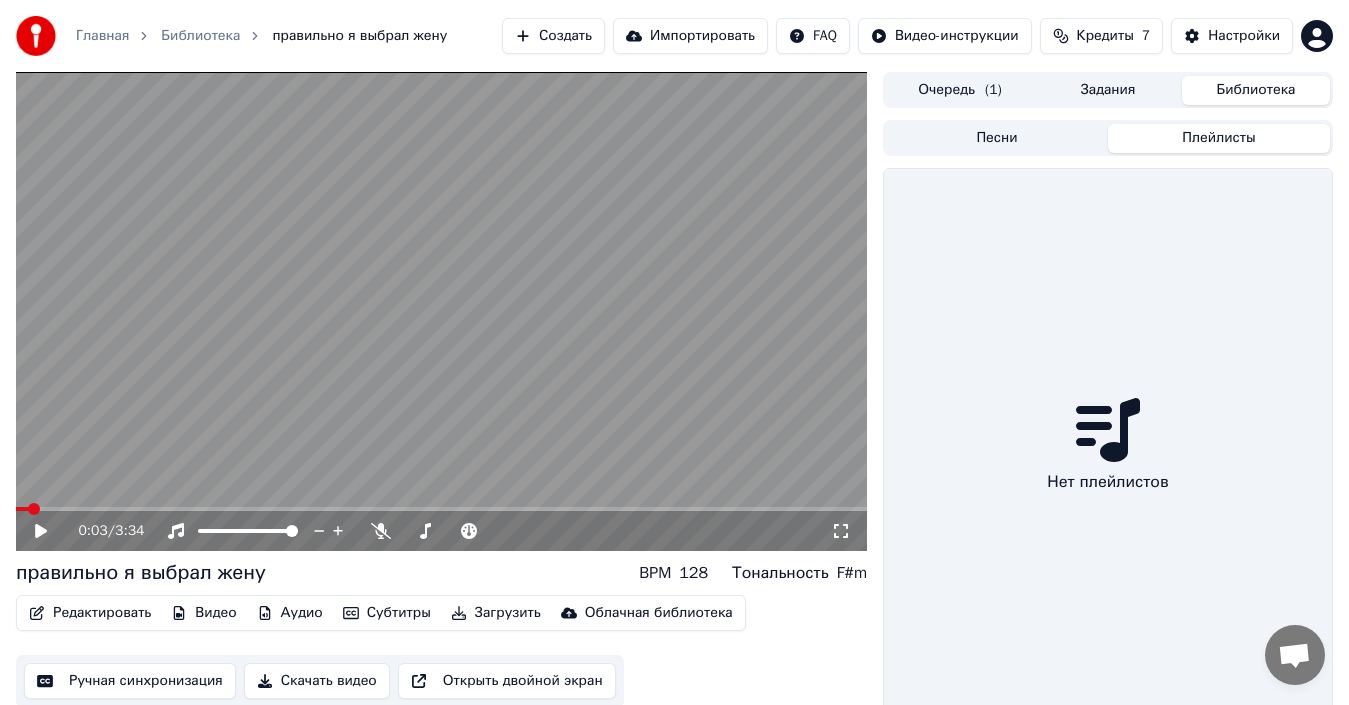 click on "Плейлисты" at bounding box center [1219, 138] 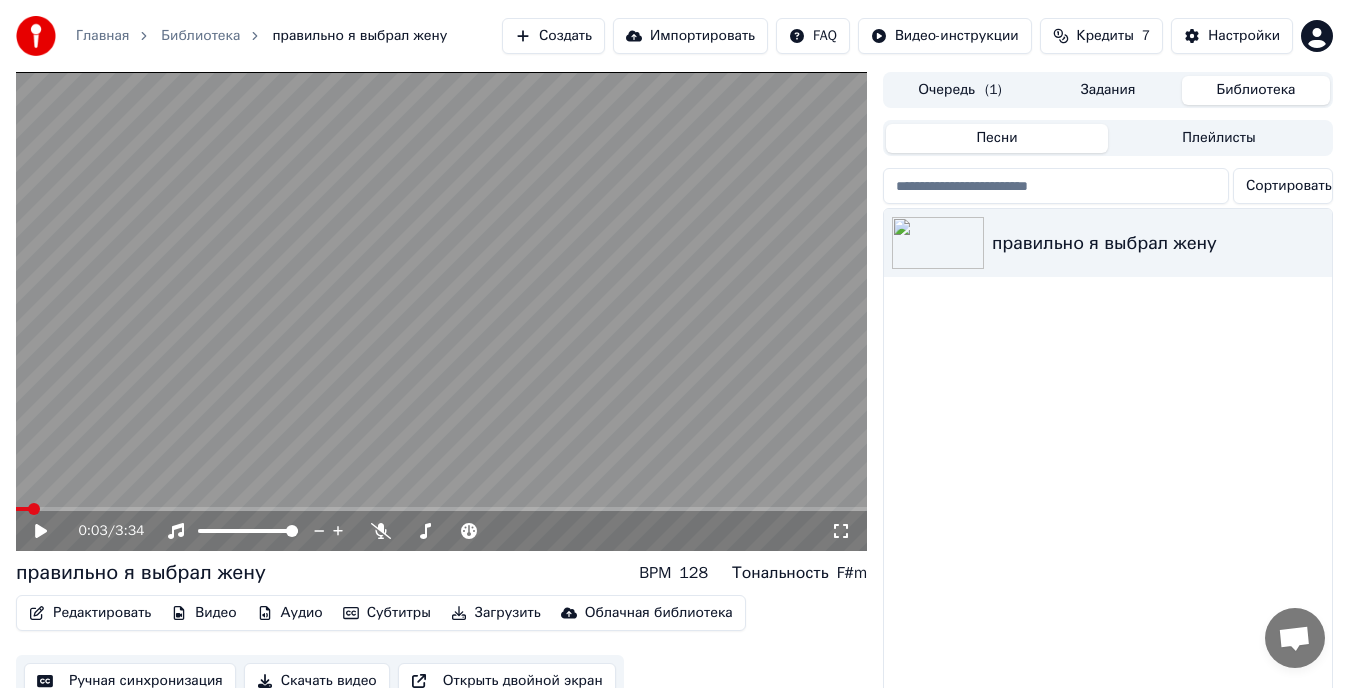 click on "Песни" at bounding box center [997, 138] 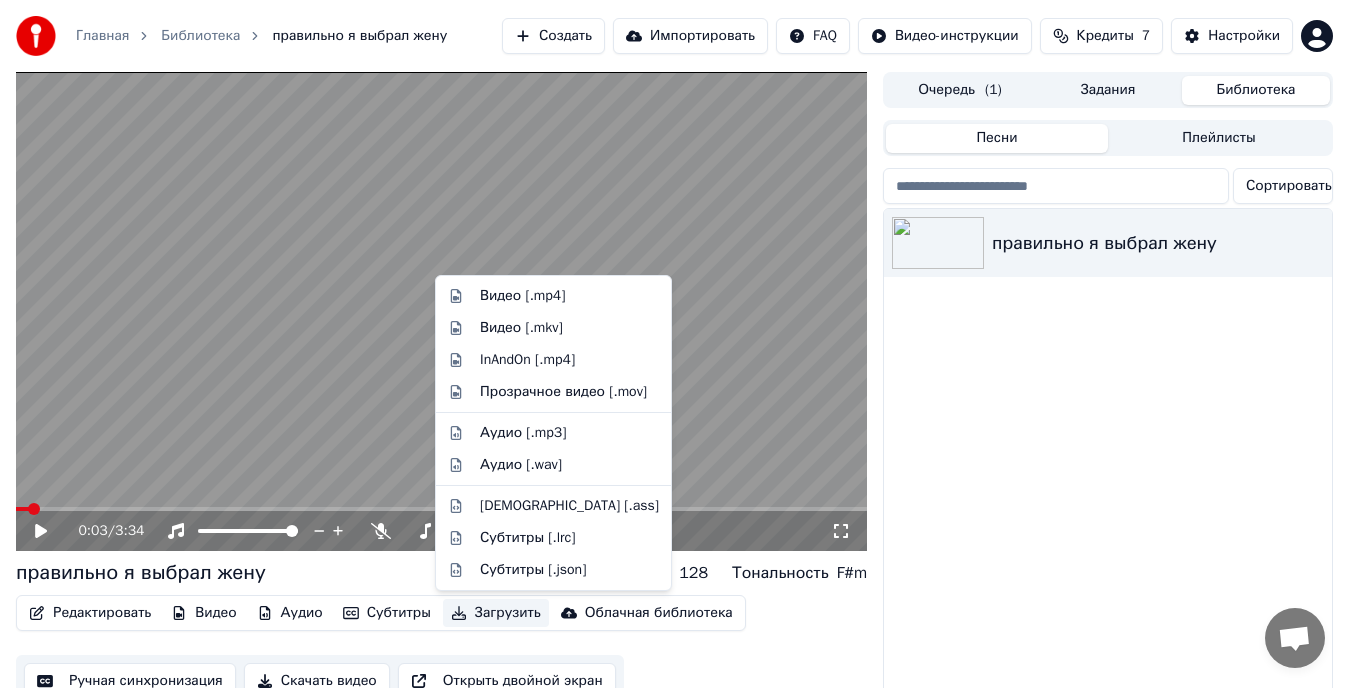 click on "Загрузить" at bounding box center [496, 613] 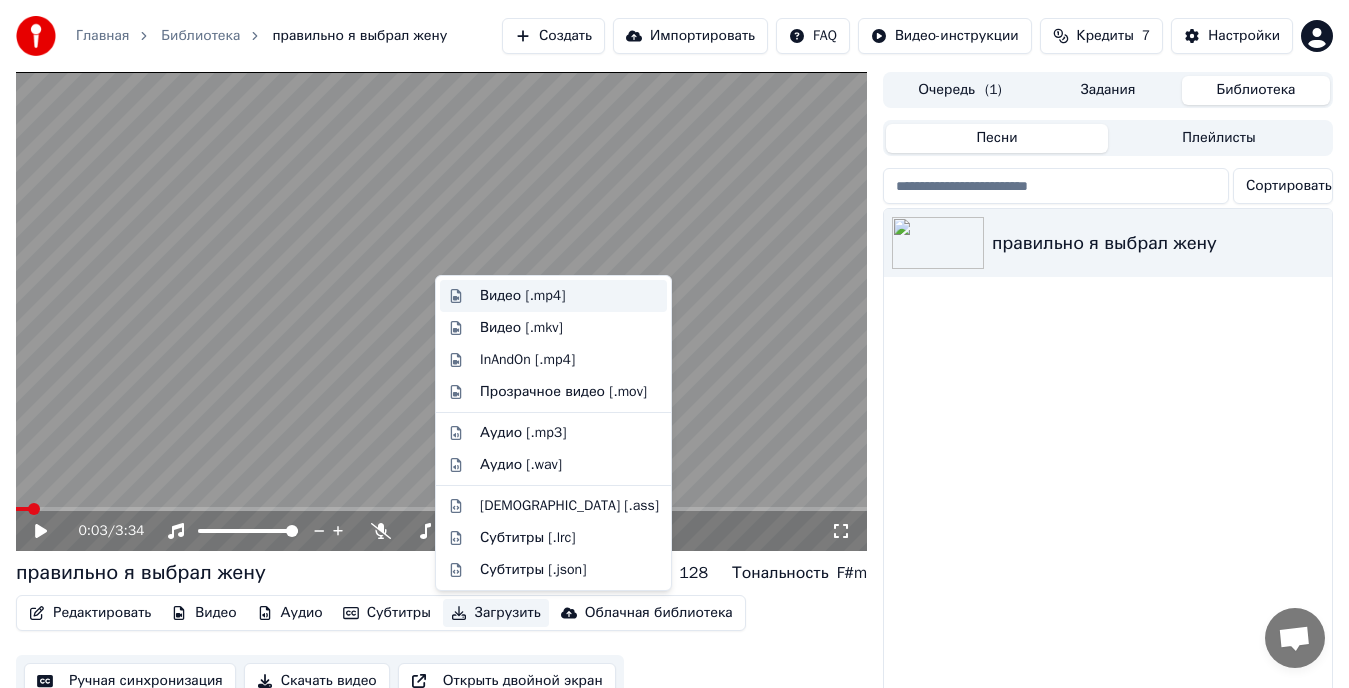 click on "Видео [.mp4]" at bounding box center [522, 296] 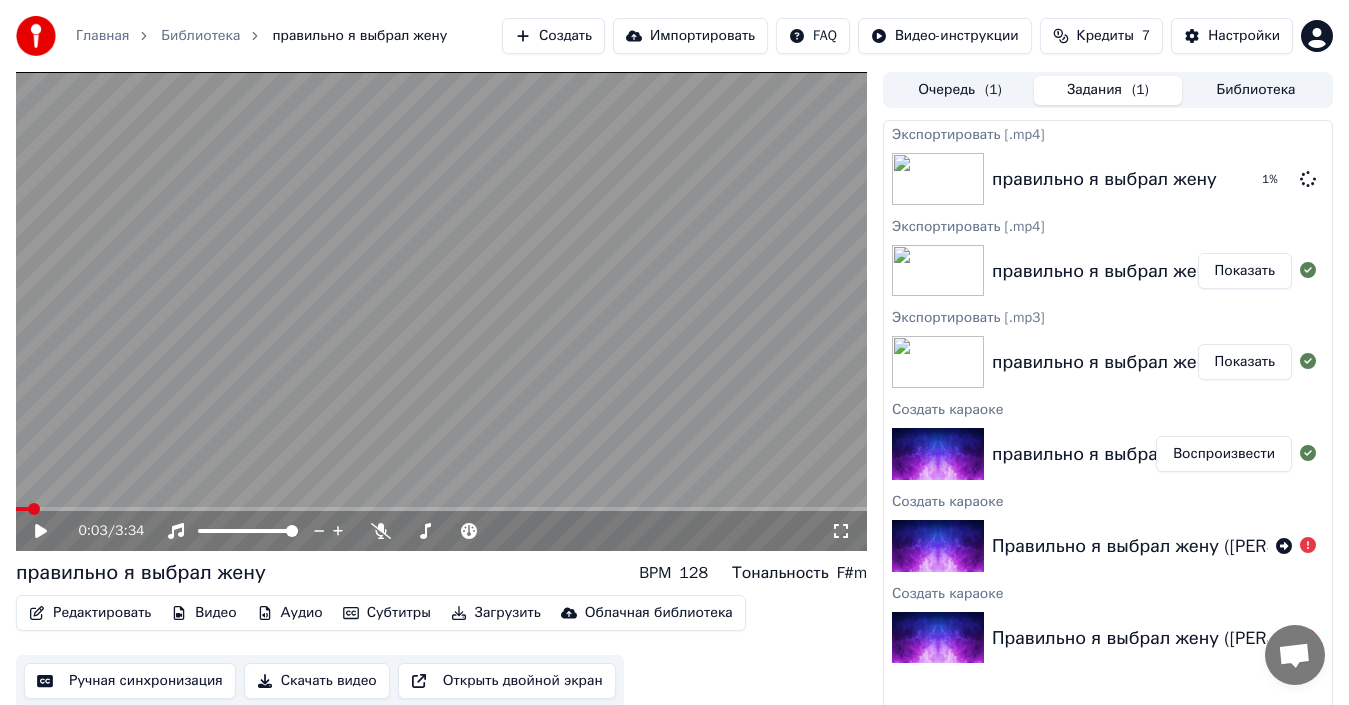 click on "Показать" at bounding box center [1245, 271] 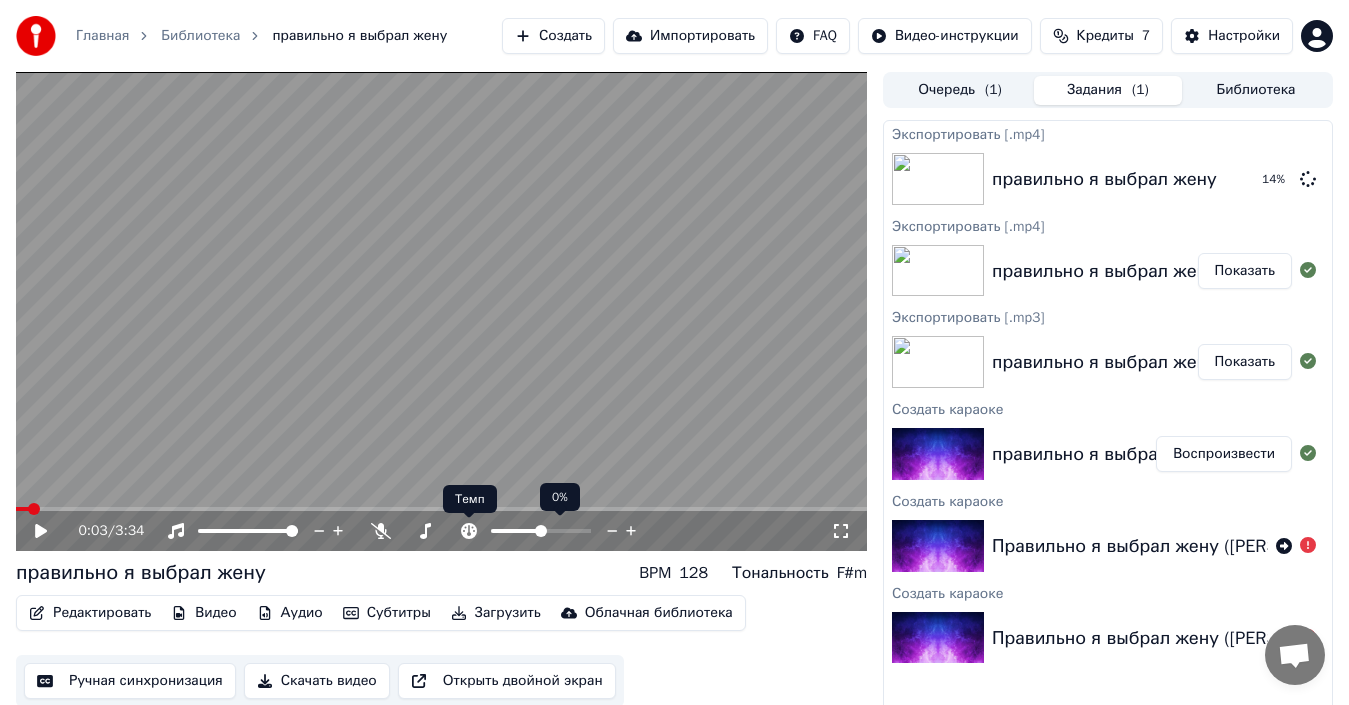 click at bounding box center [559, 531] 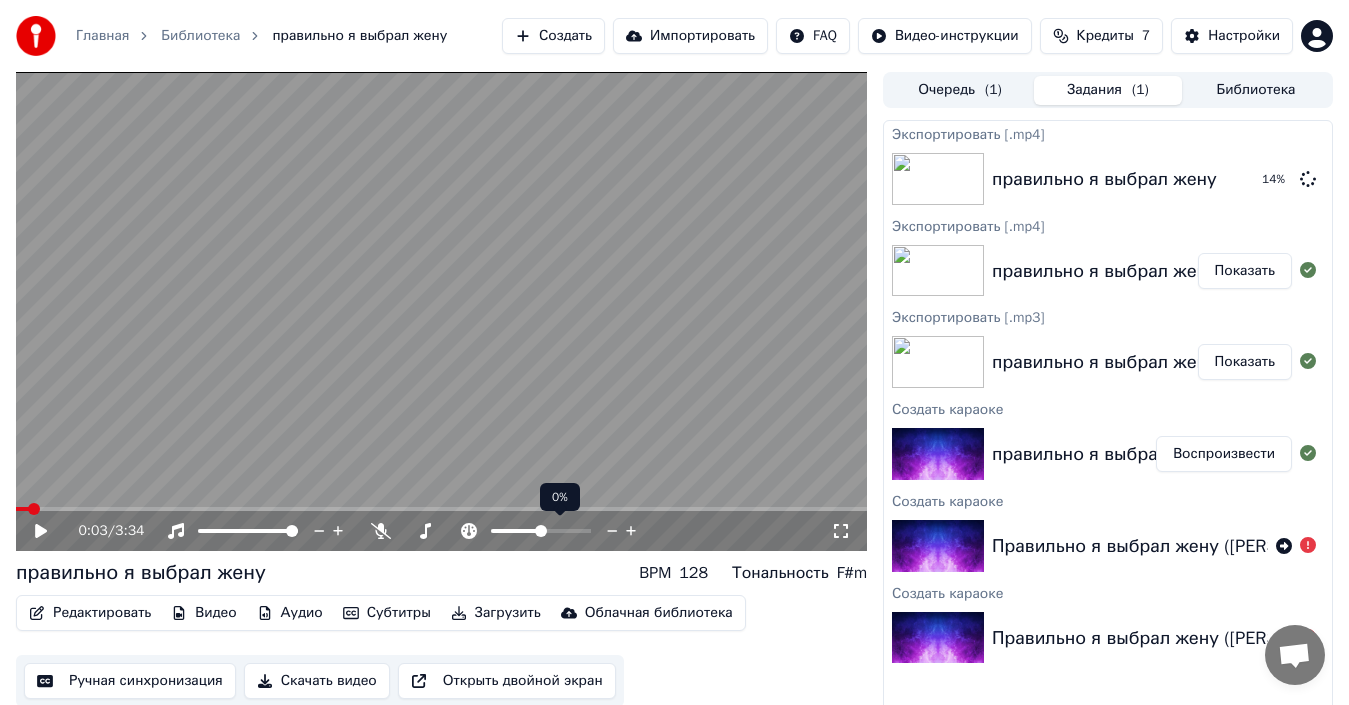 click 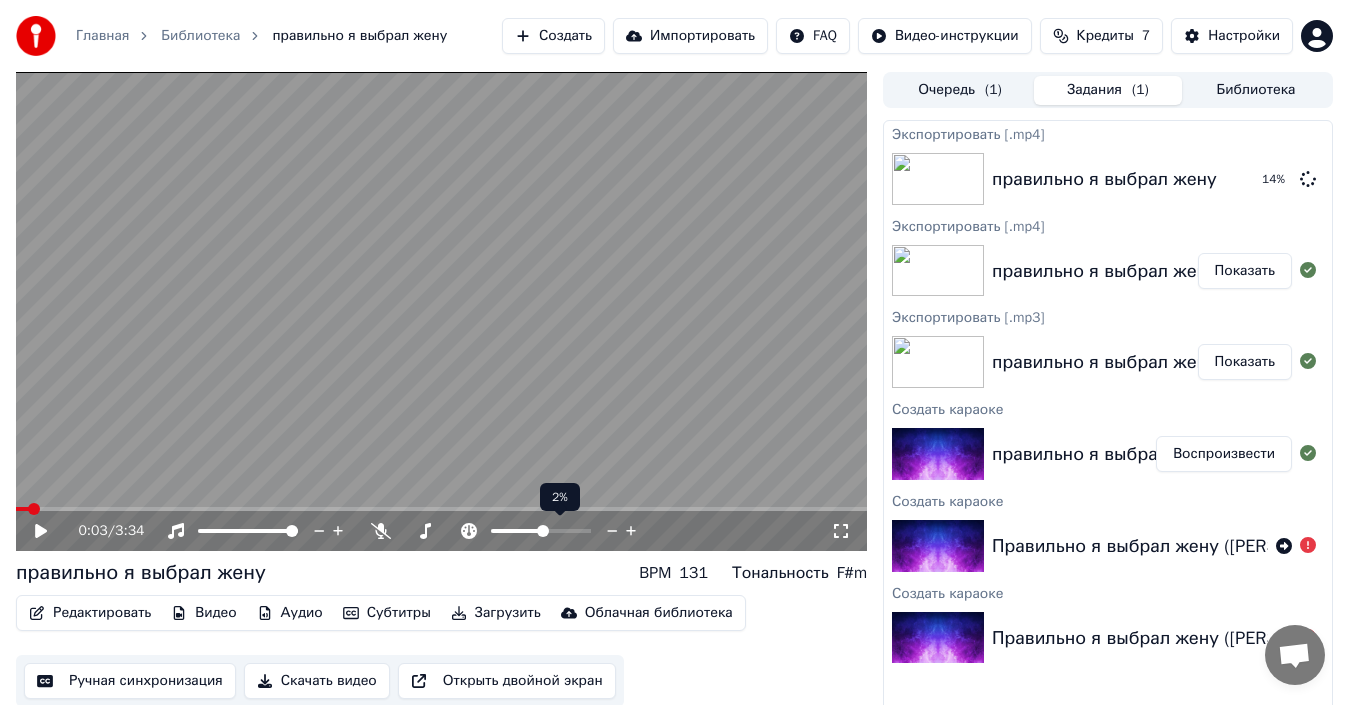 click 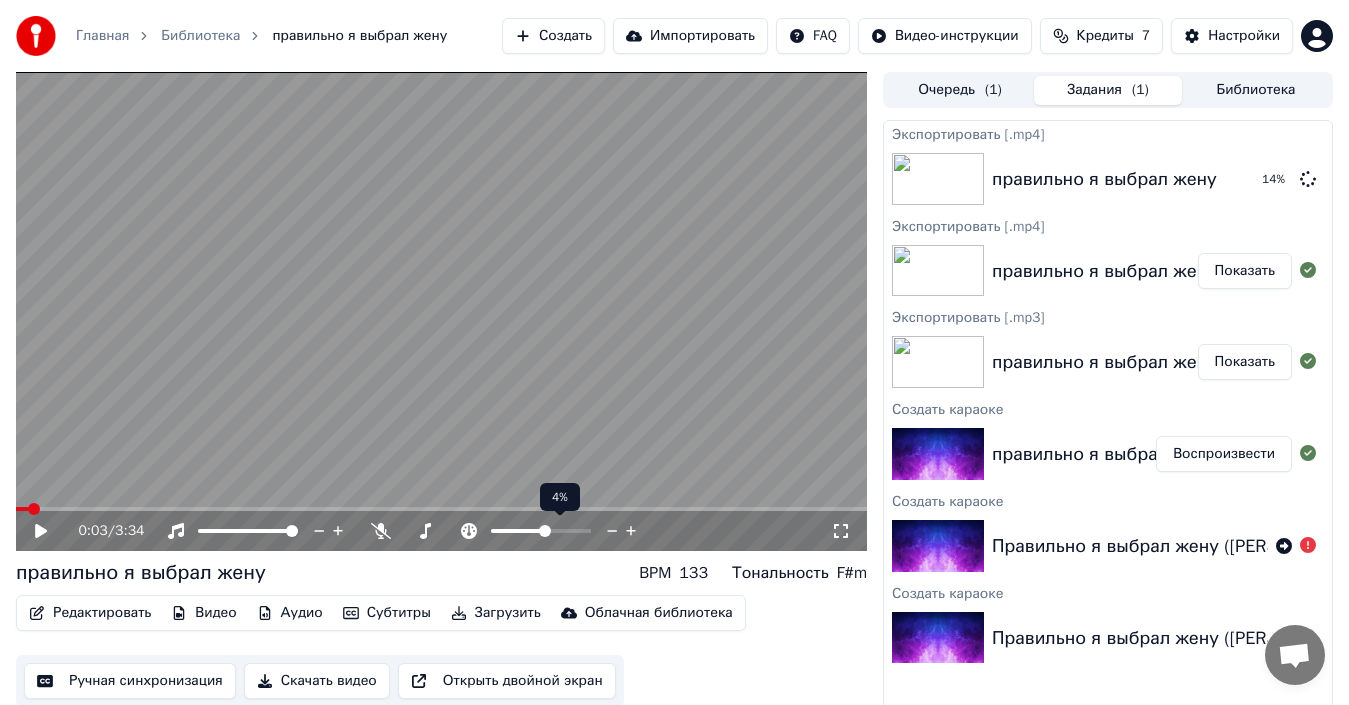 click 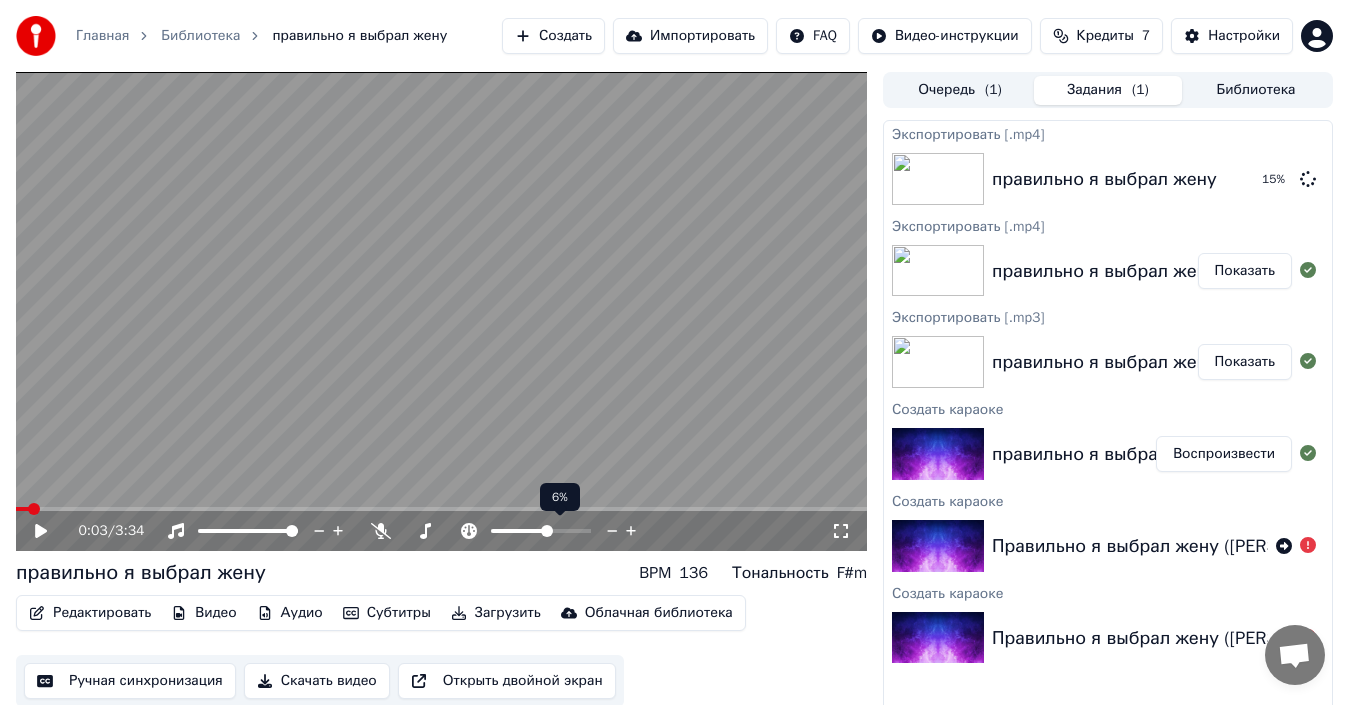 click 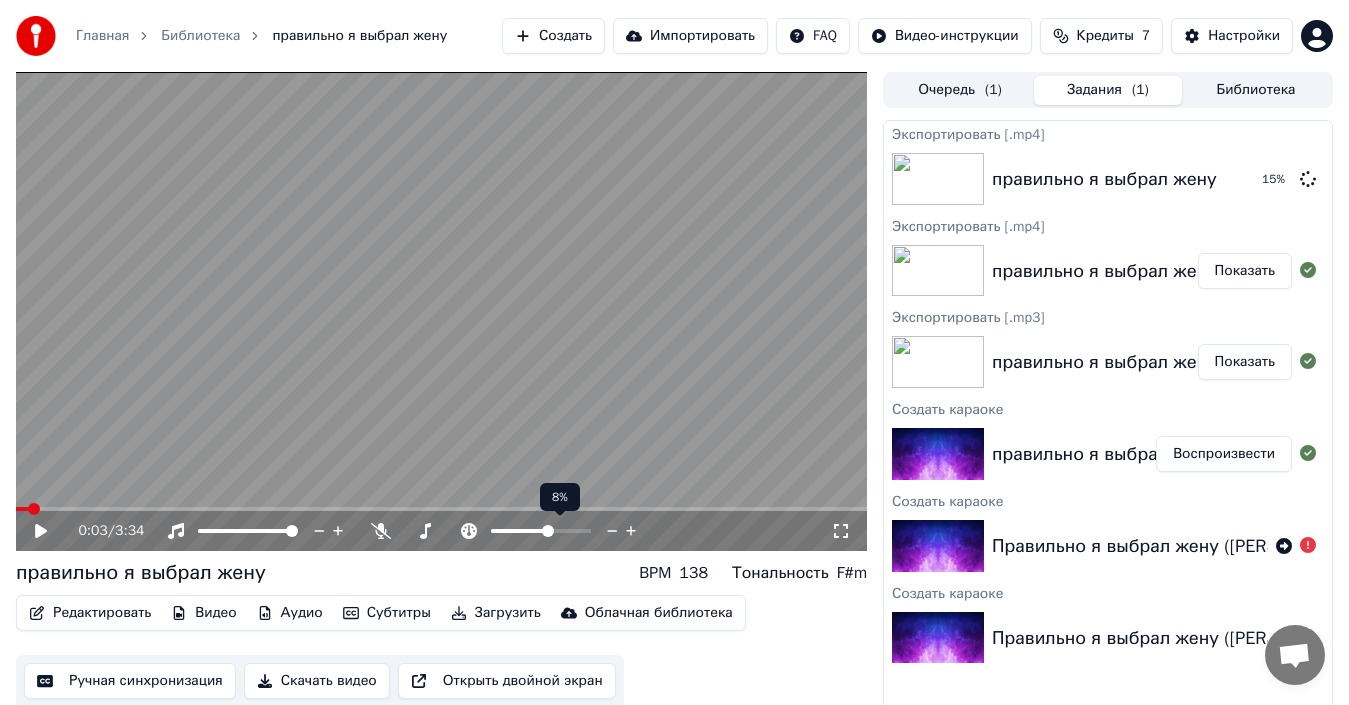 click 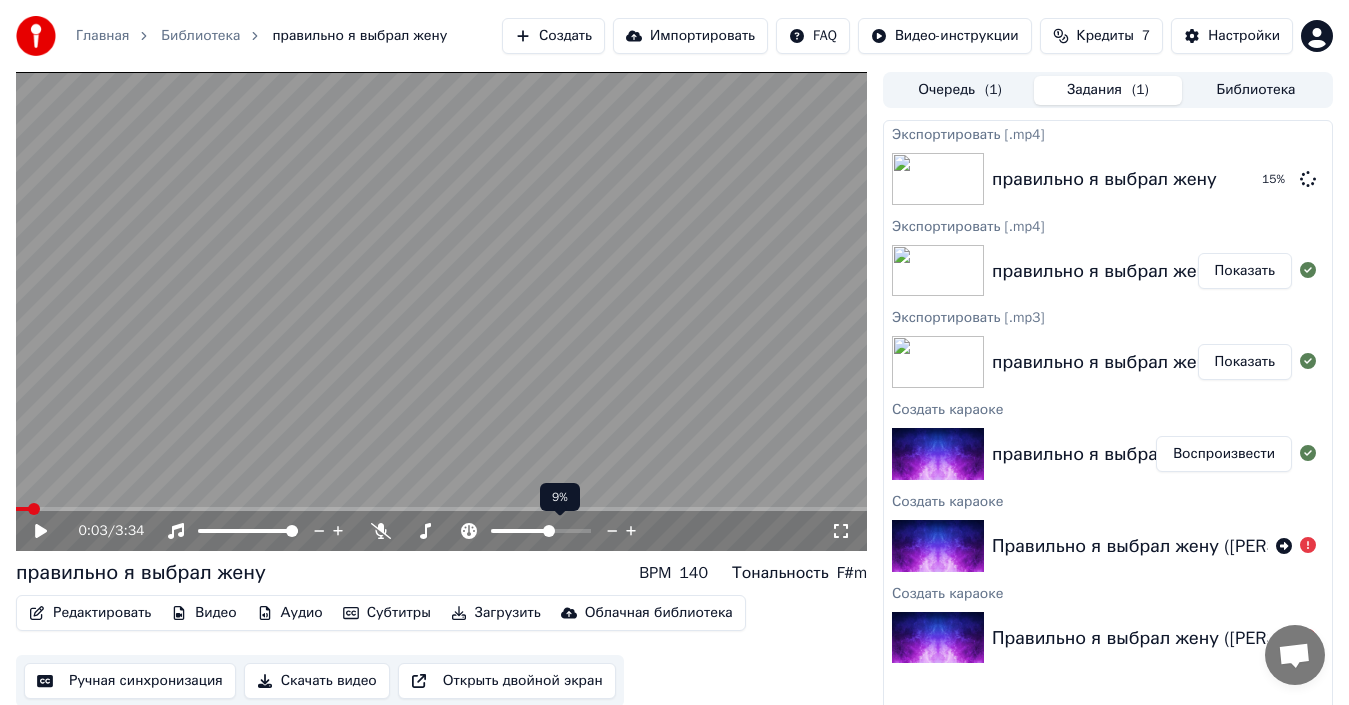 click 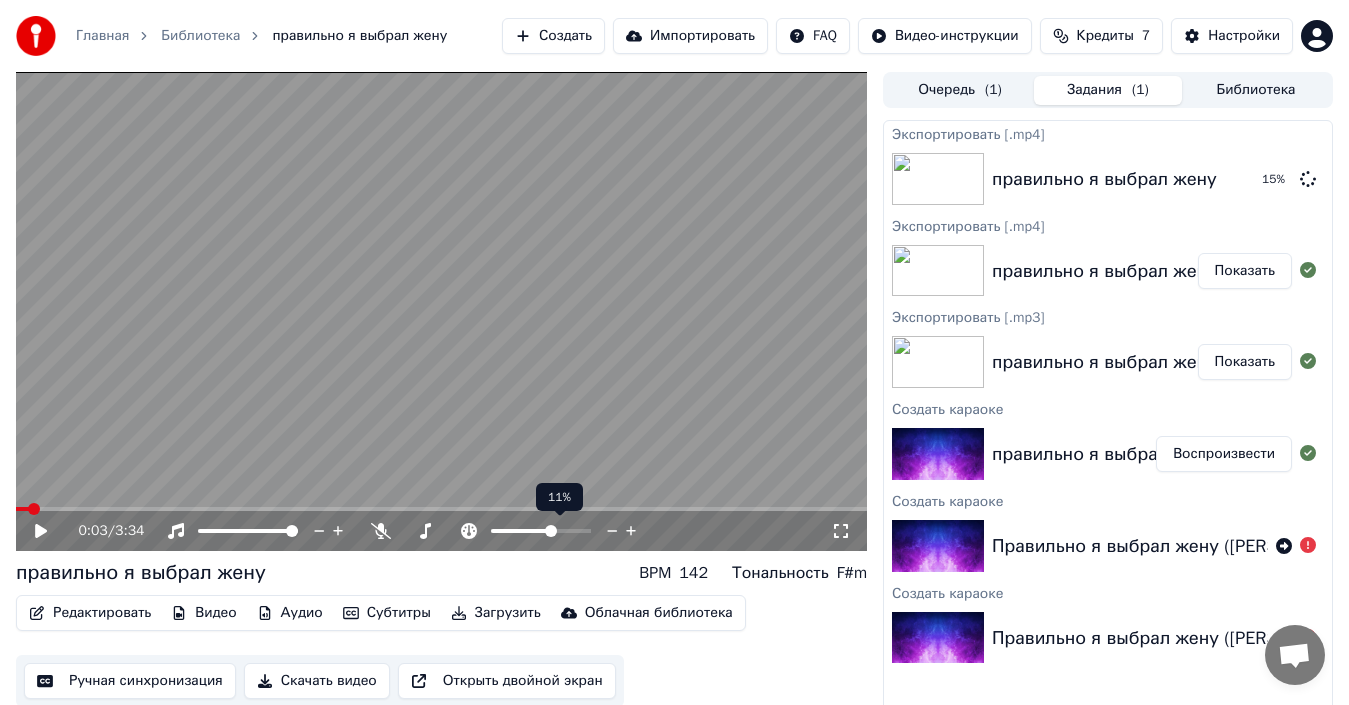 click 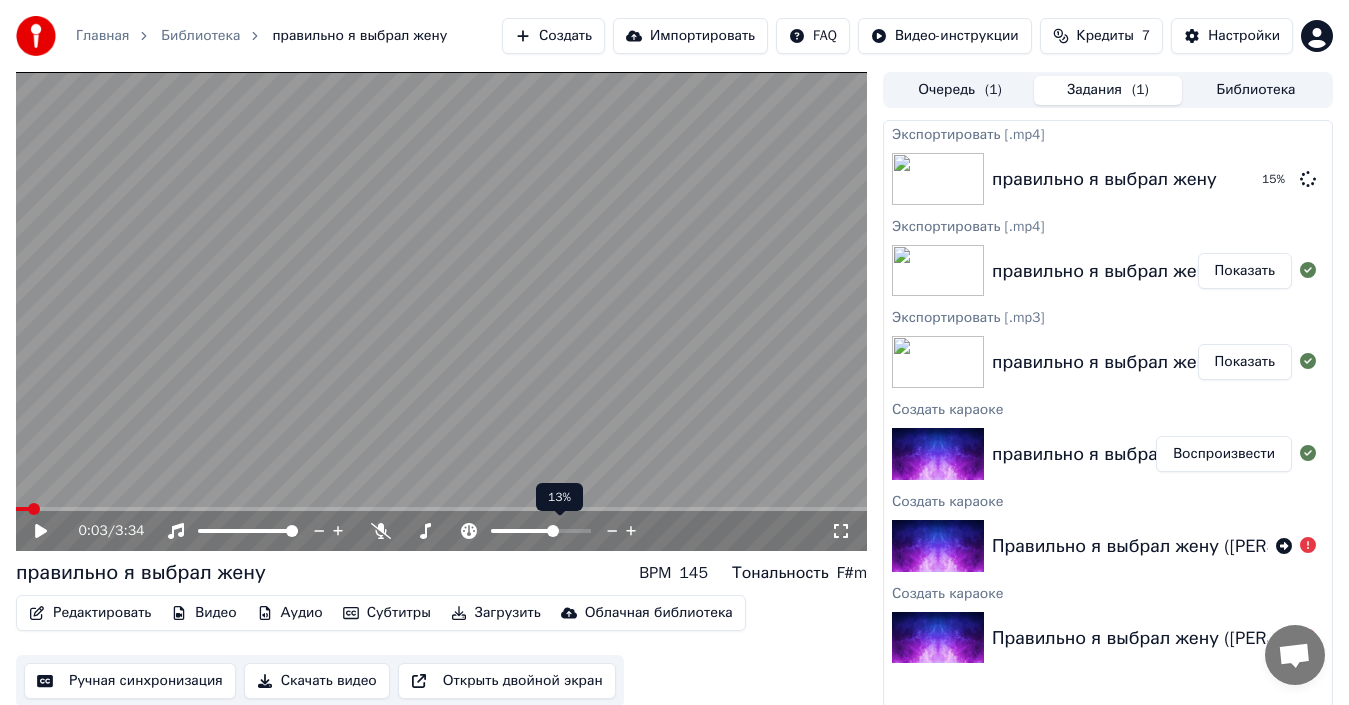 click 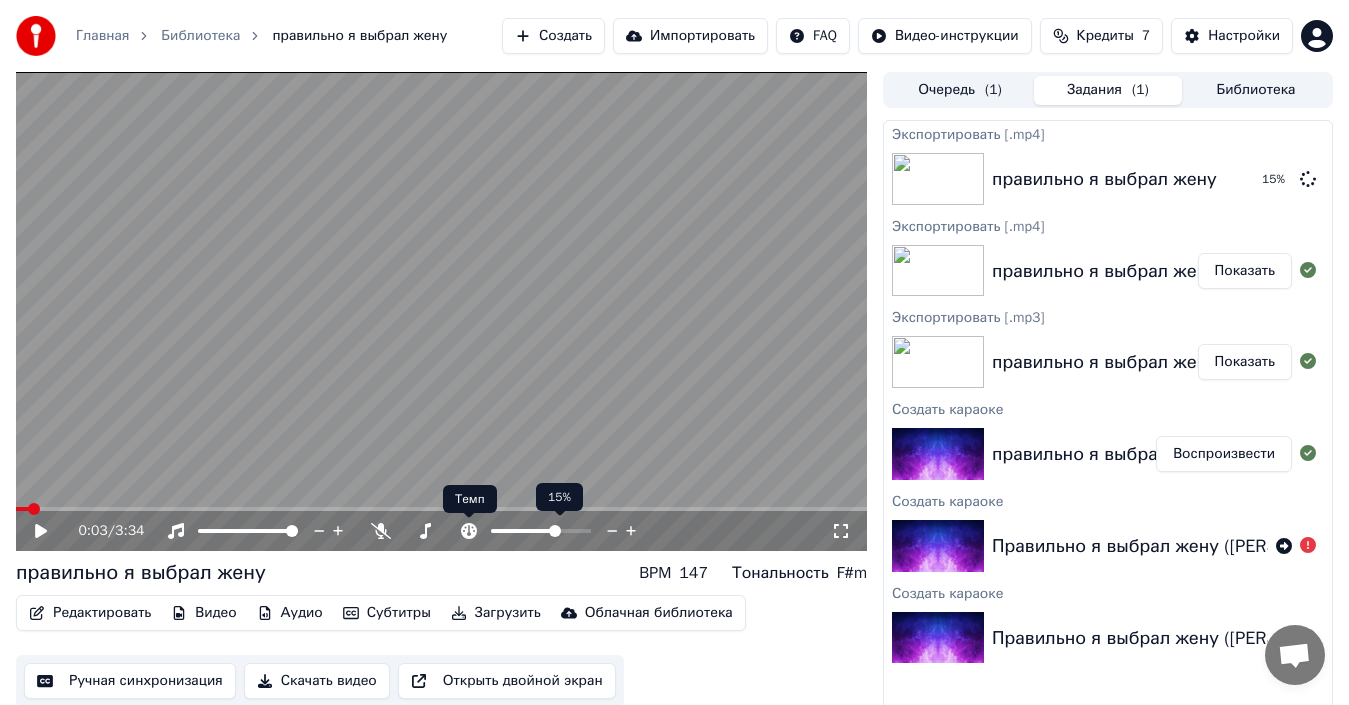 click 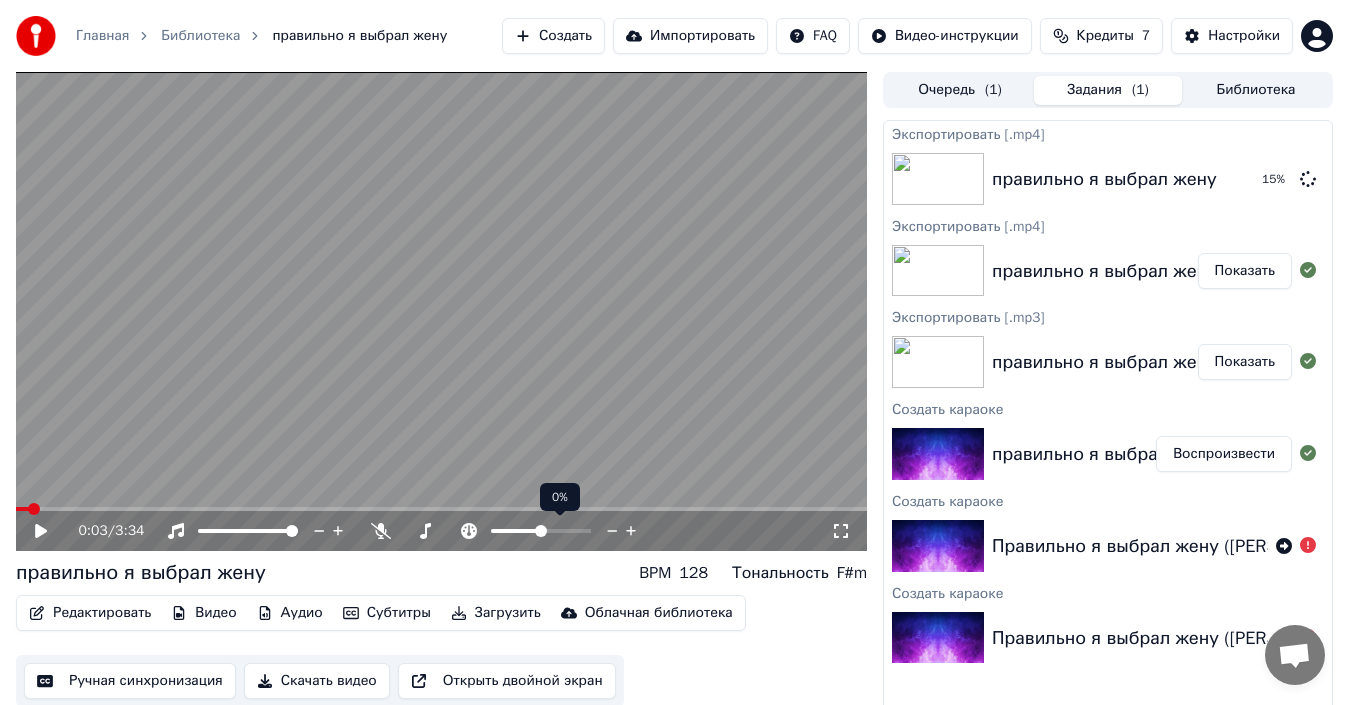 click 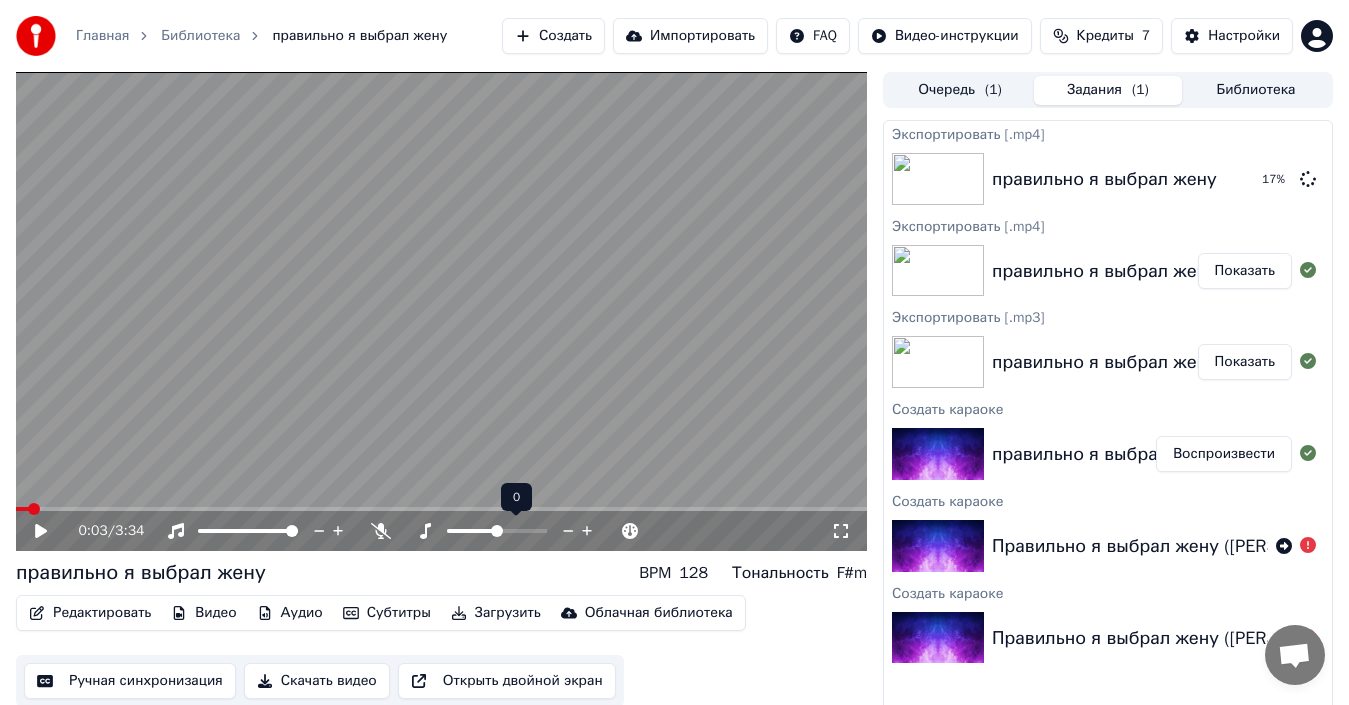 click 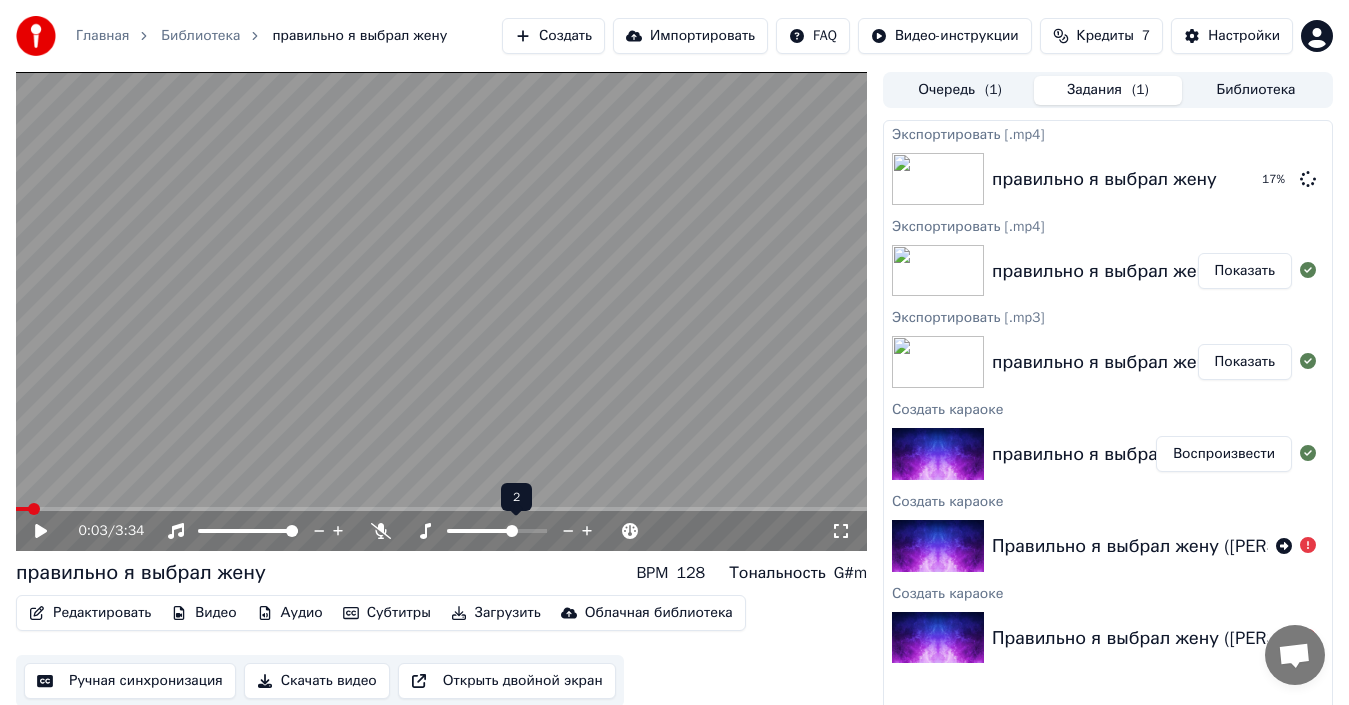 click 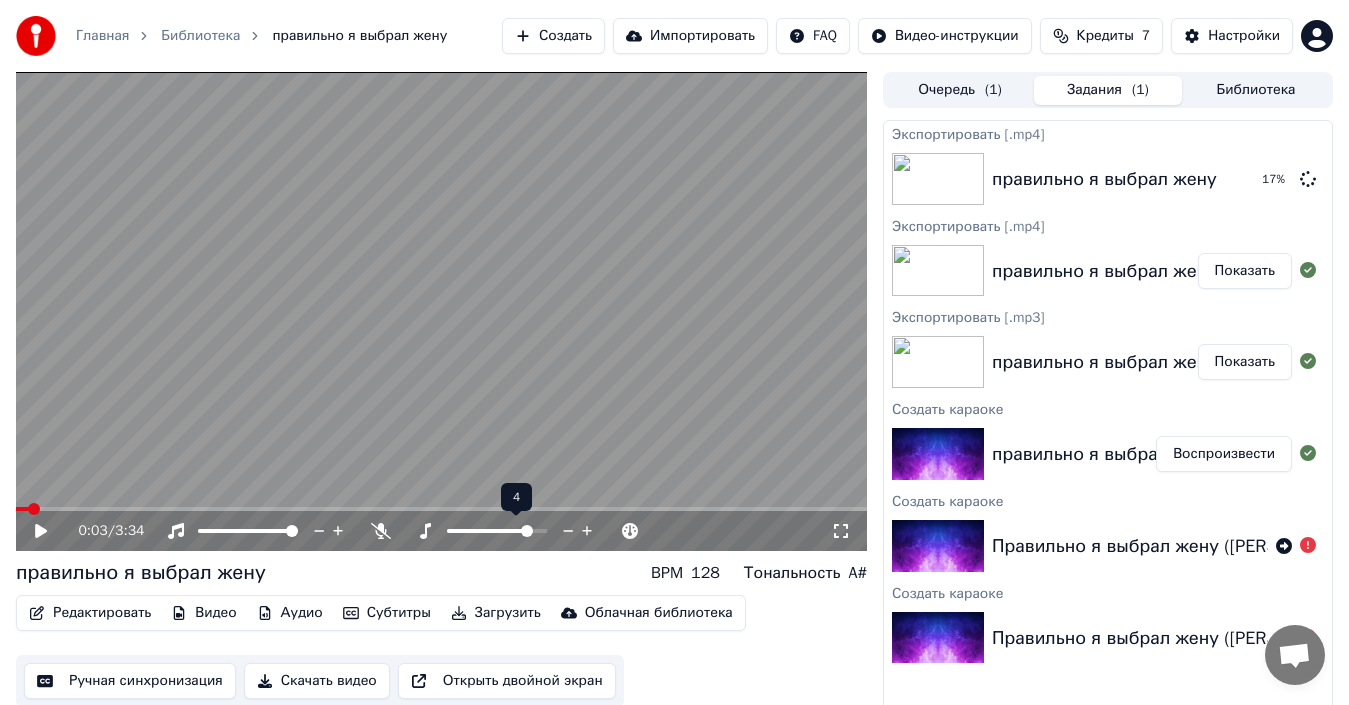 click 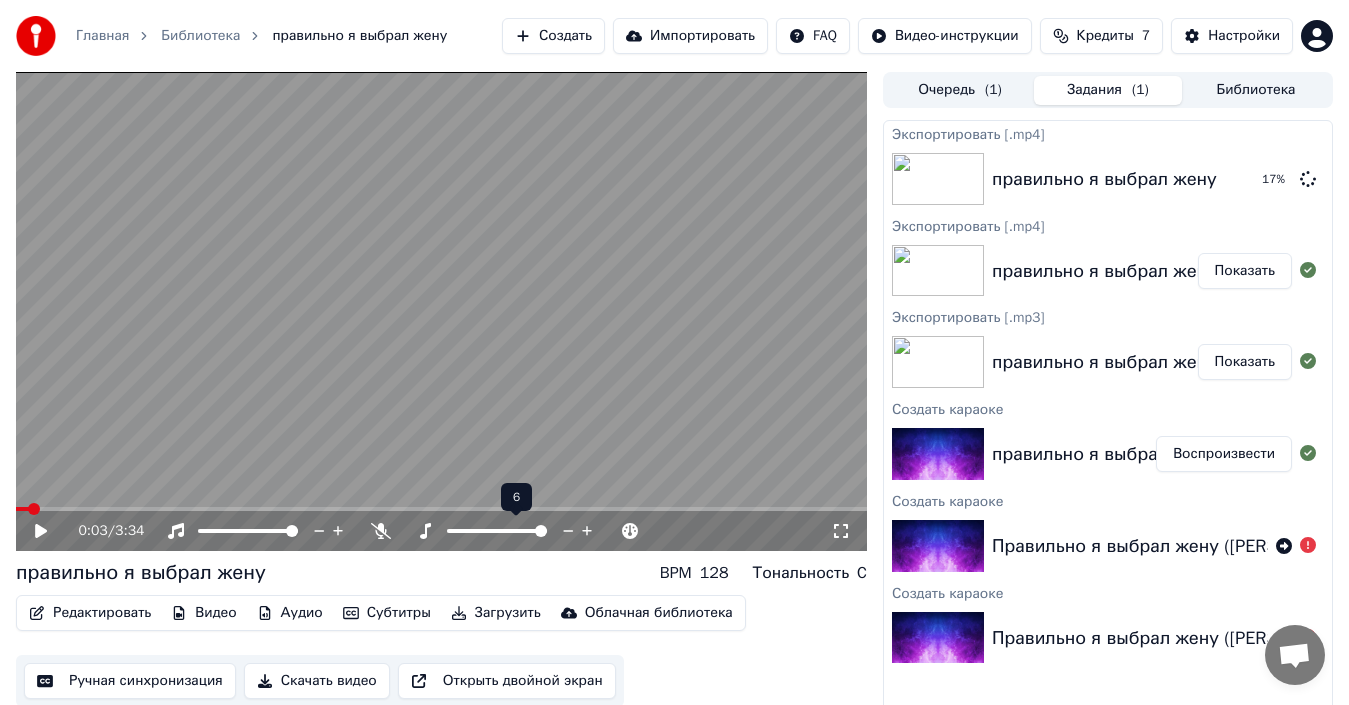 click 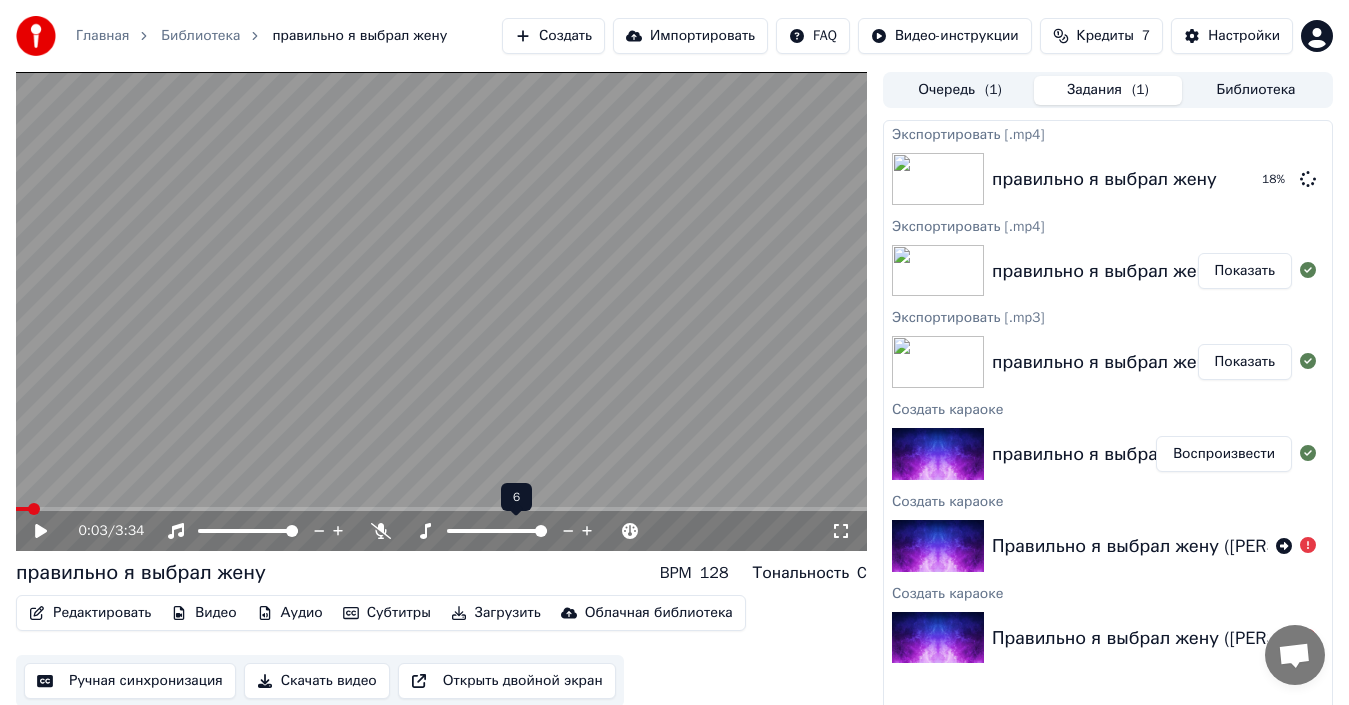 click 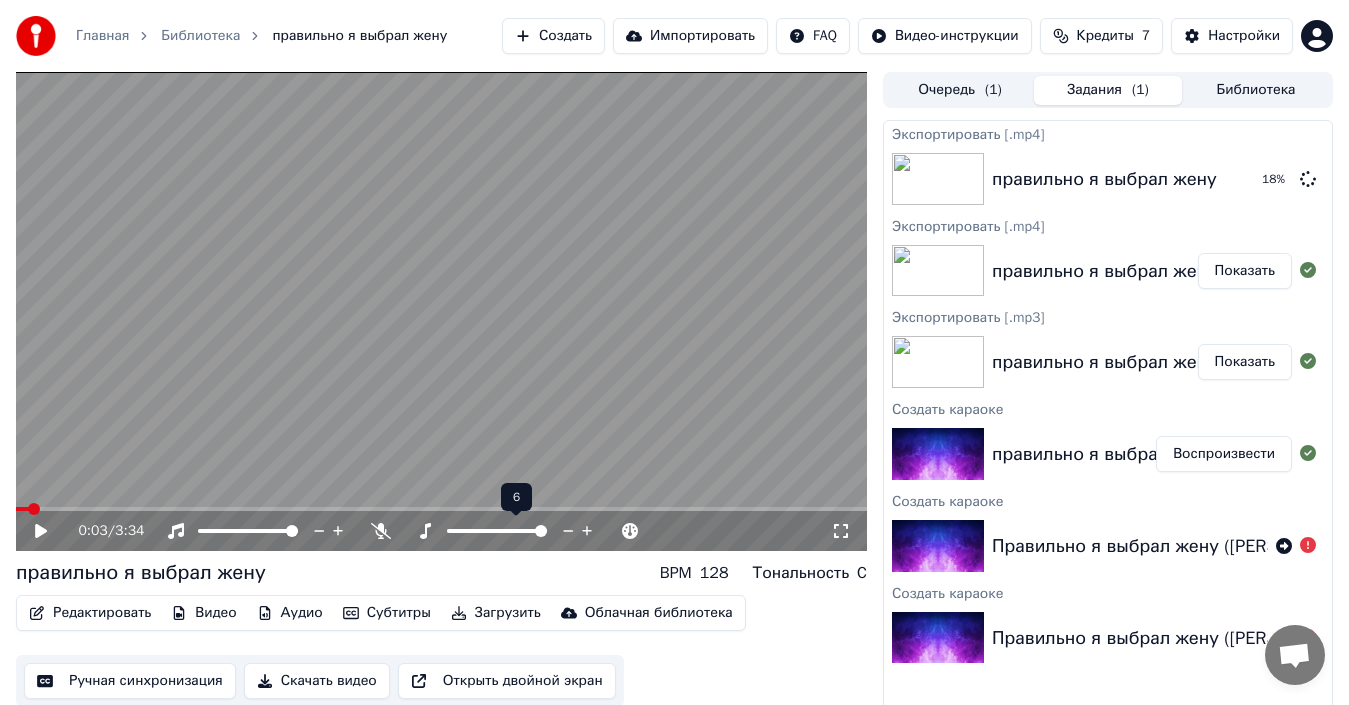 click 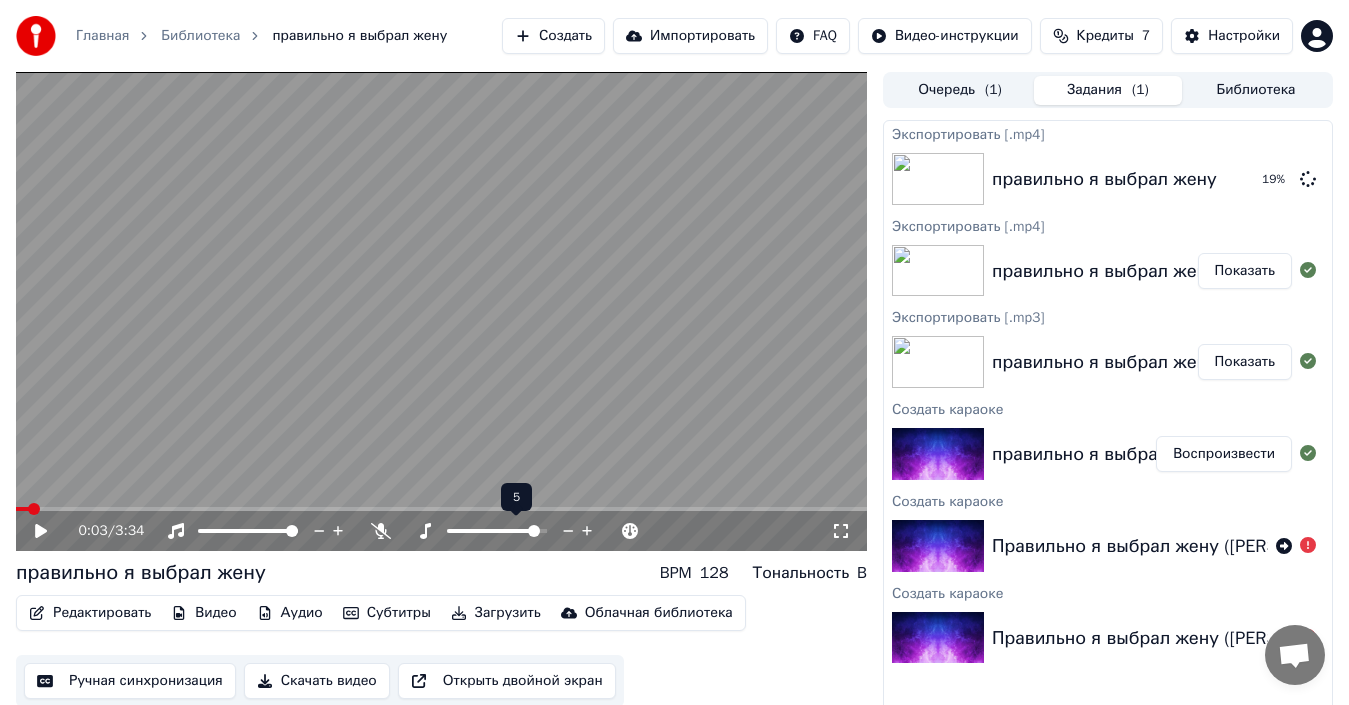 click 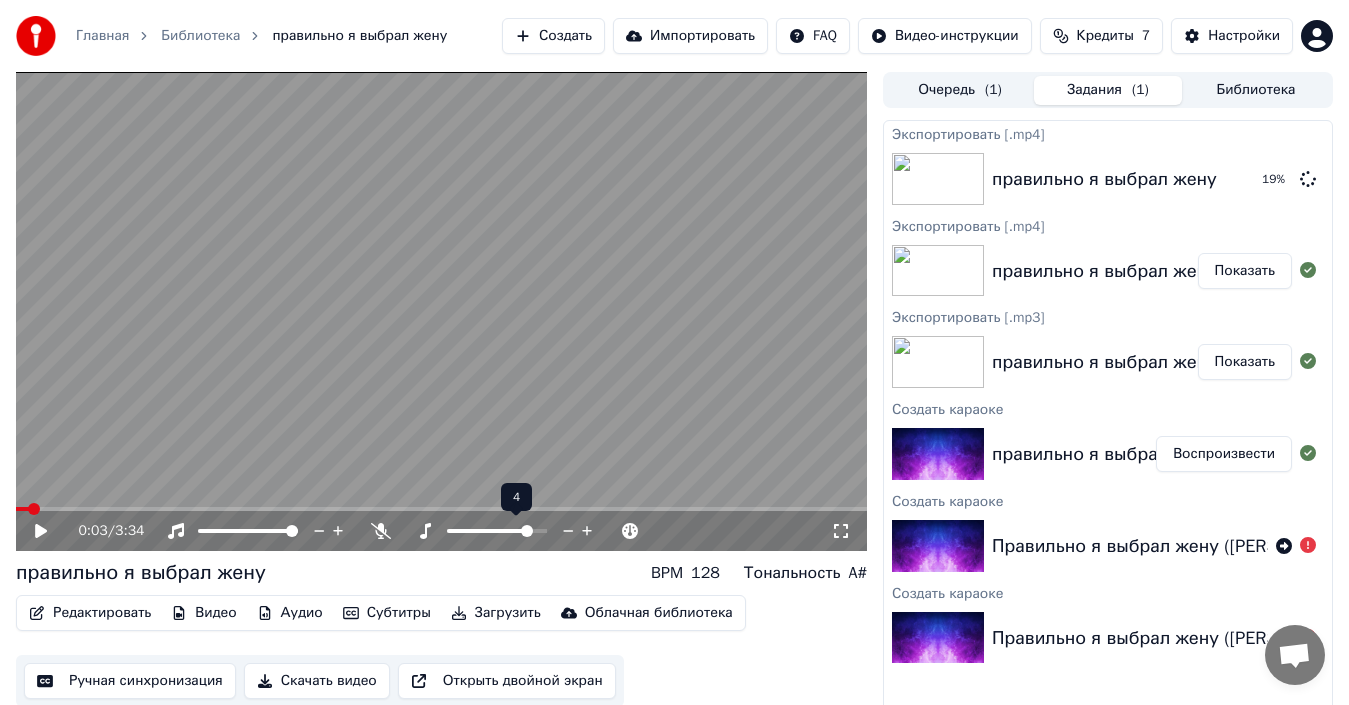 click 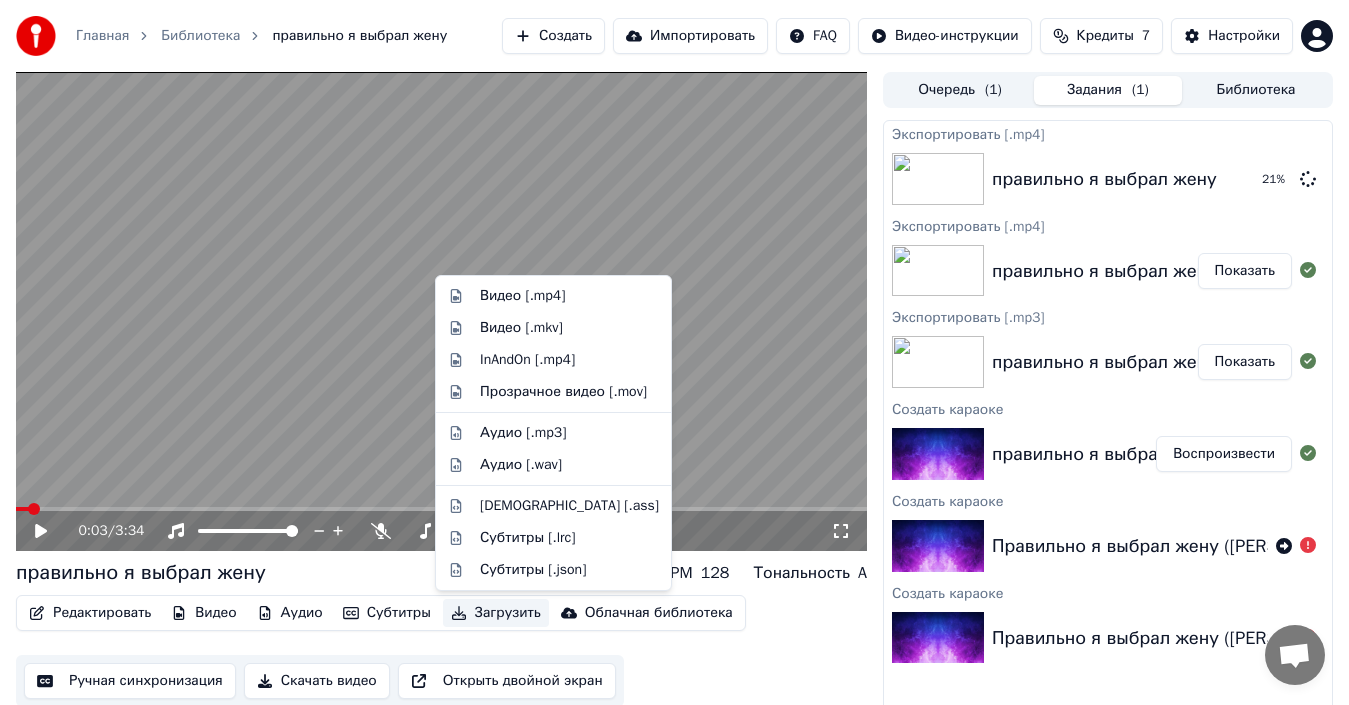 click on "Загрузить" at bounding box center (496, 613) 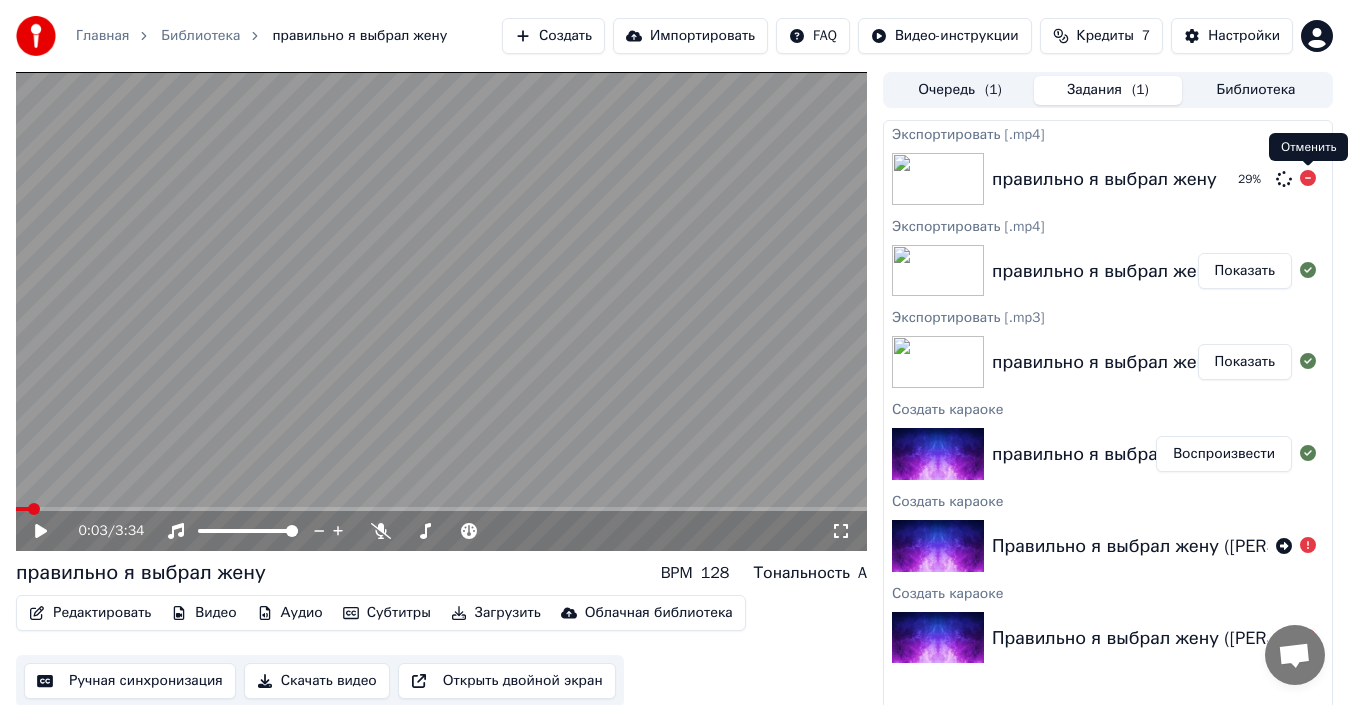 click 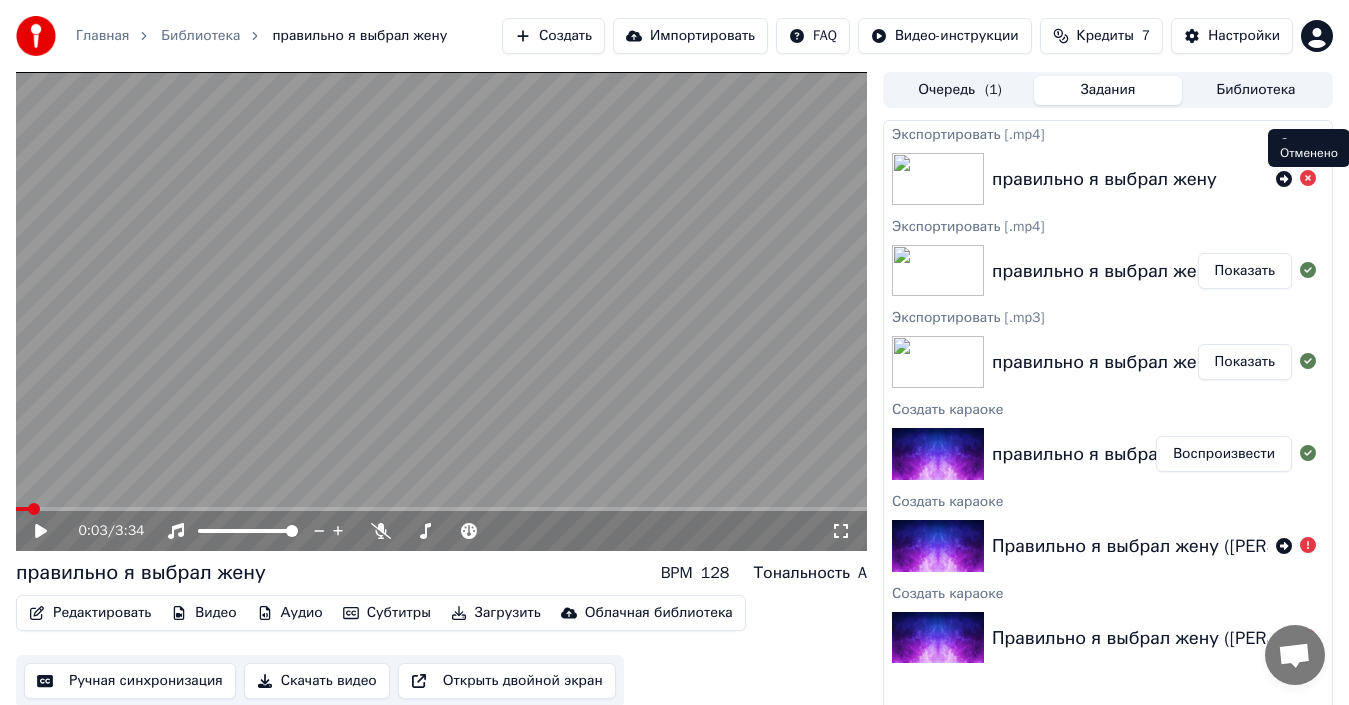click 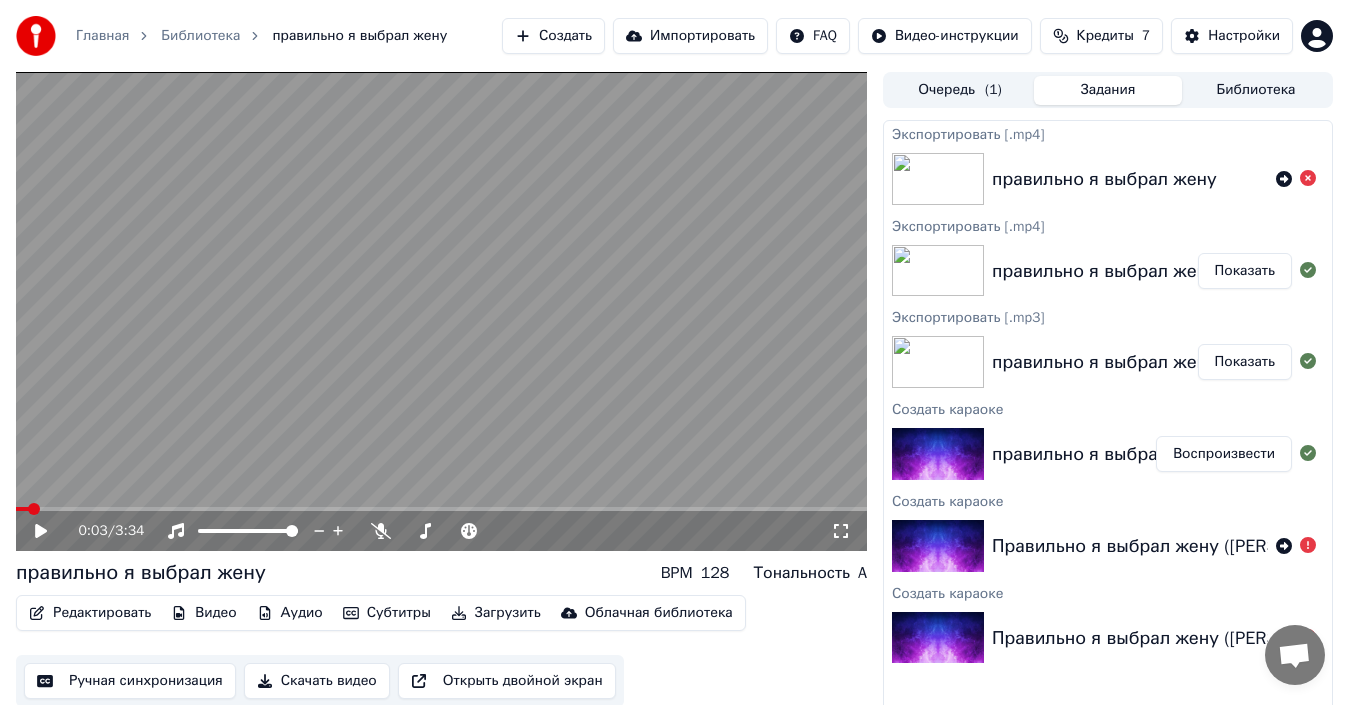 click 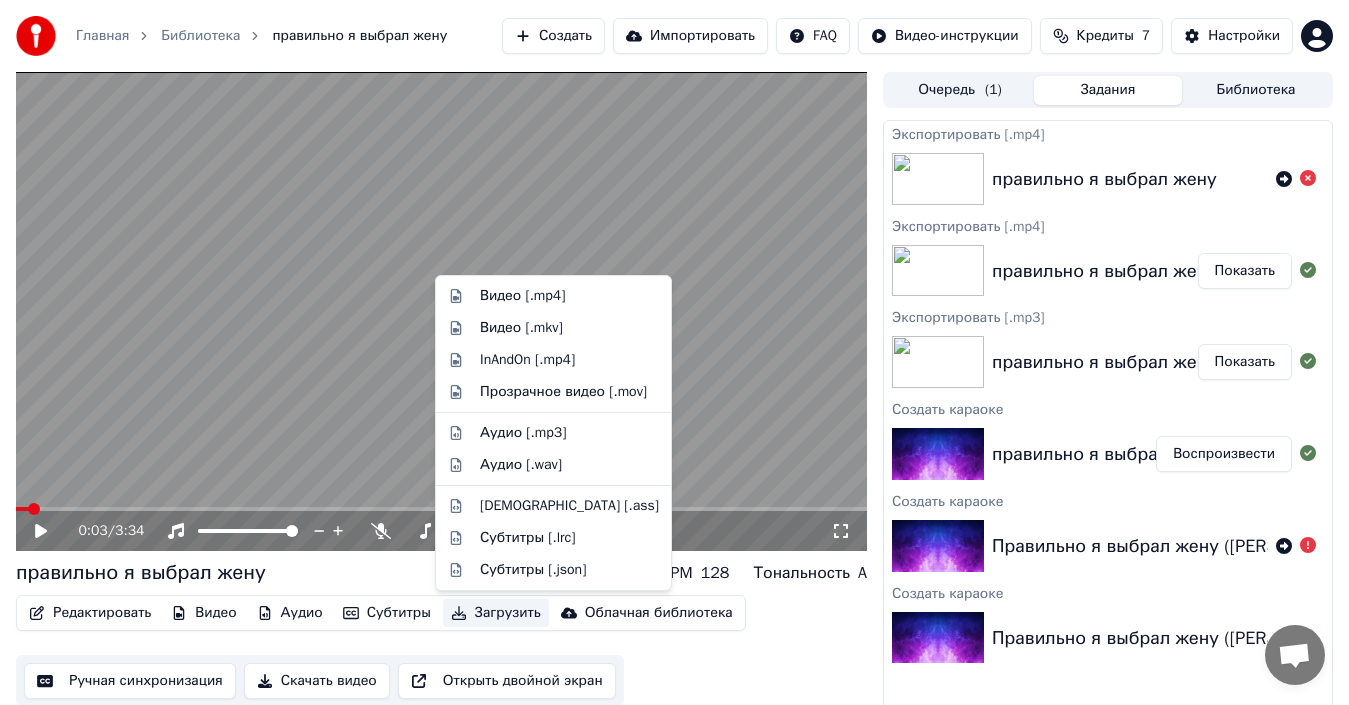click on "Загрузить" at bounding box center [496, 613] 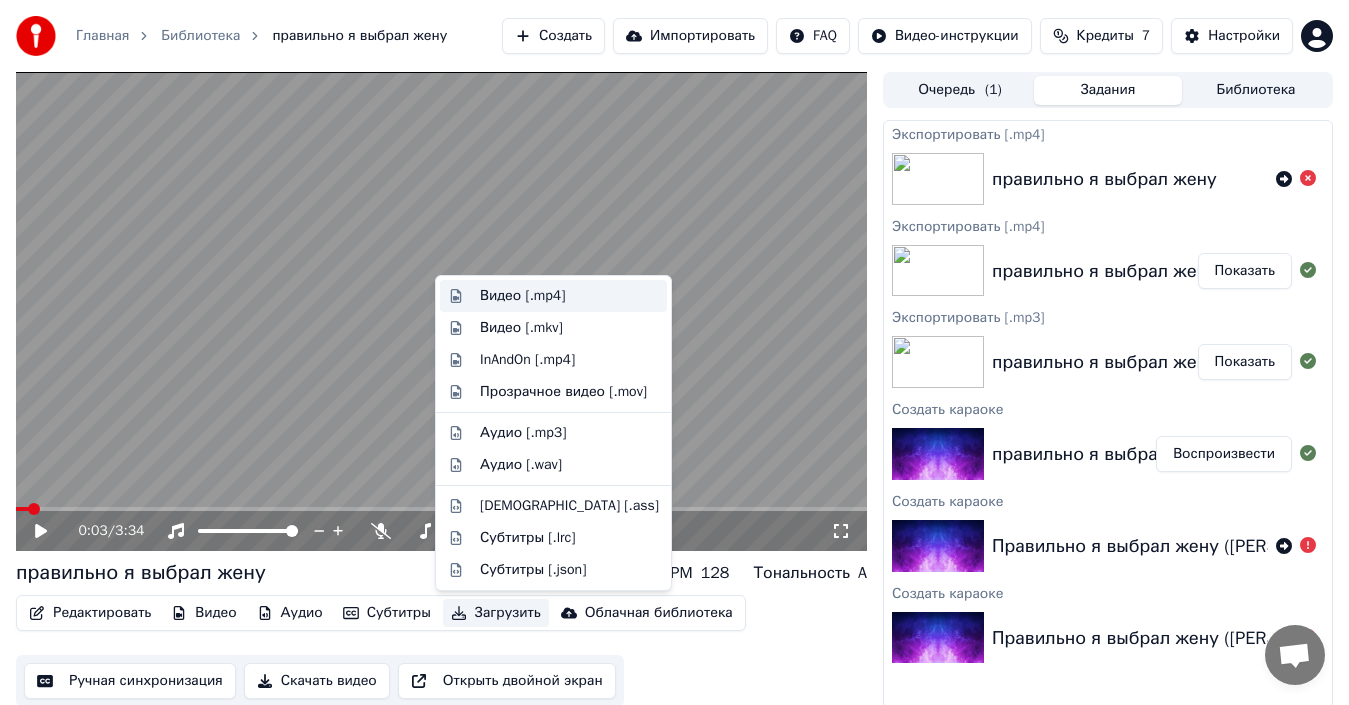 click on "Видео [.mp4]" at bounding box center (522, 296) 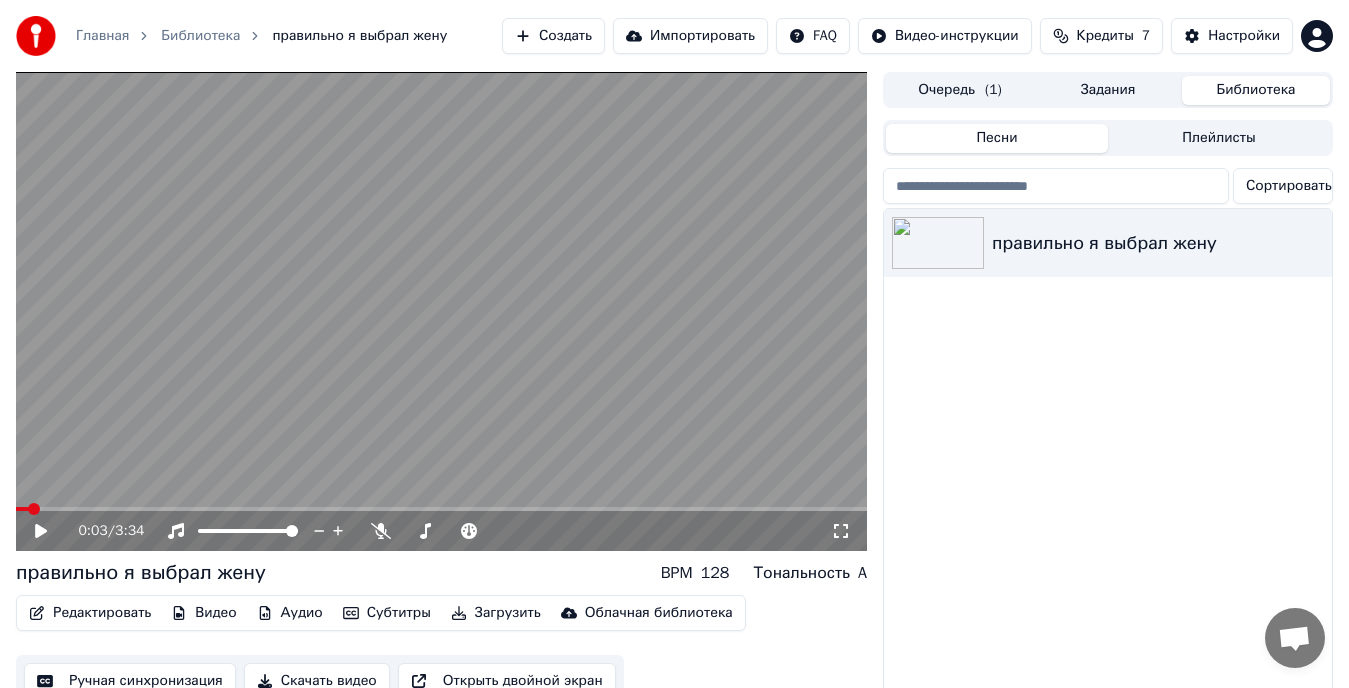 click on "Библиотека" at bounding box center (1256, 90) 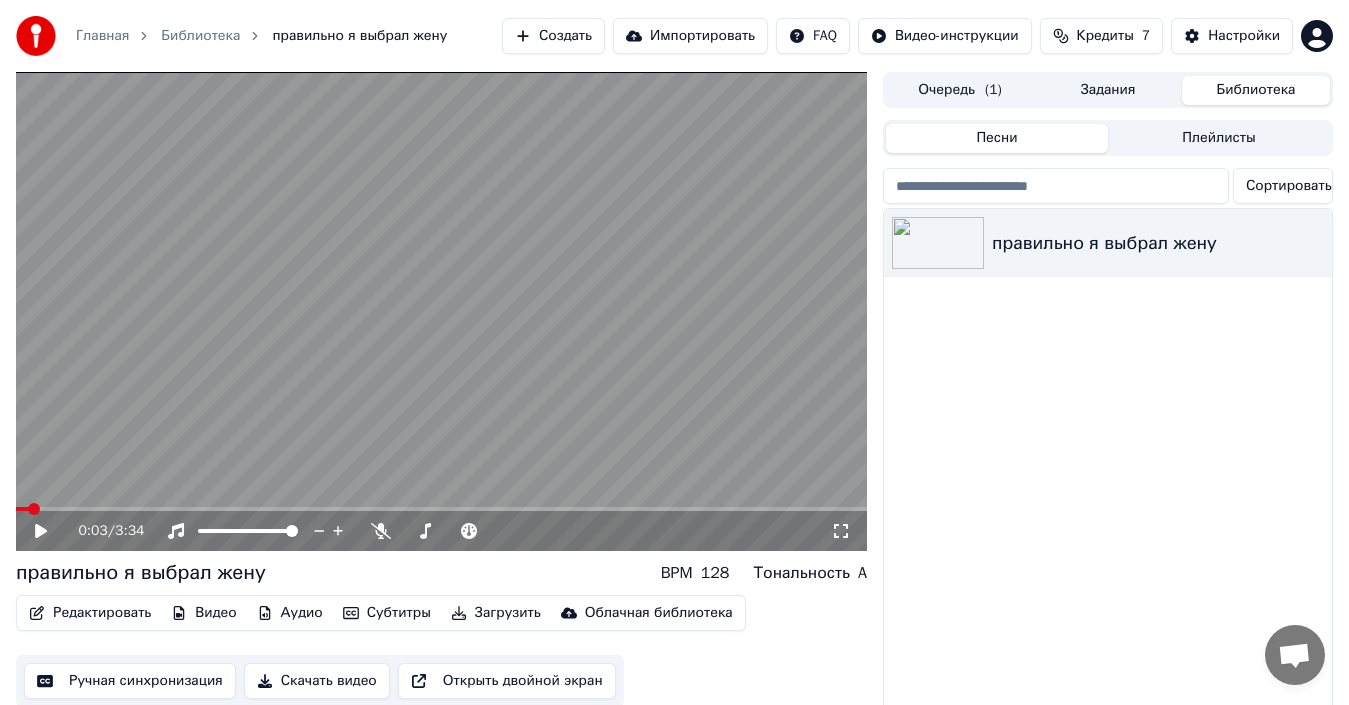 click on "Задания" at bounding box center (1108, 90) 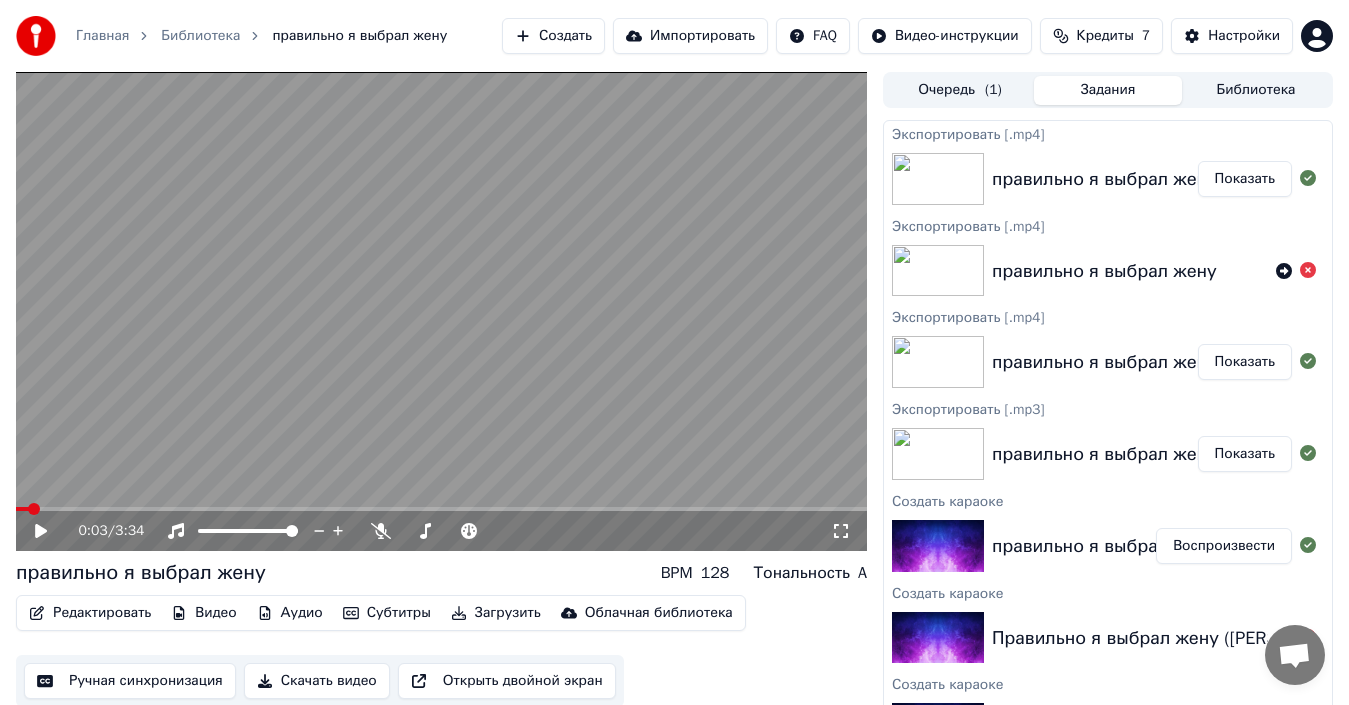 click on "правильно я выбрал жену" at bounding box center [1104, 179] 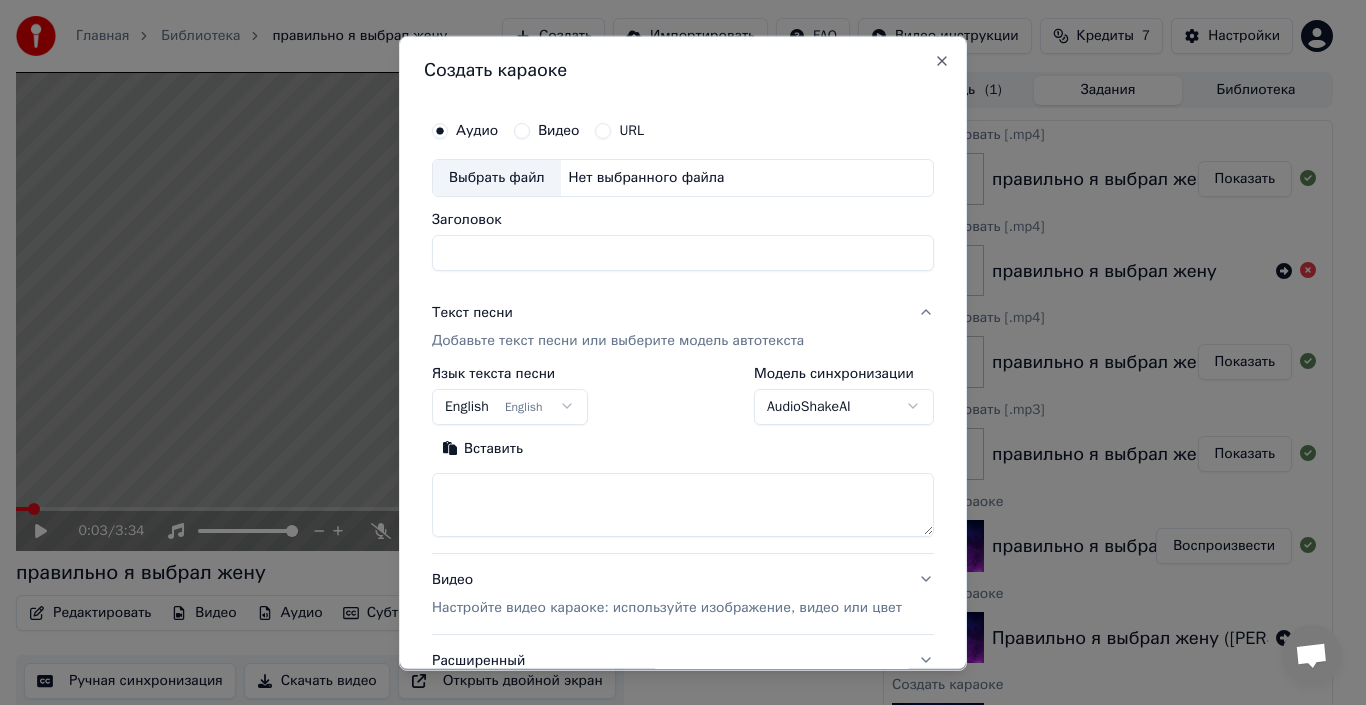 click on "Выбрать файл" at bounding box center [497, 177] 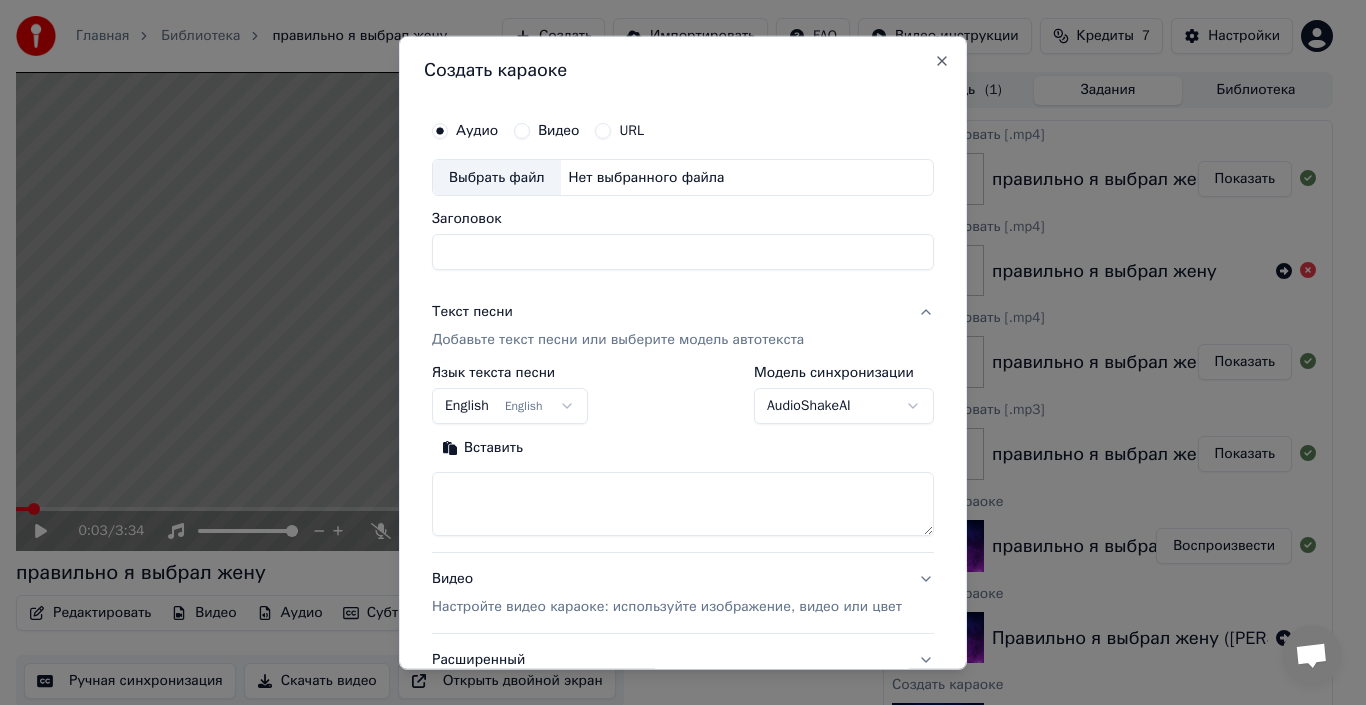 click on "Видео" at bounding box center [546, 130] 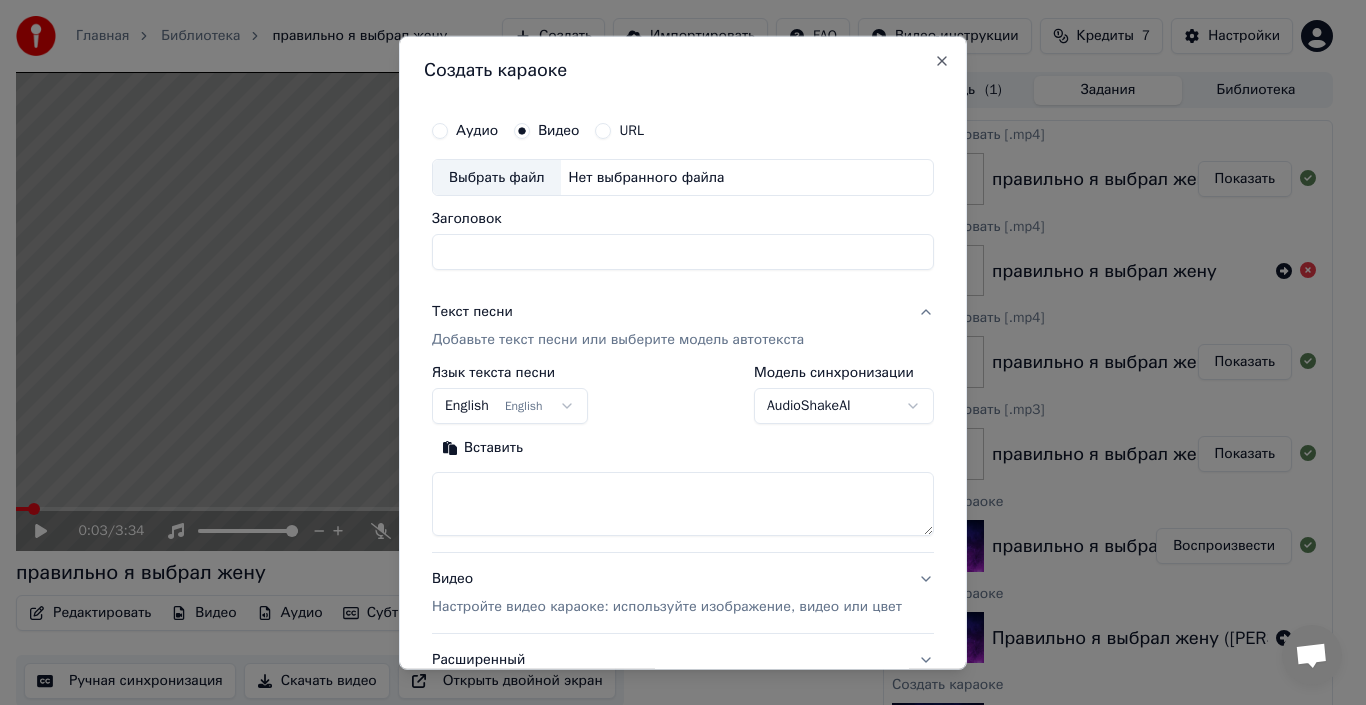 click on "Выбрать файл" at bounding box center (497, 177) 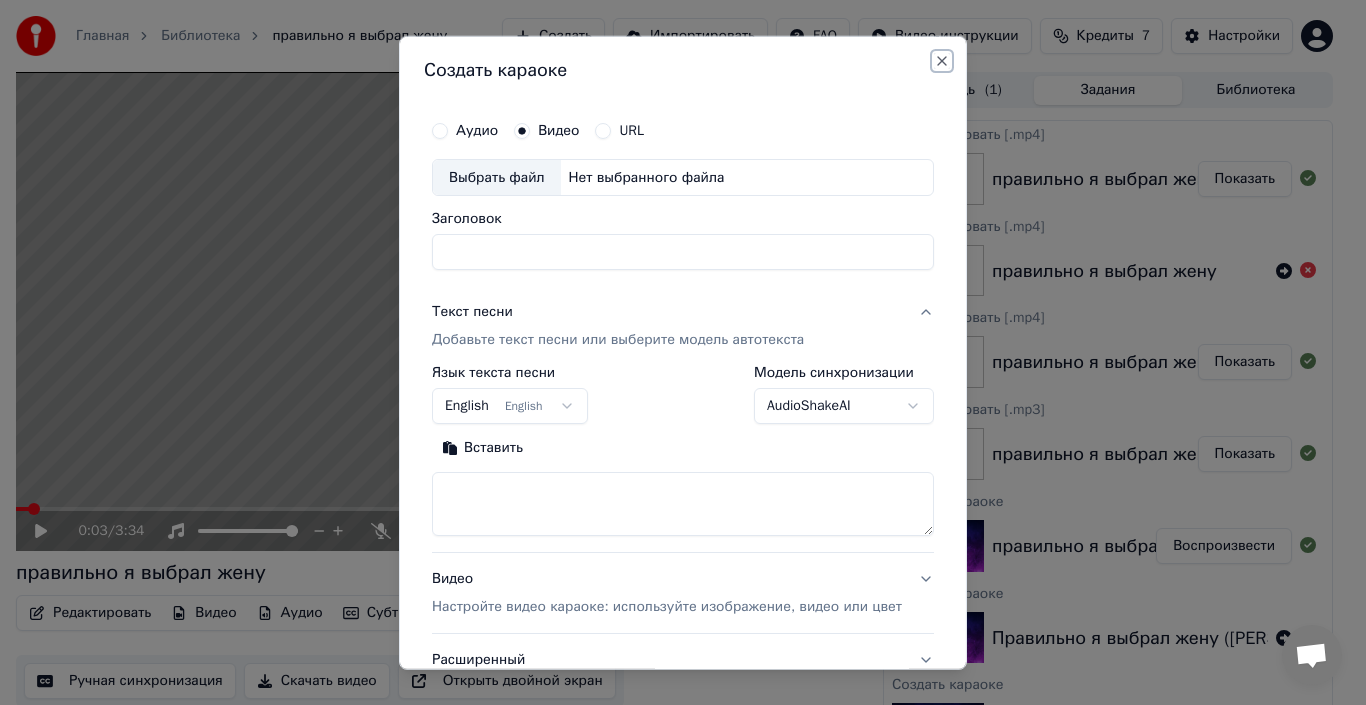 click on "Close" at bounding box center [942, 60] 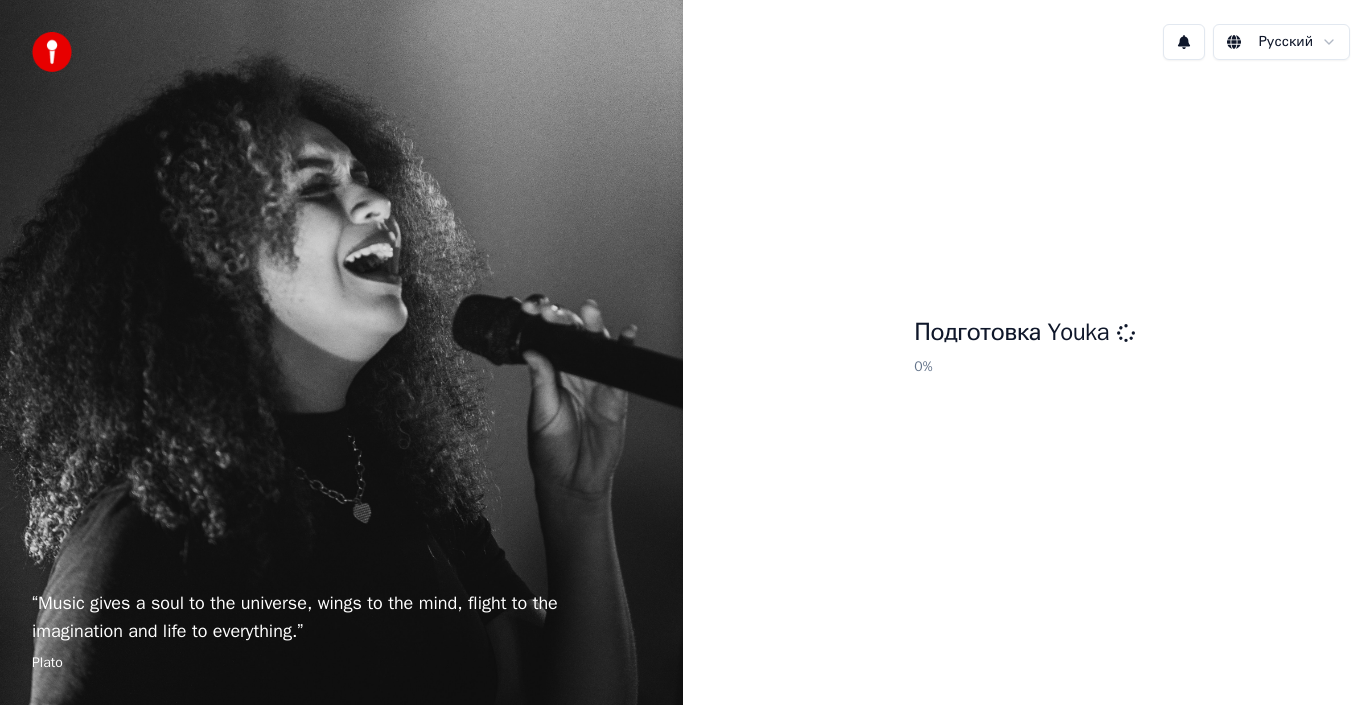 scroll, scrollTop: 0, scrollLeft: 0, axis: both 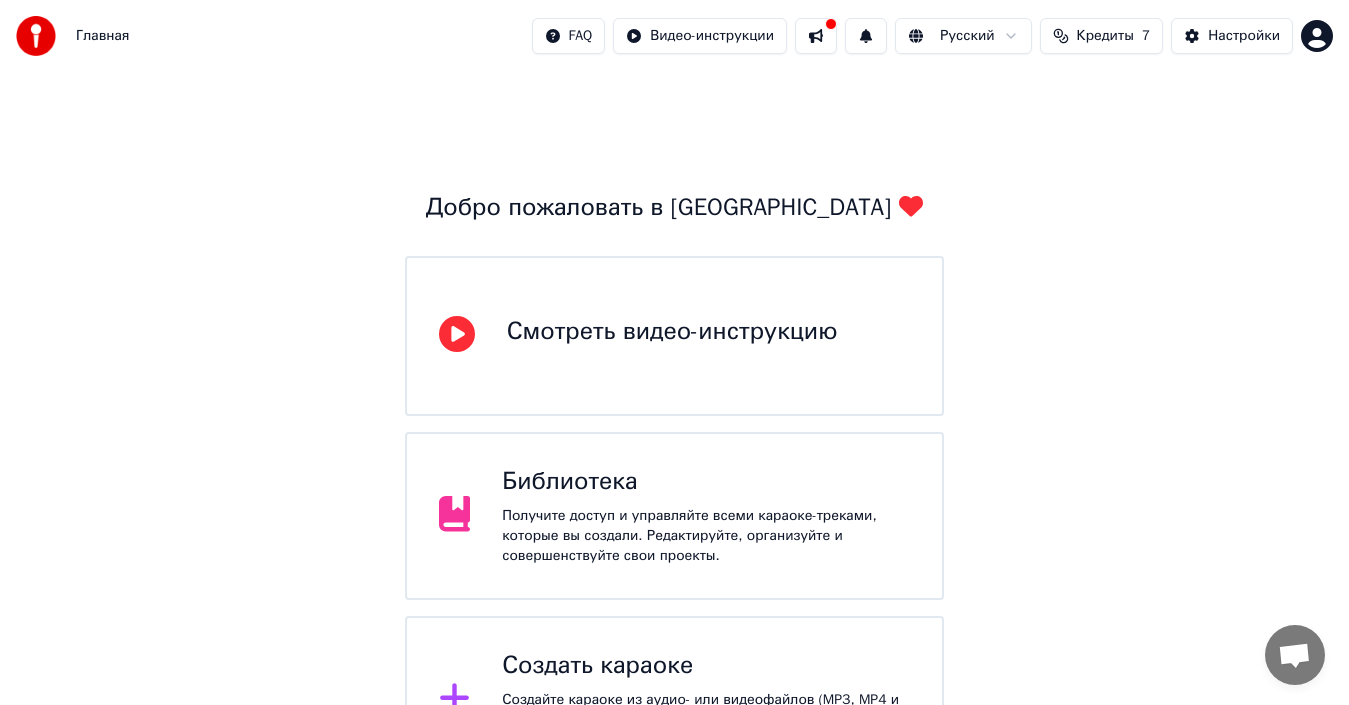 click on "Получите доступ и управляйте всеми караоке-треками, которые вы создали. Редактируйте, организуйте и совершенствуйте свои проекты." at bounding box center (706, 536) 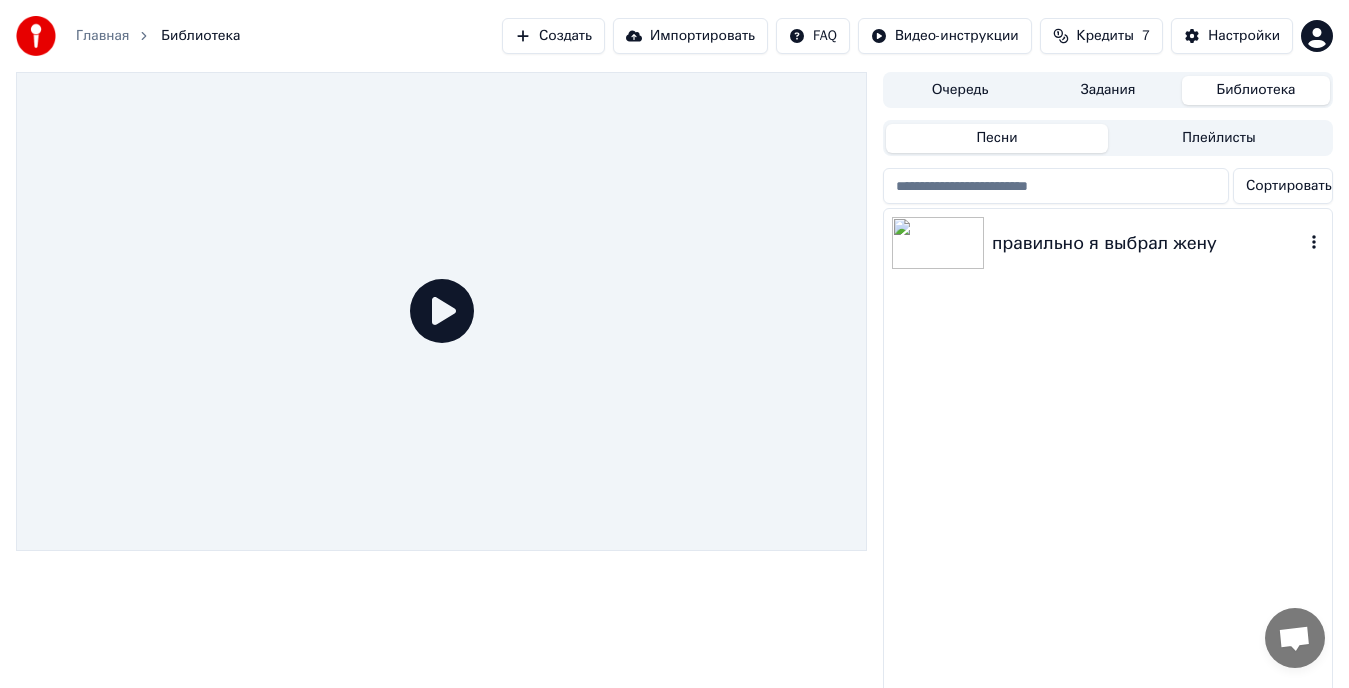click at bounding box center [938, 243] 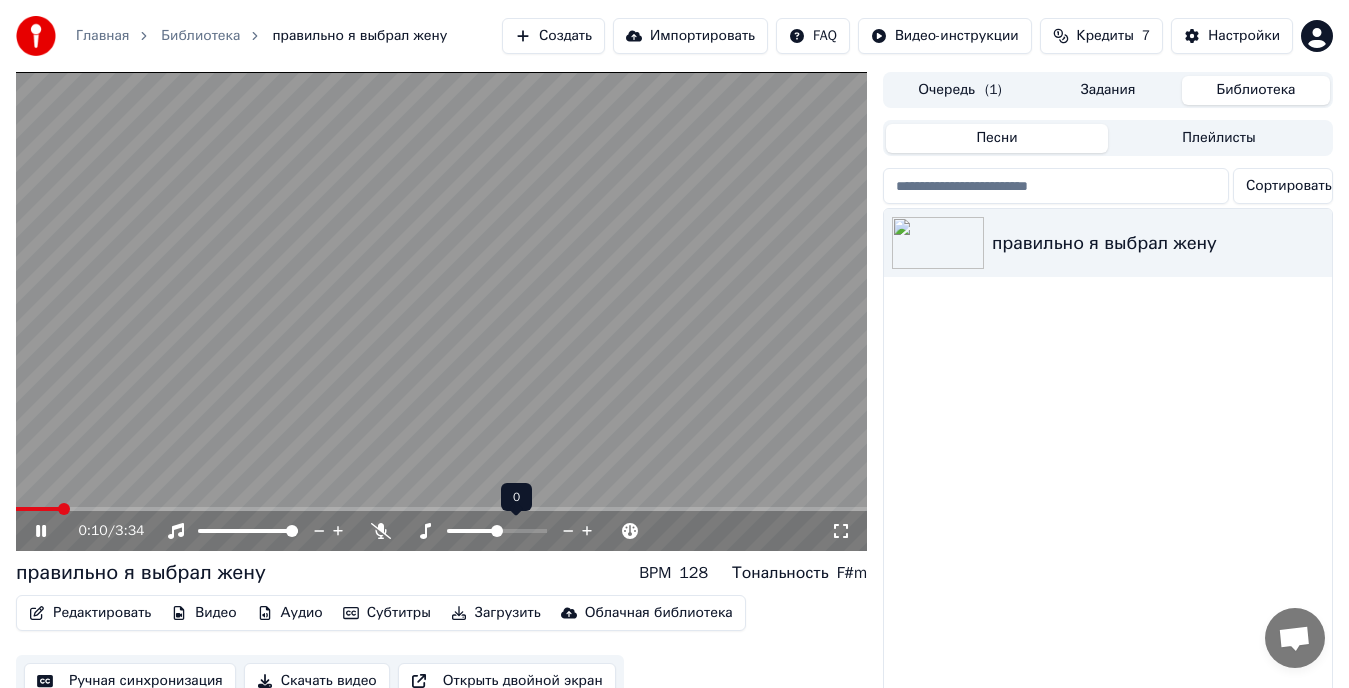 click 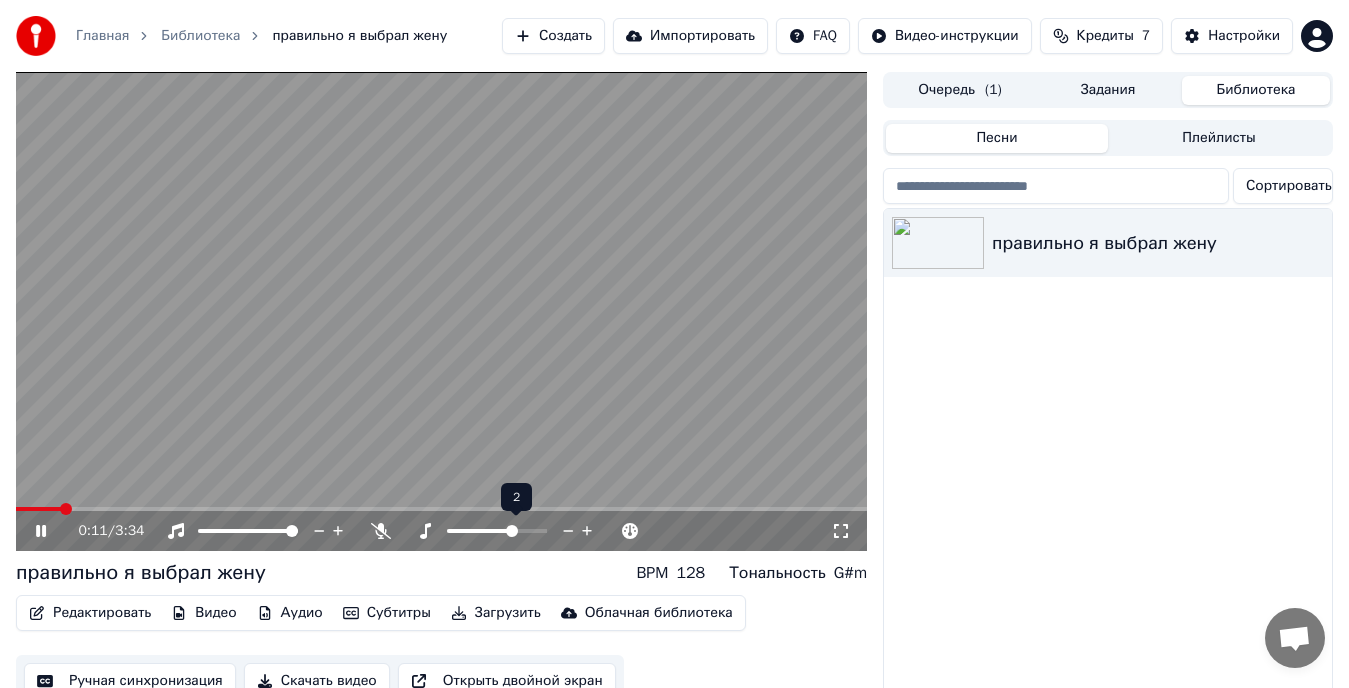 click 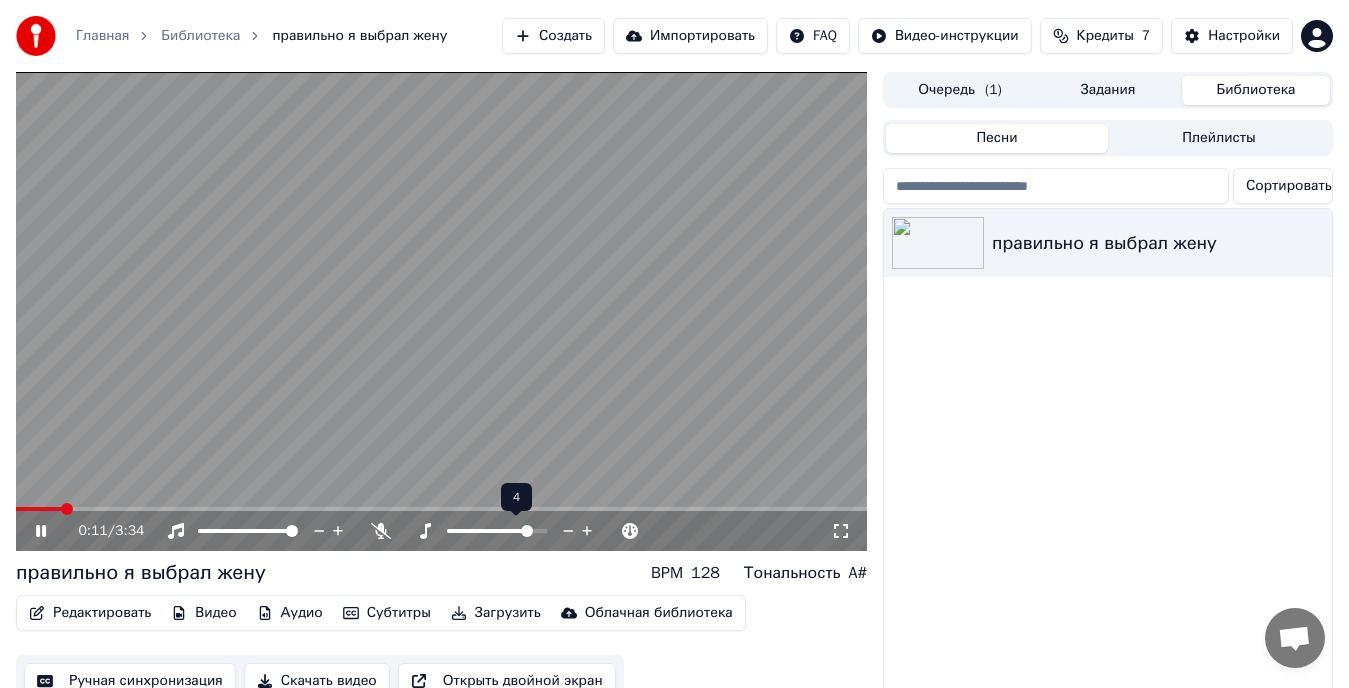 click 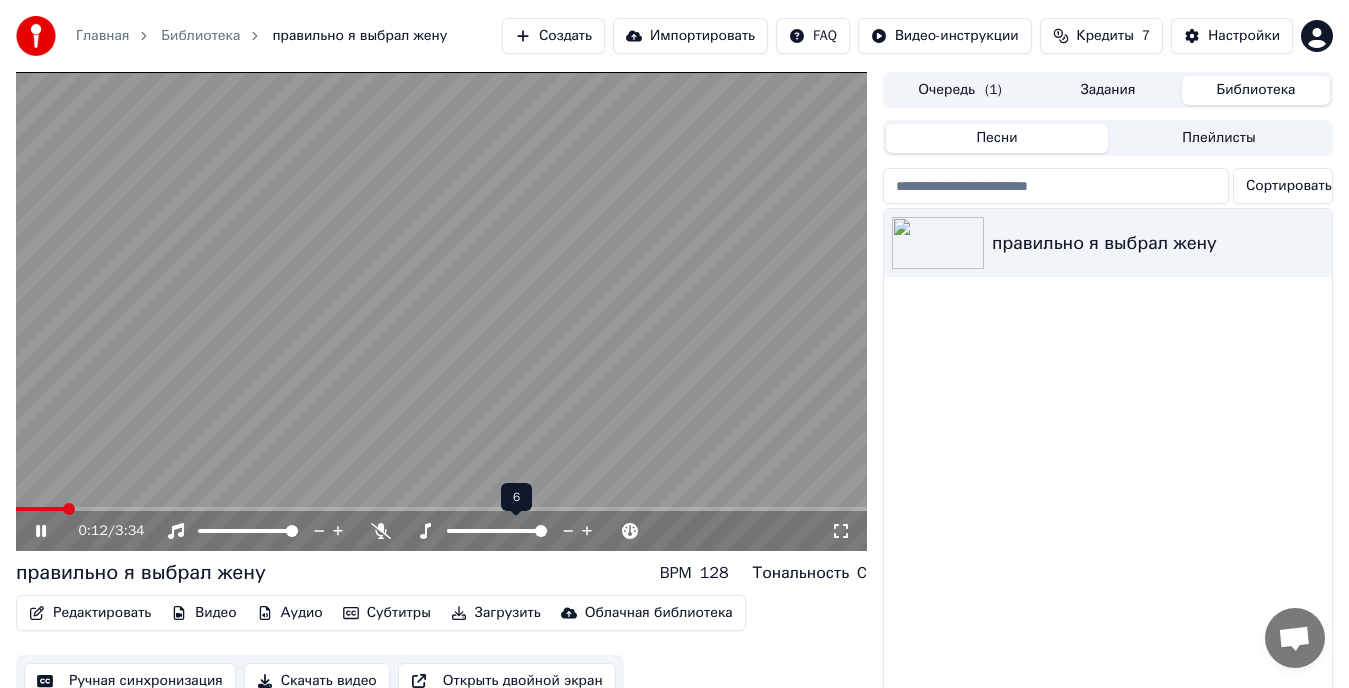 click 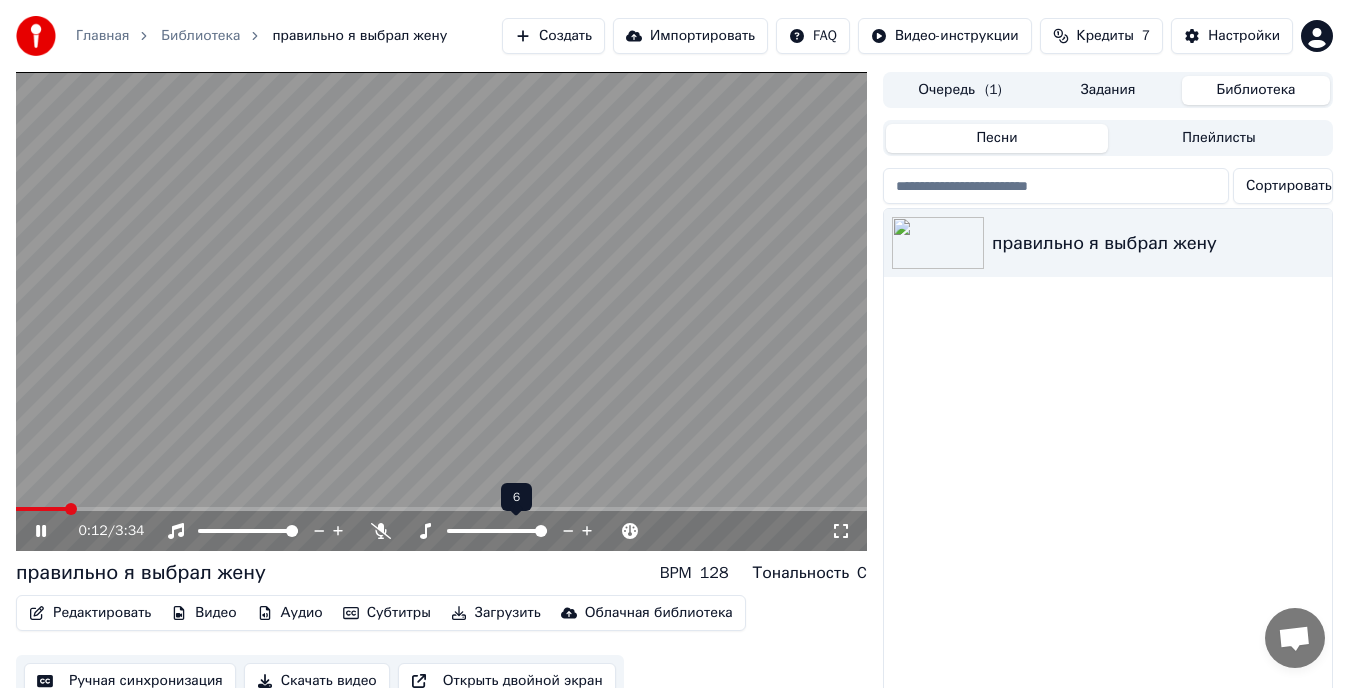 click 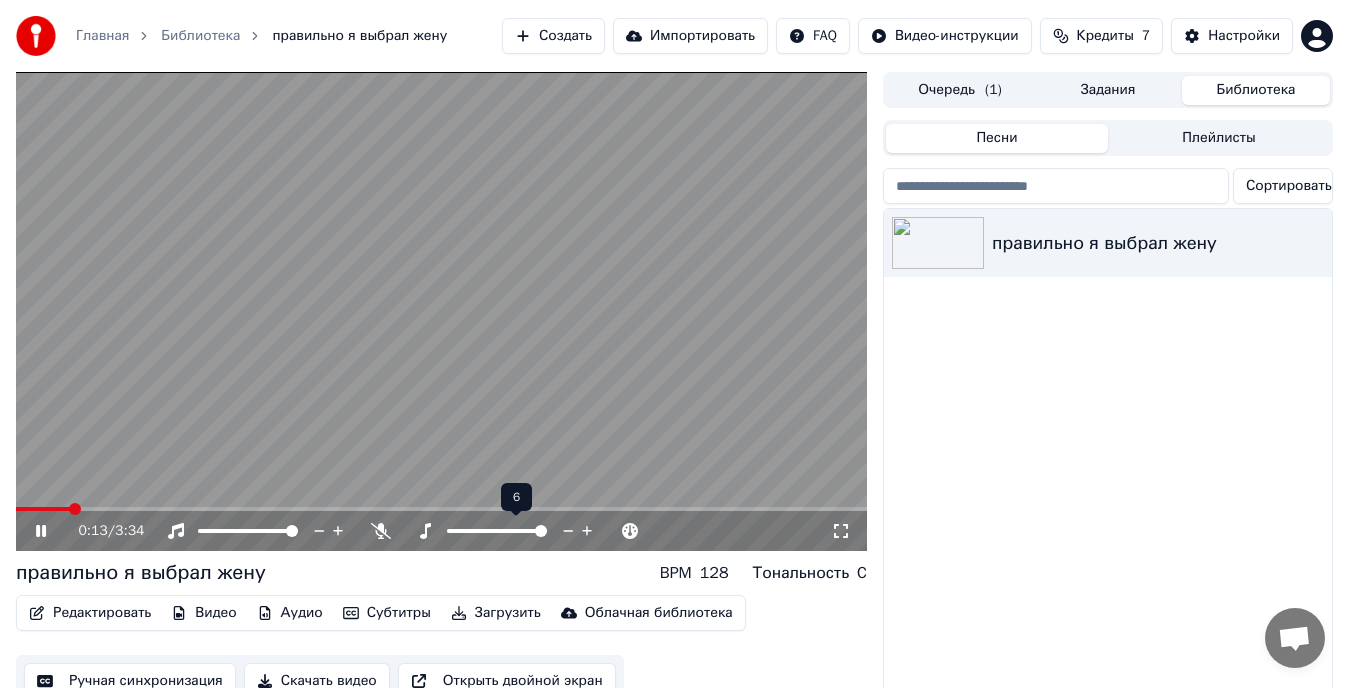 click 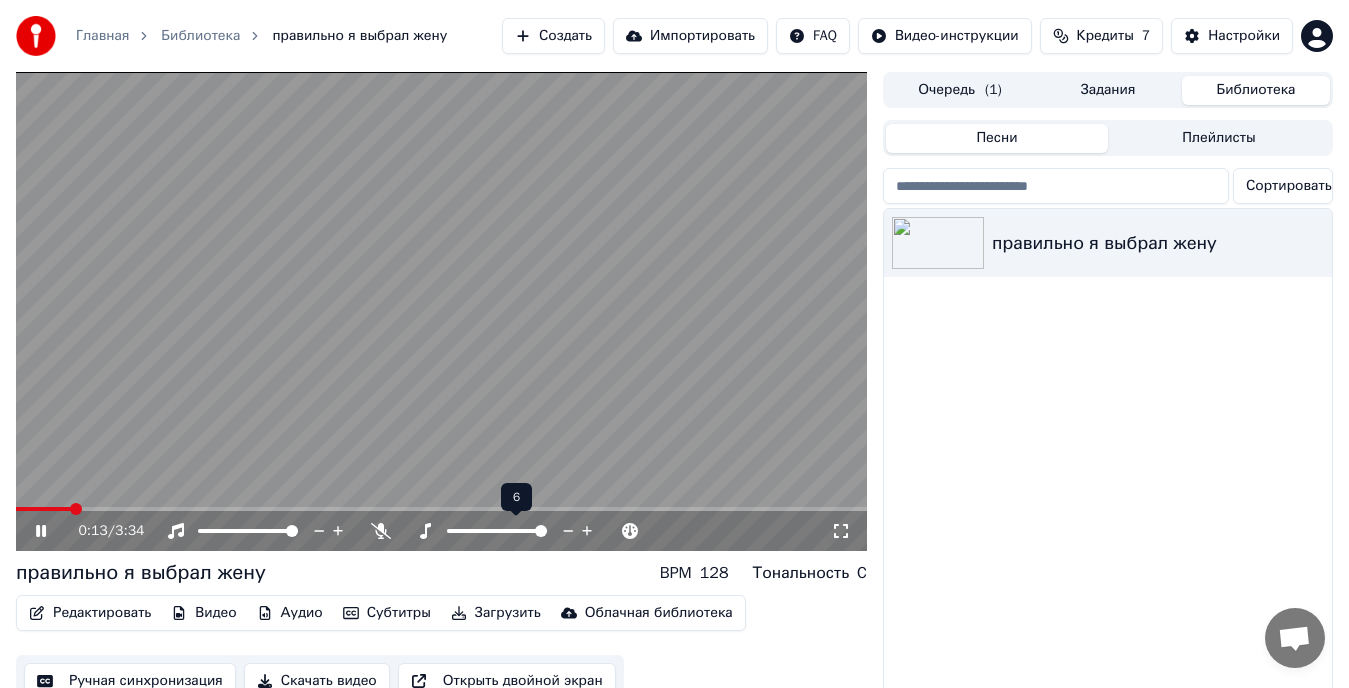 click 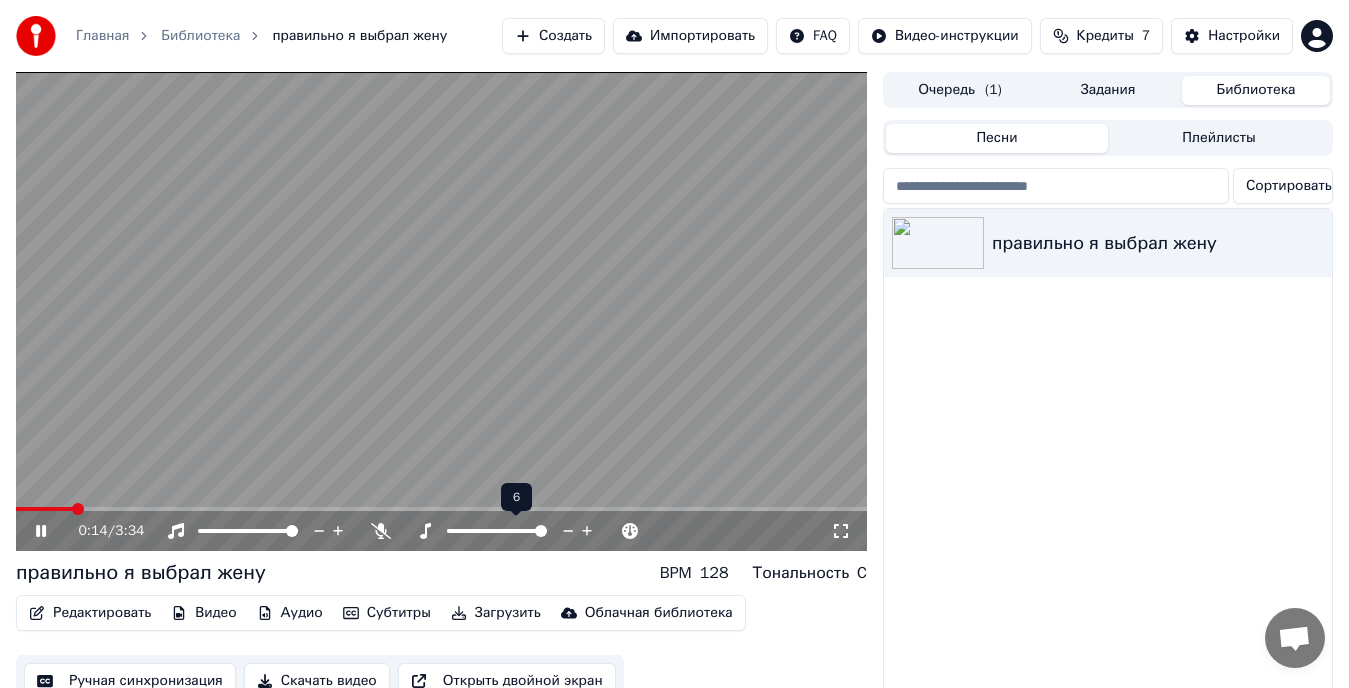 click 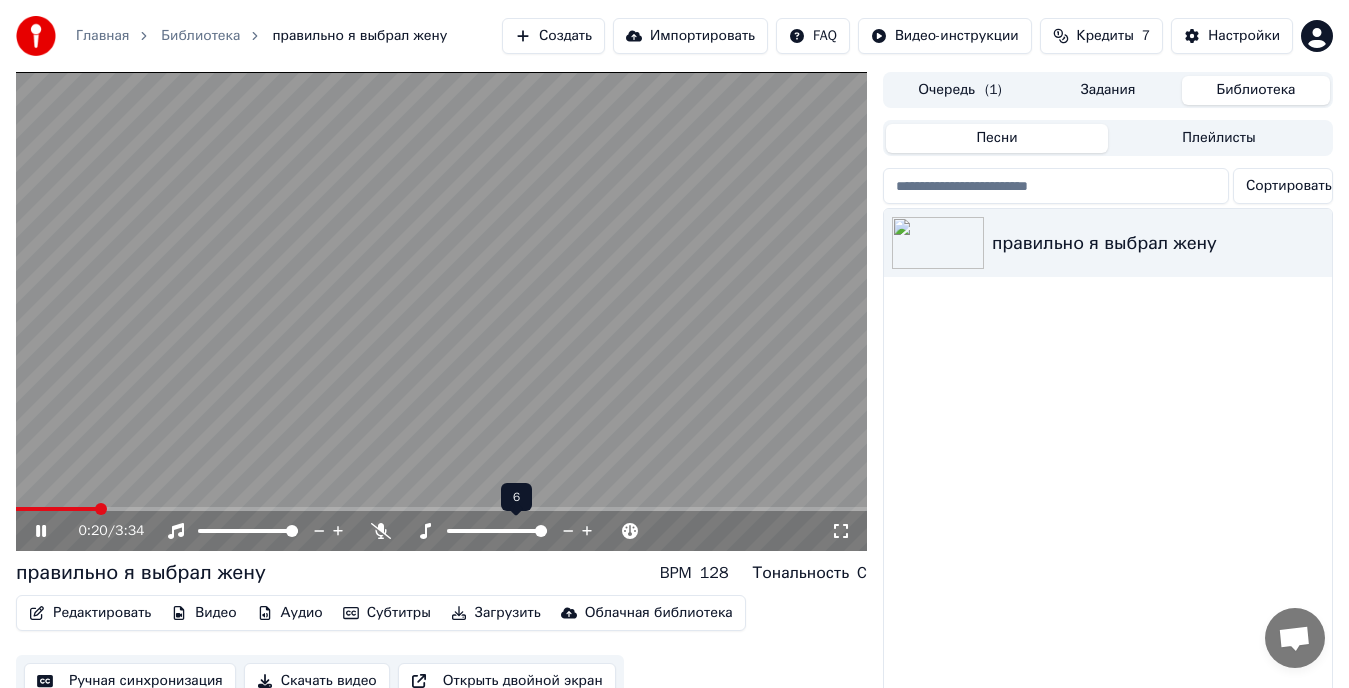 click 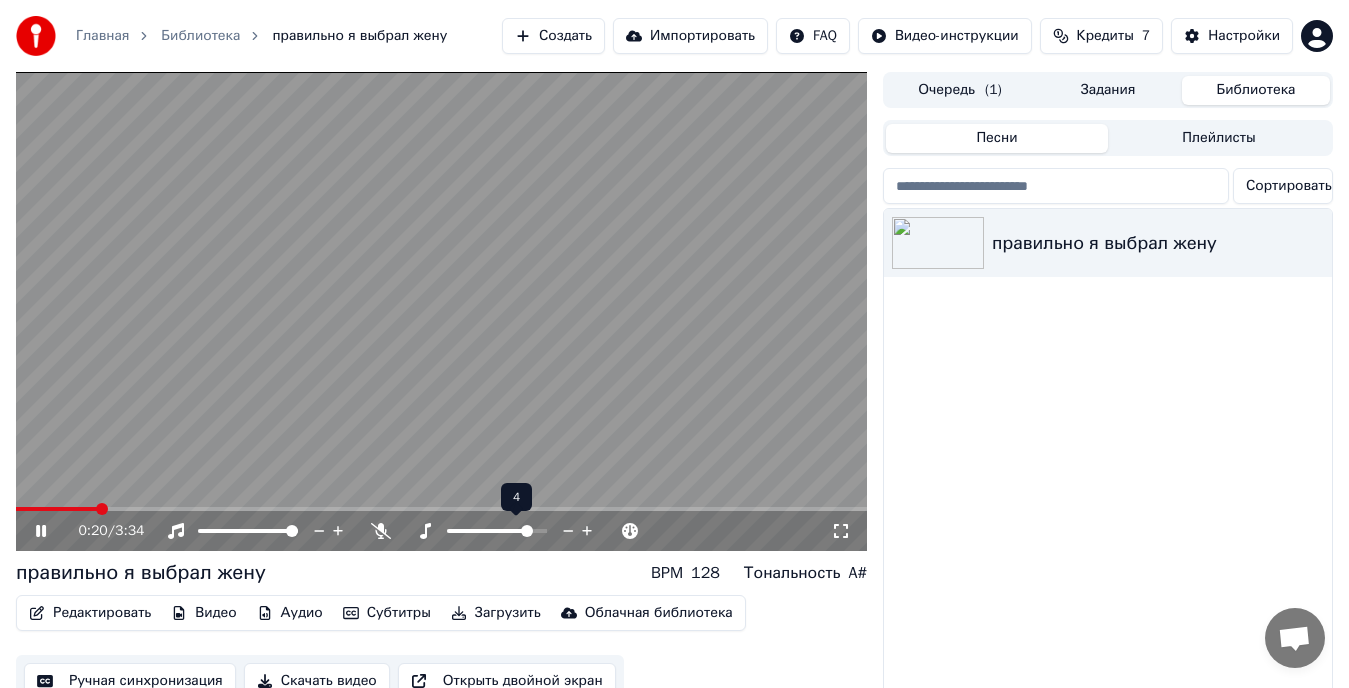 click 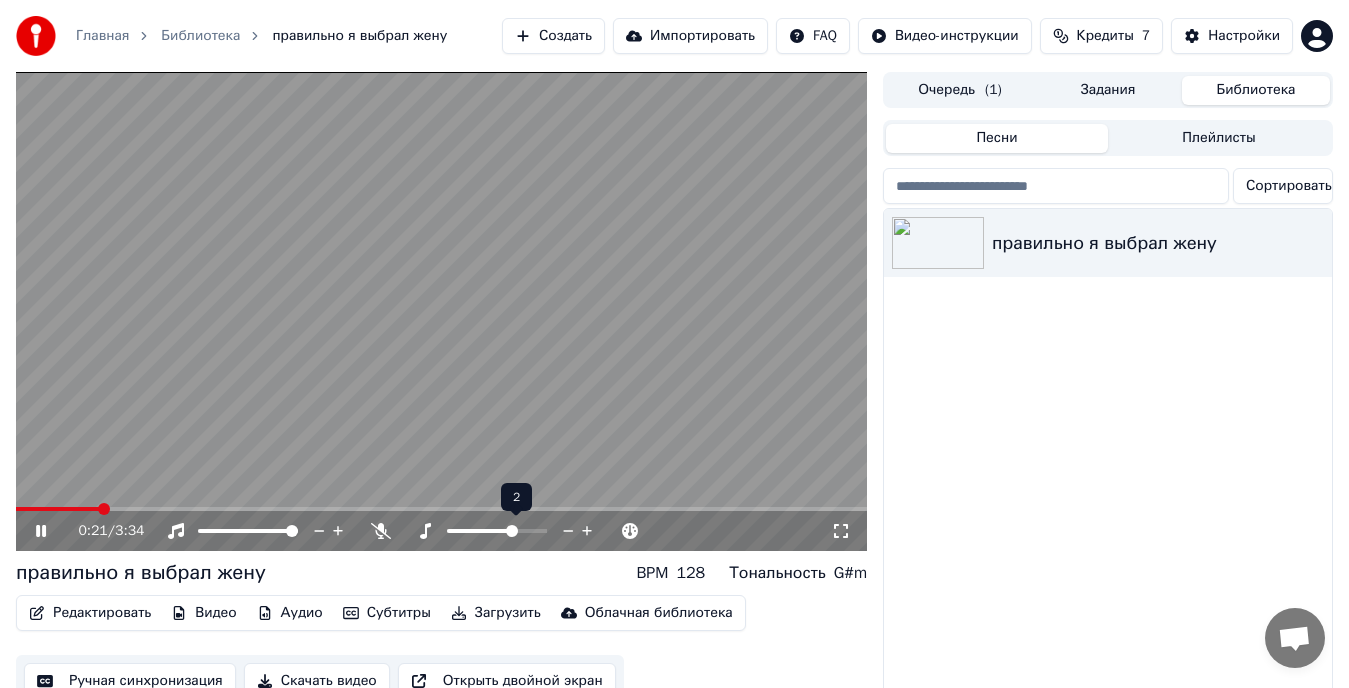 click 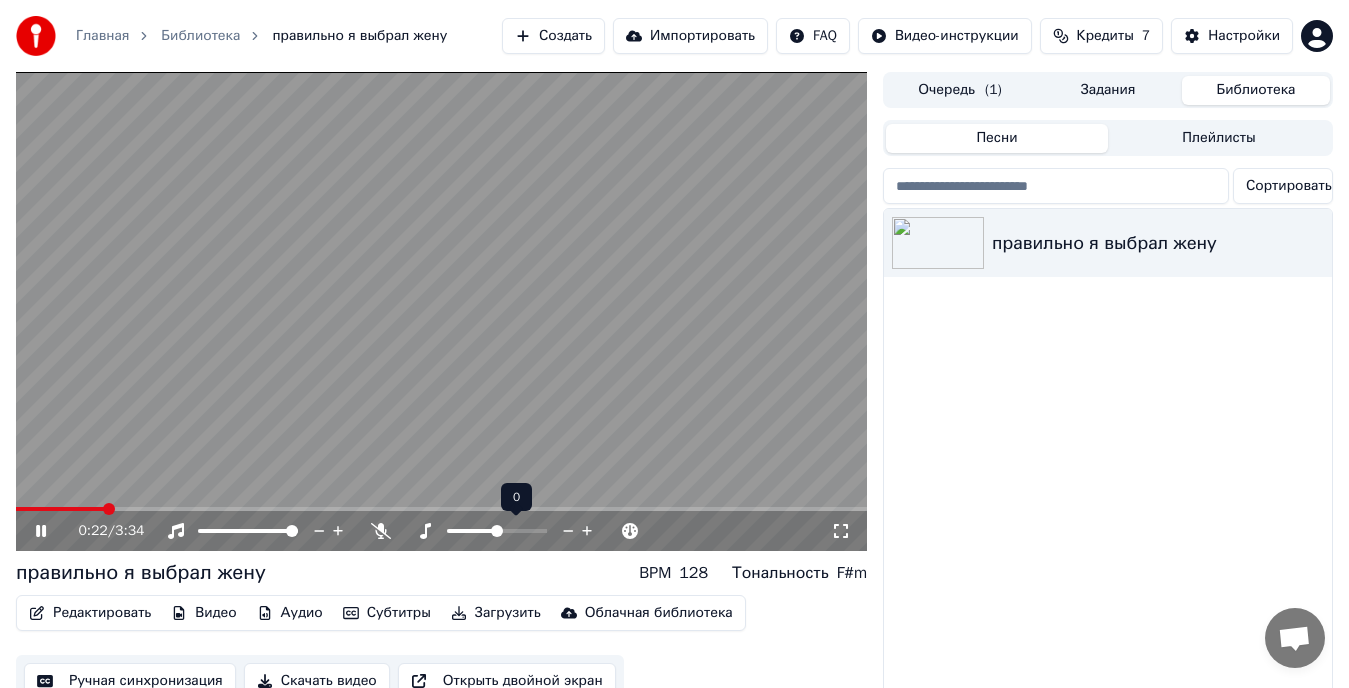 click 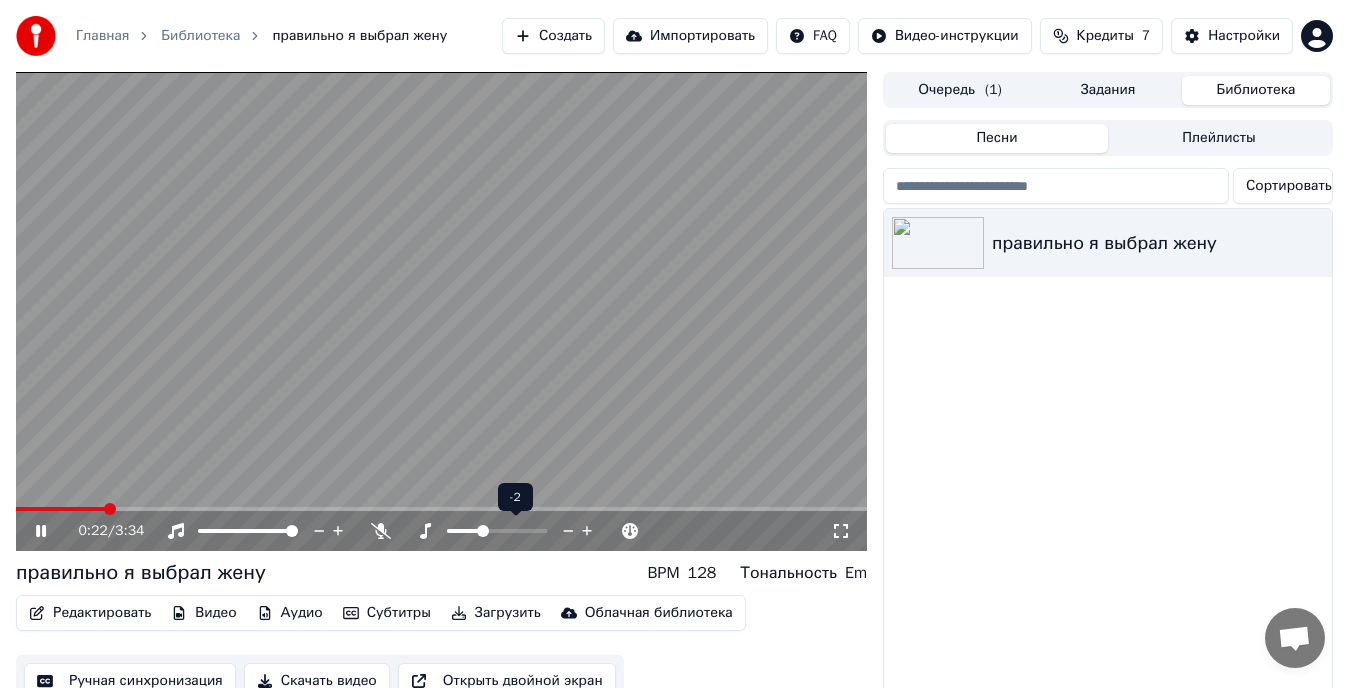 click 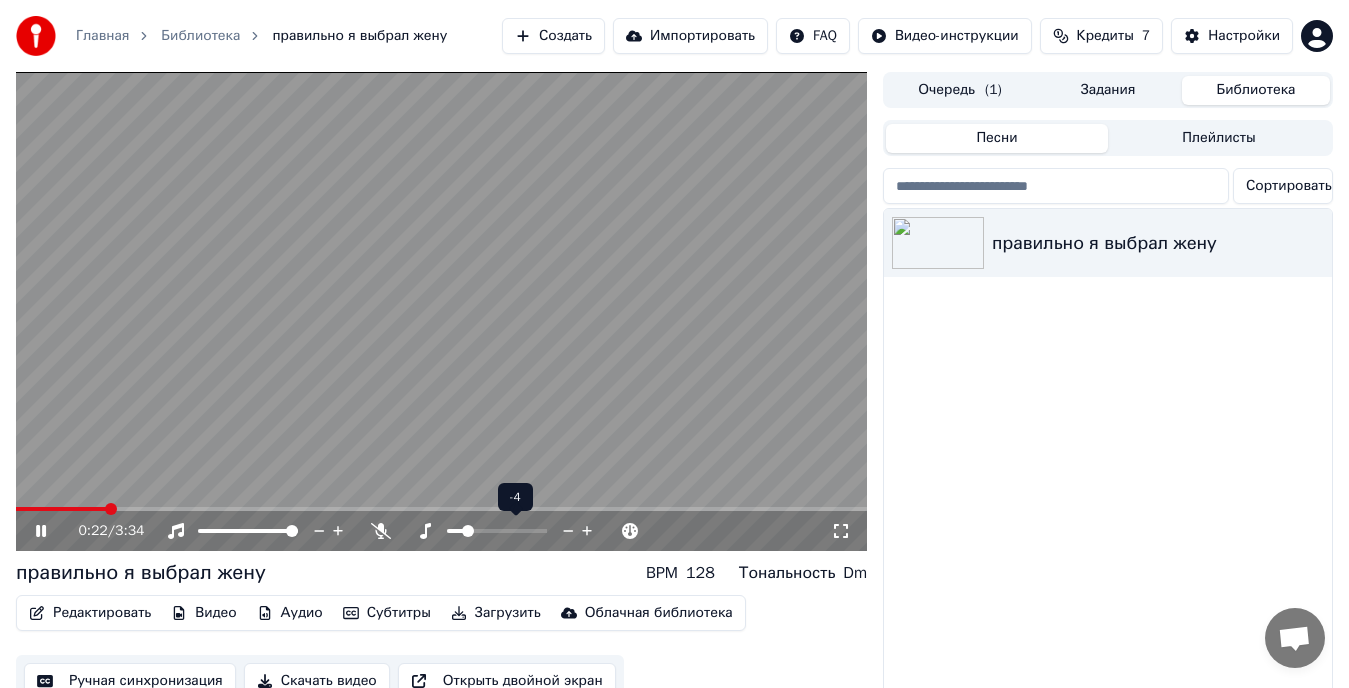 click 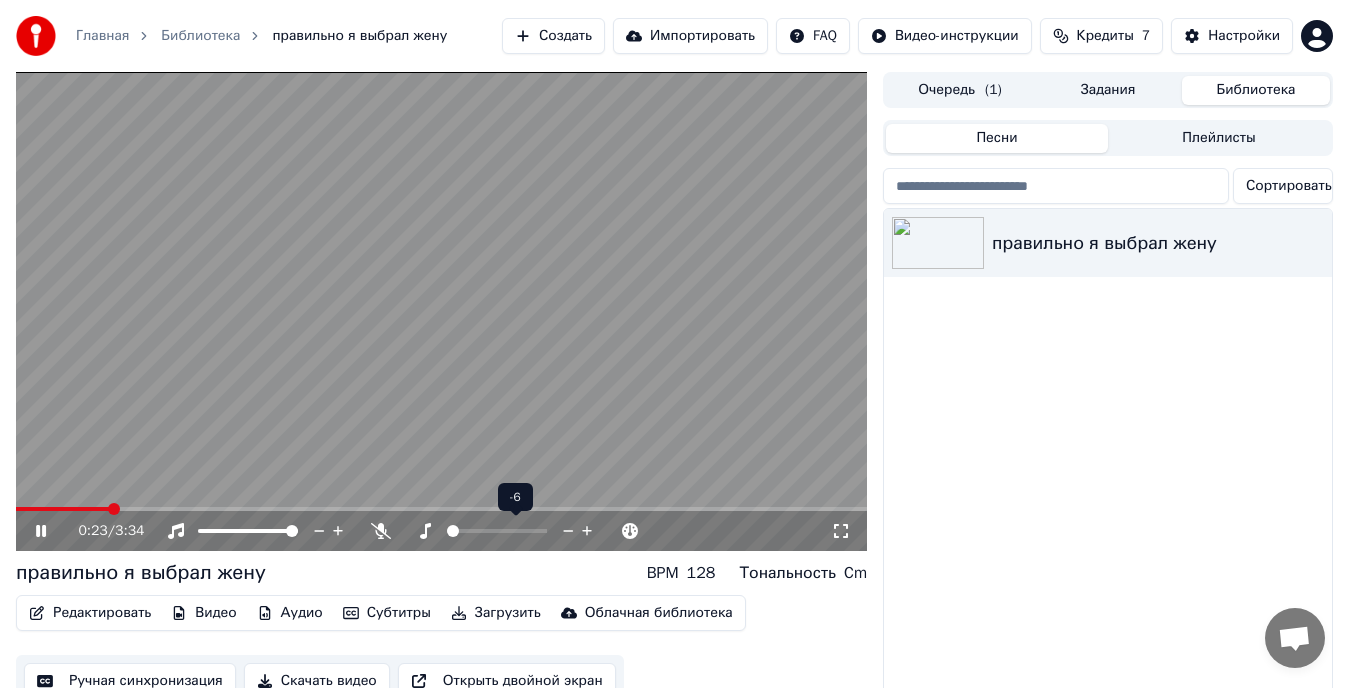 click 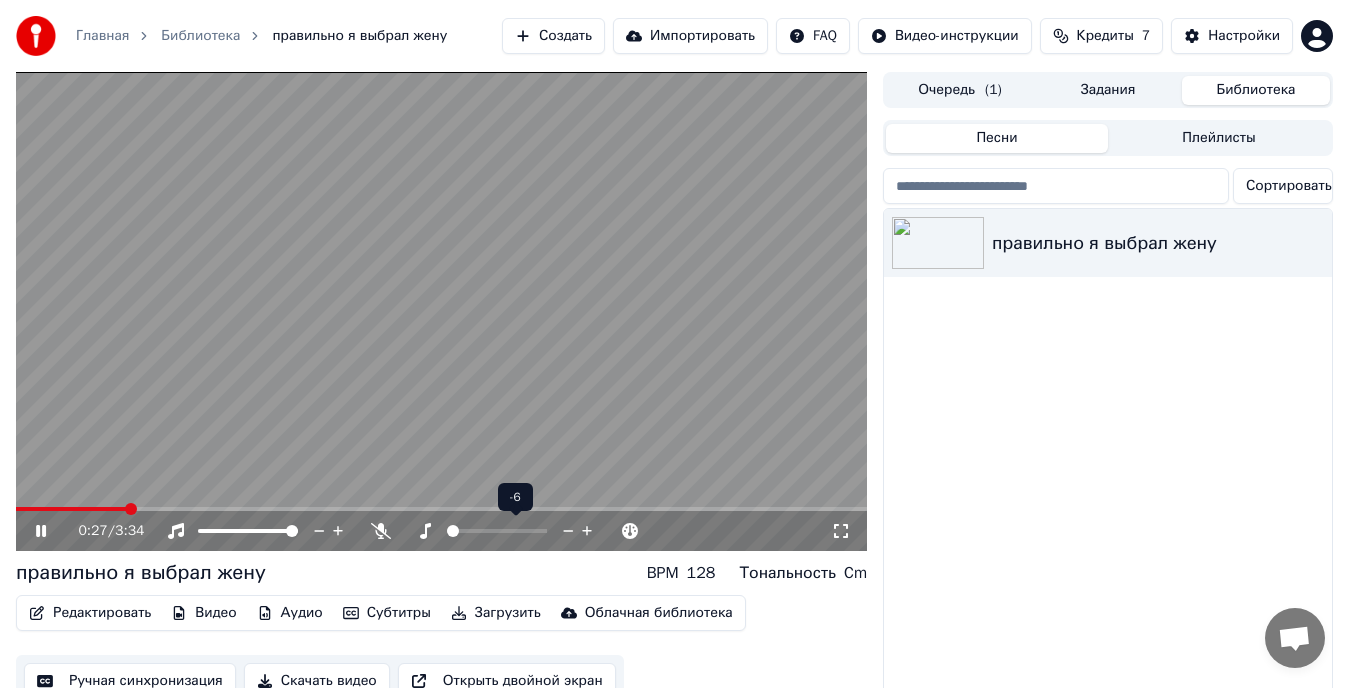 click 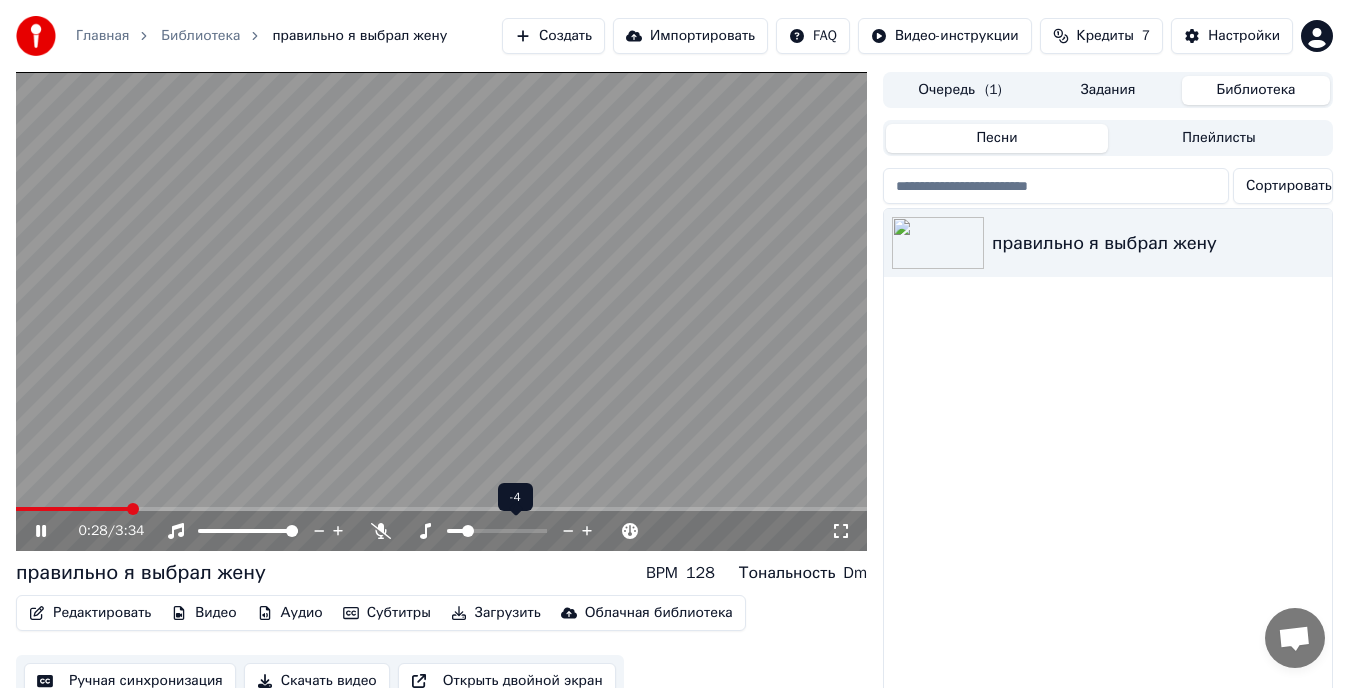click 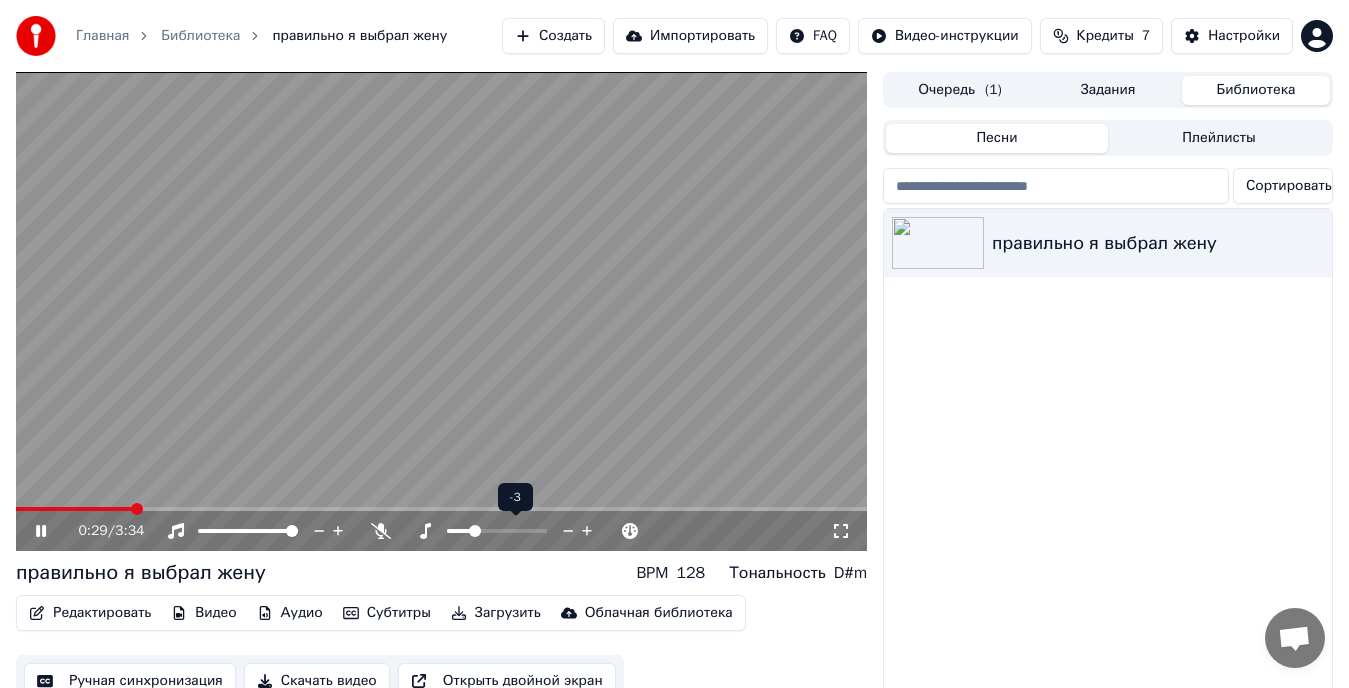 click 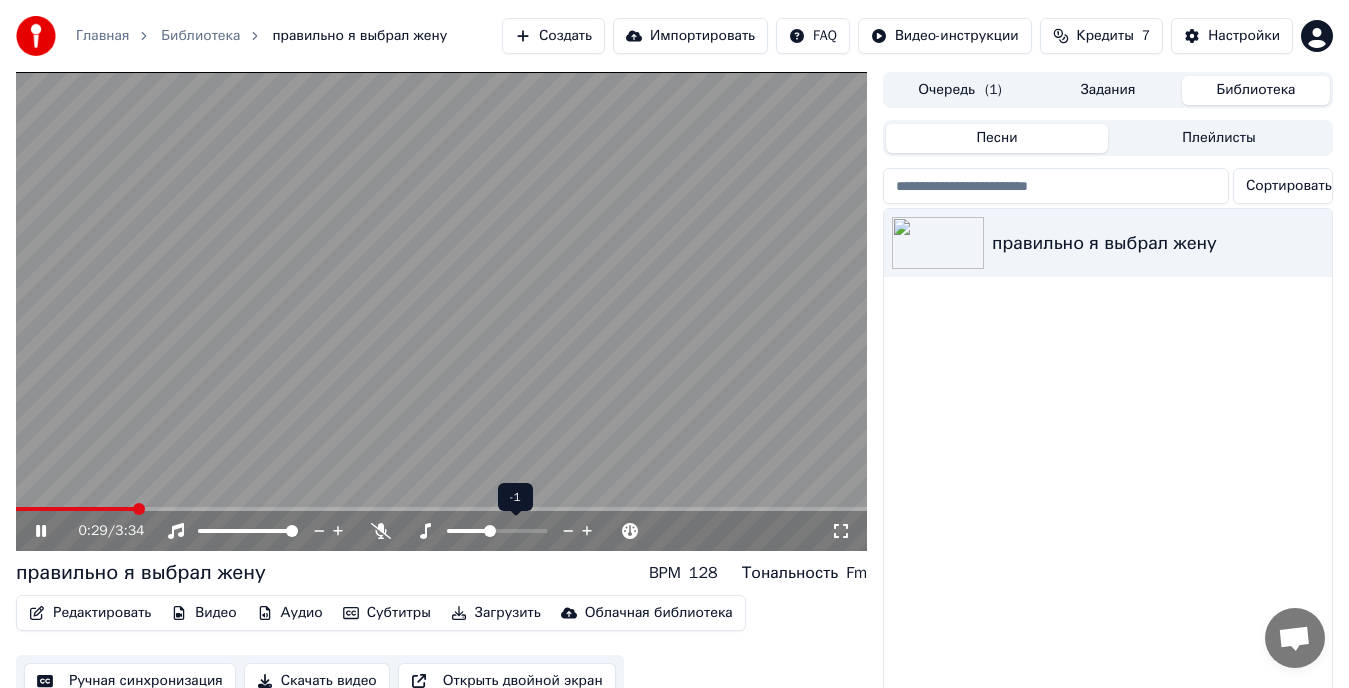 click 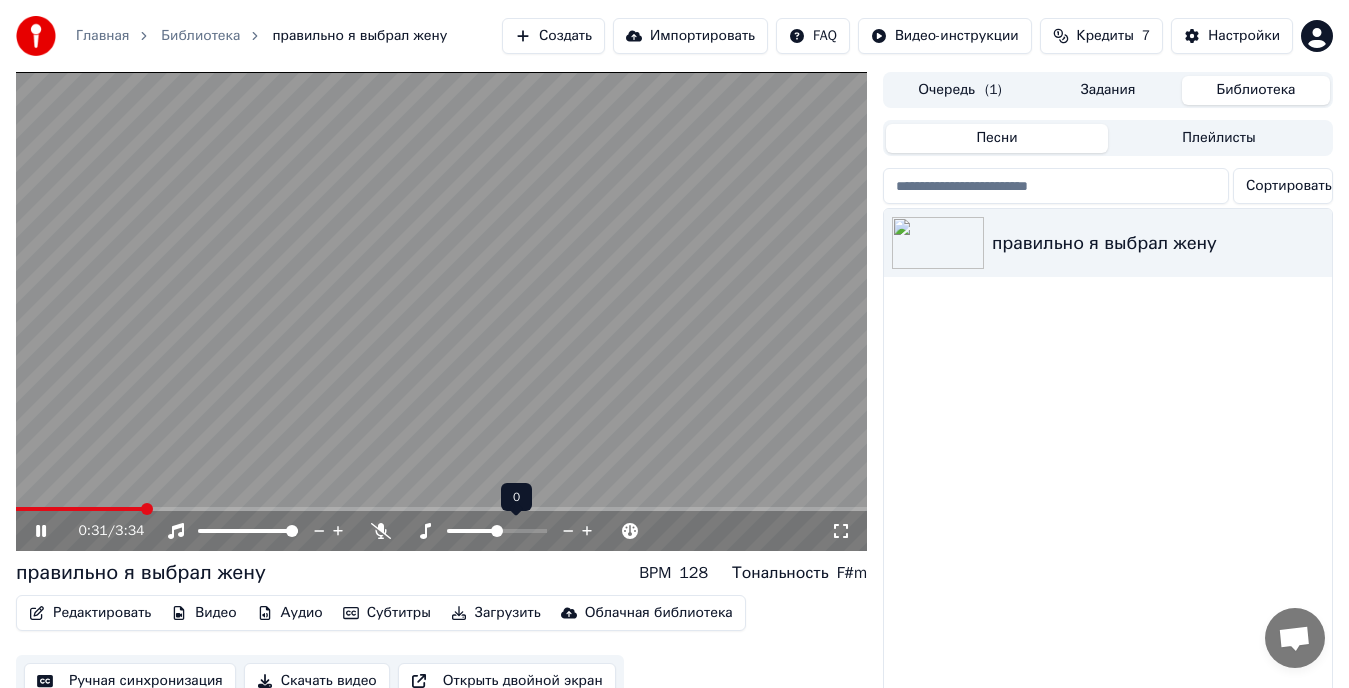 click 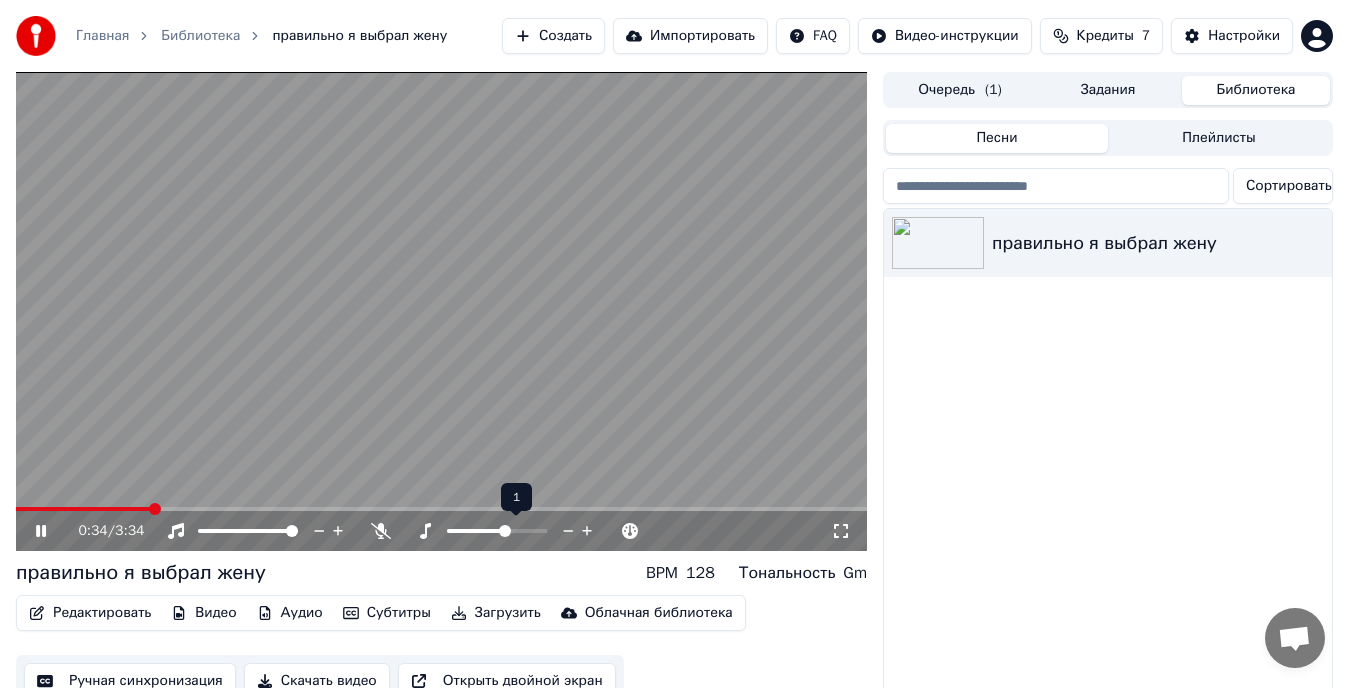 click 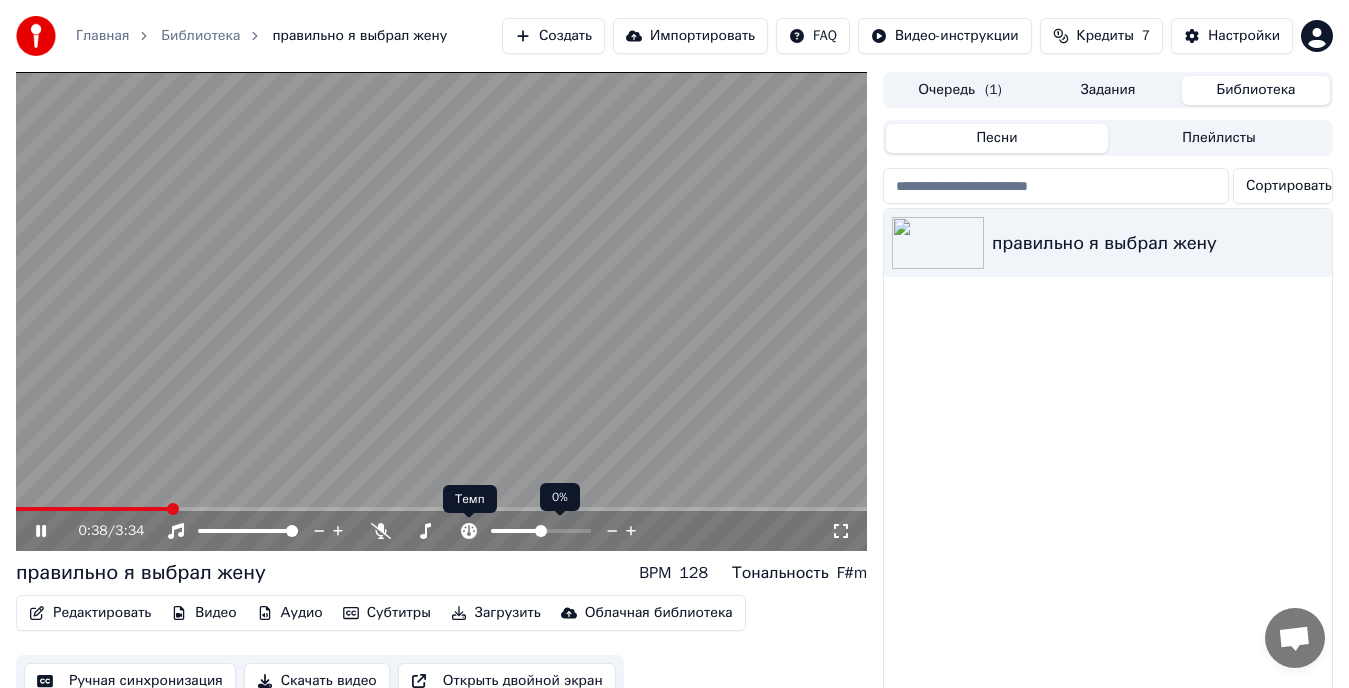 click 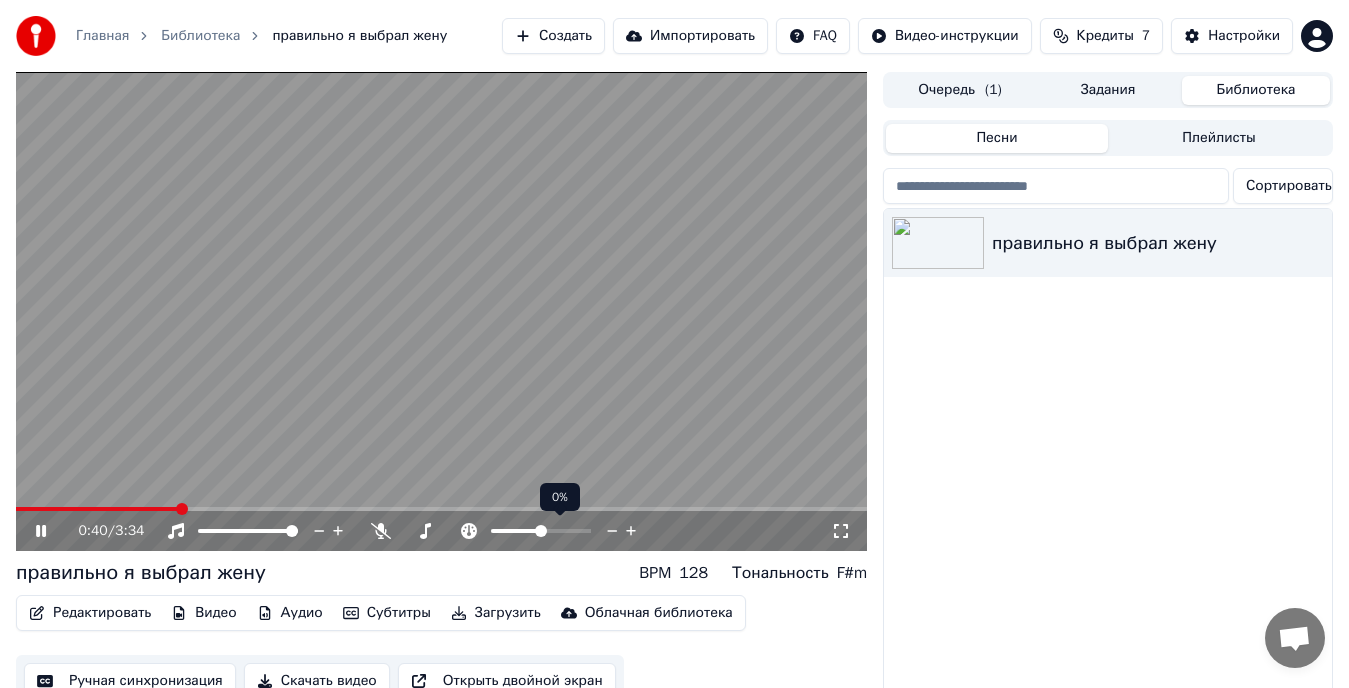 click 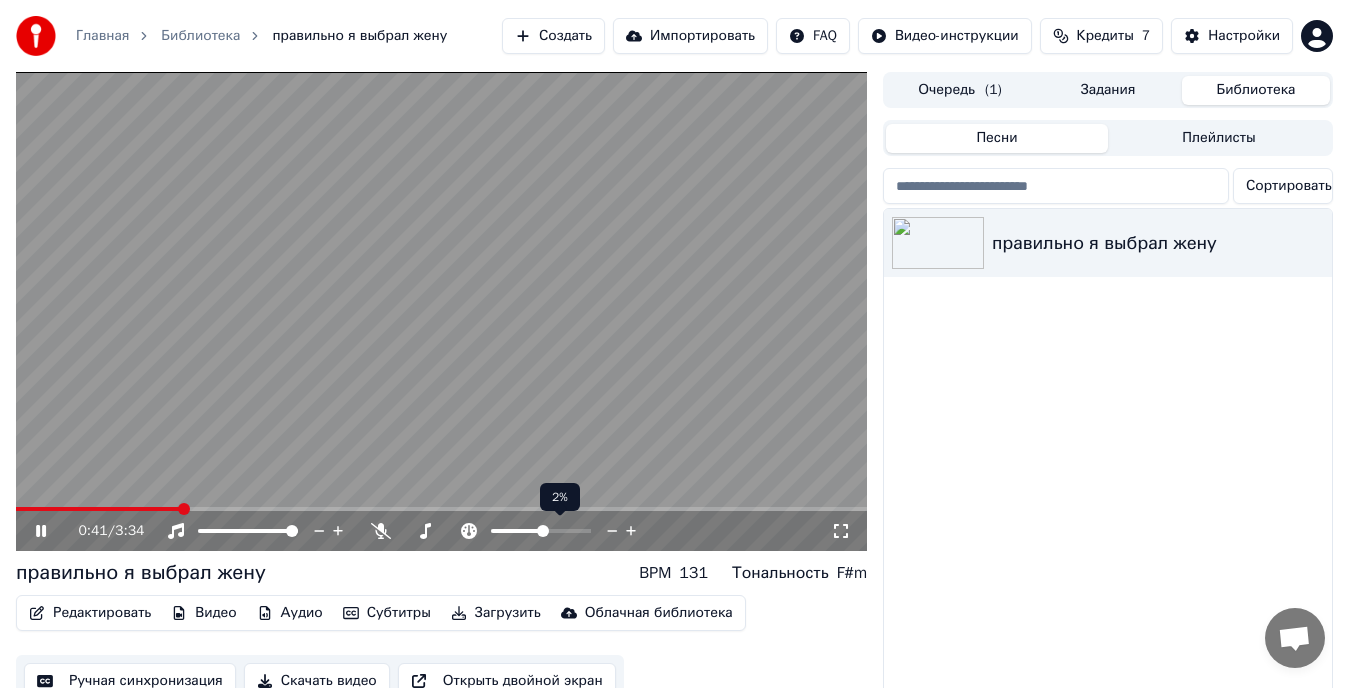 click 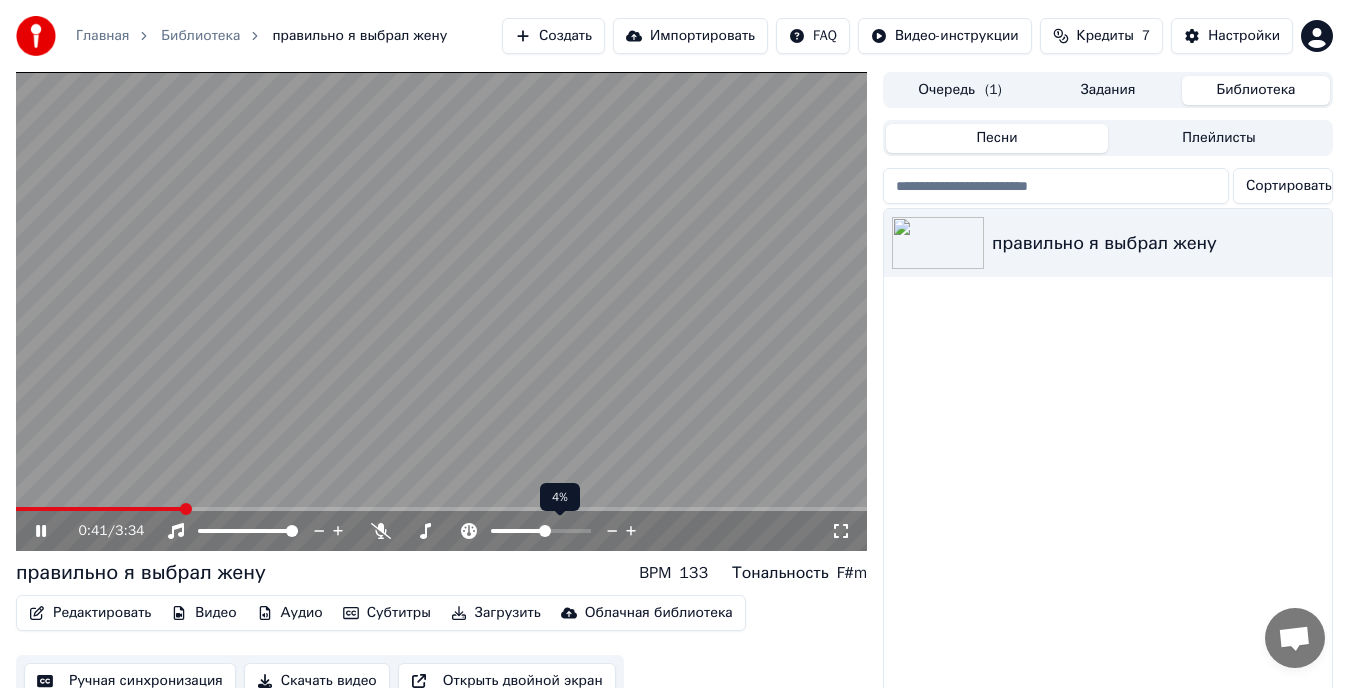 click 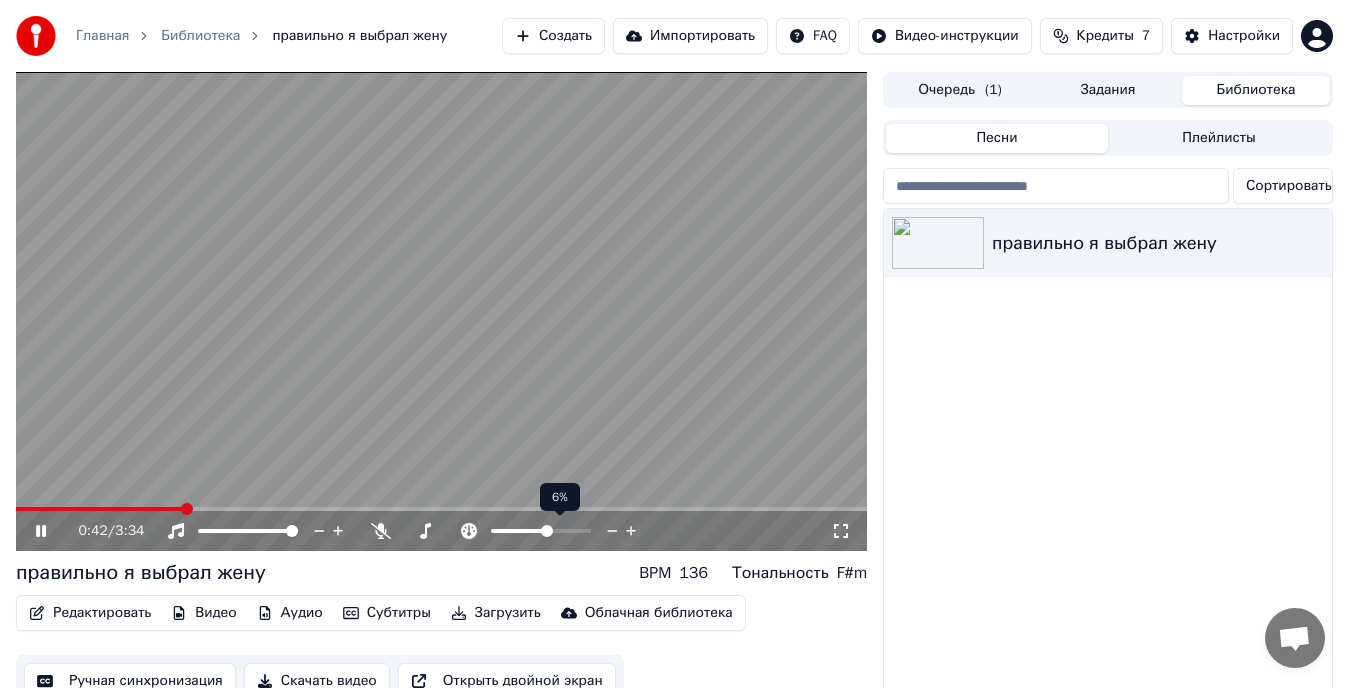 click 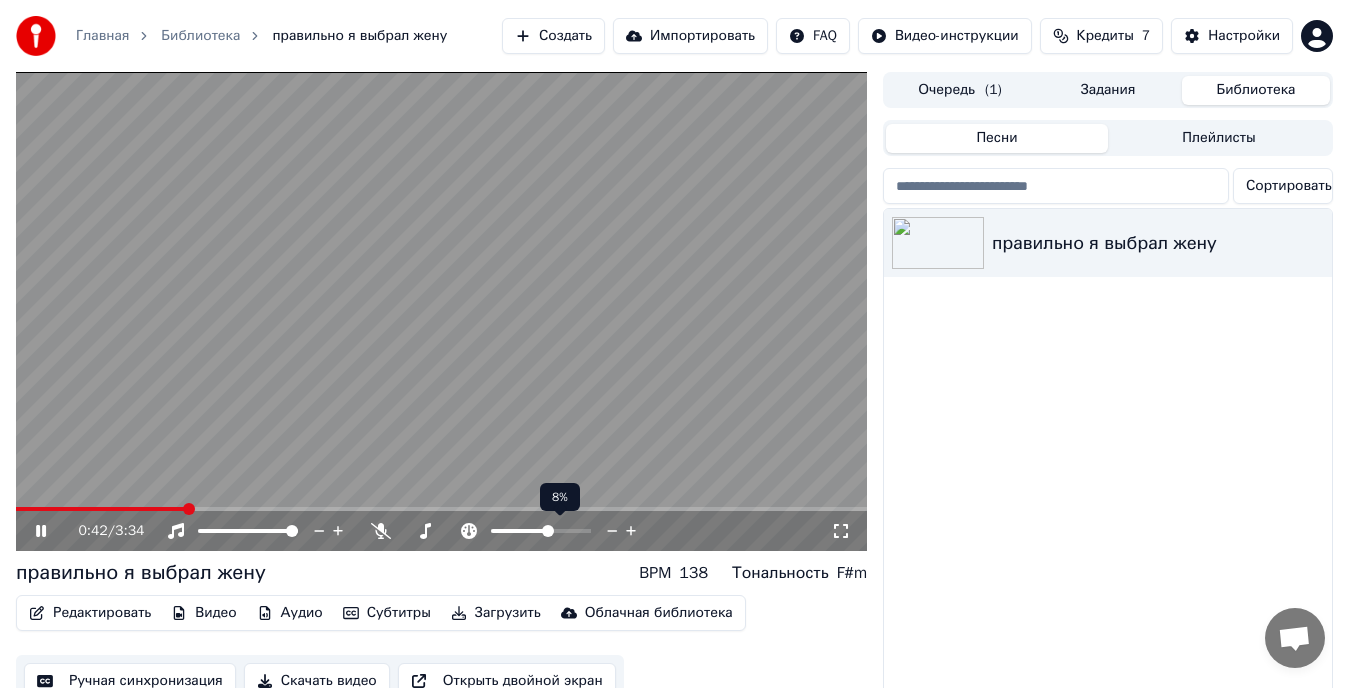 click 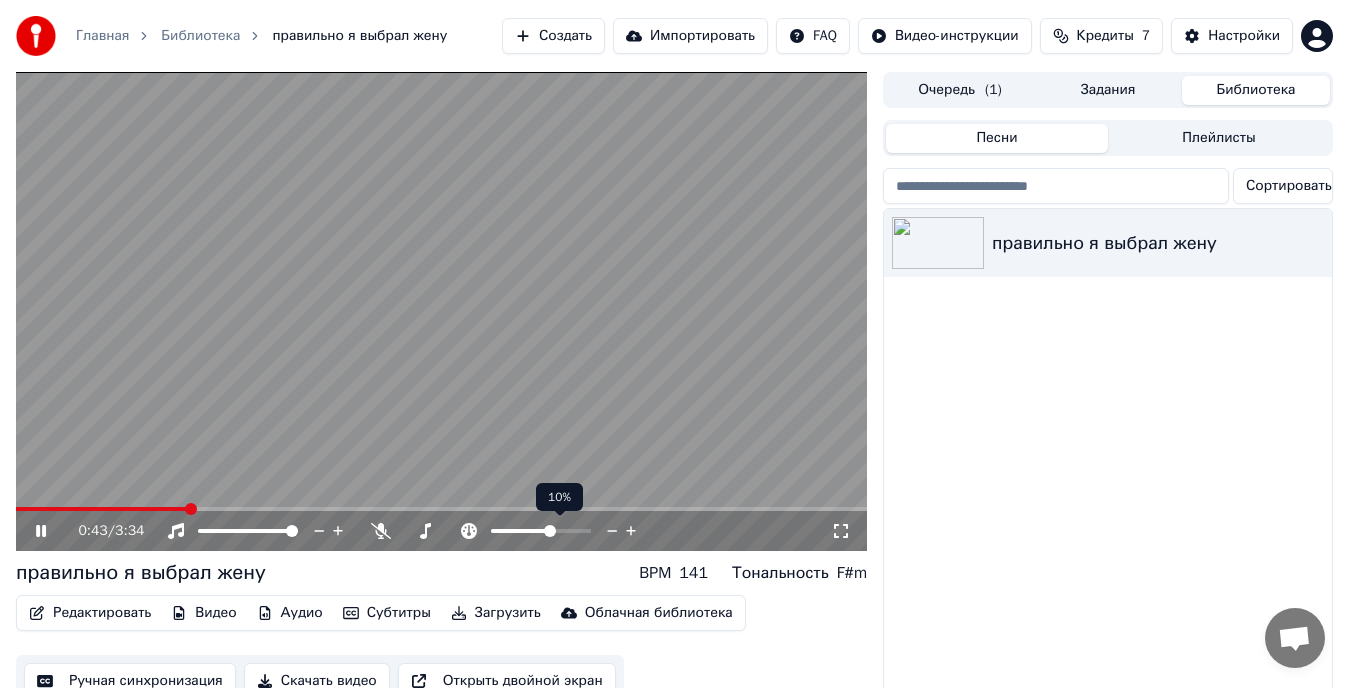 click 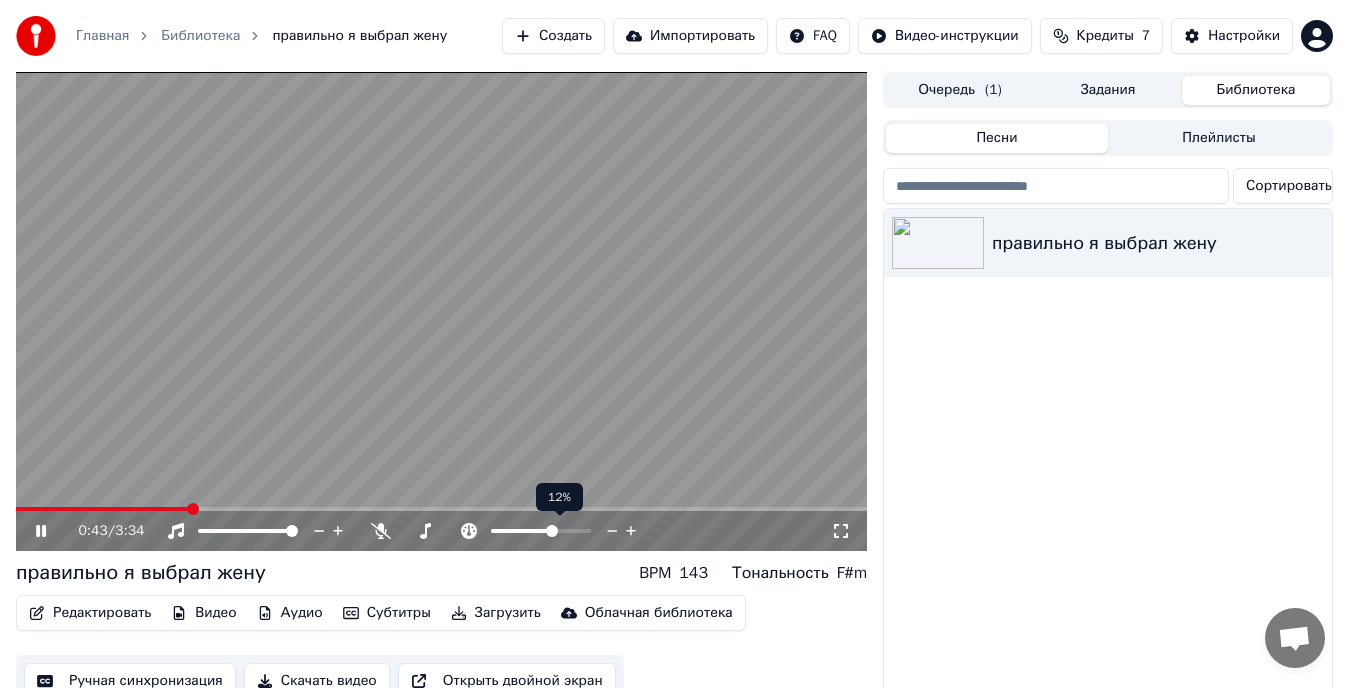 click 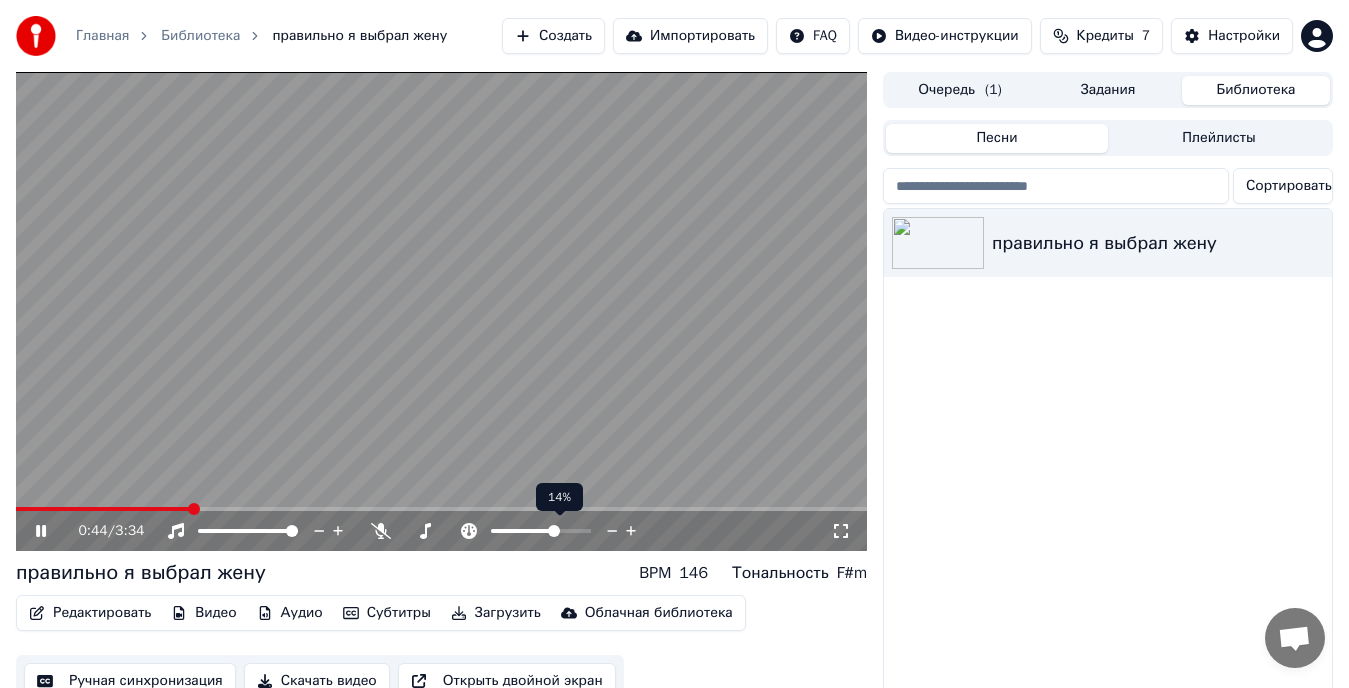click 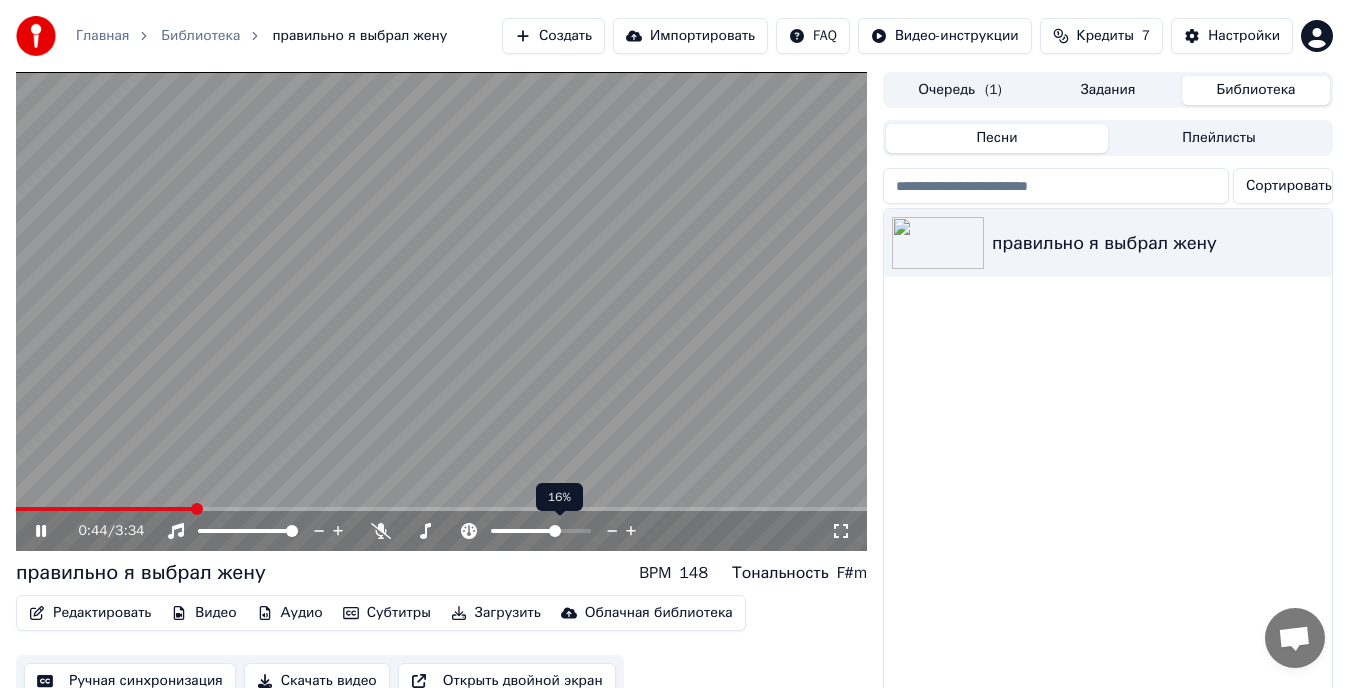 click 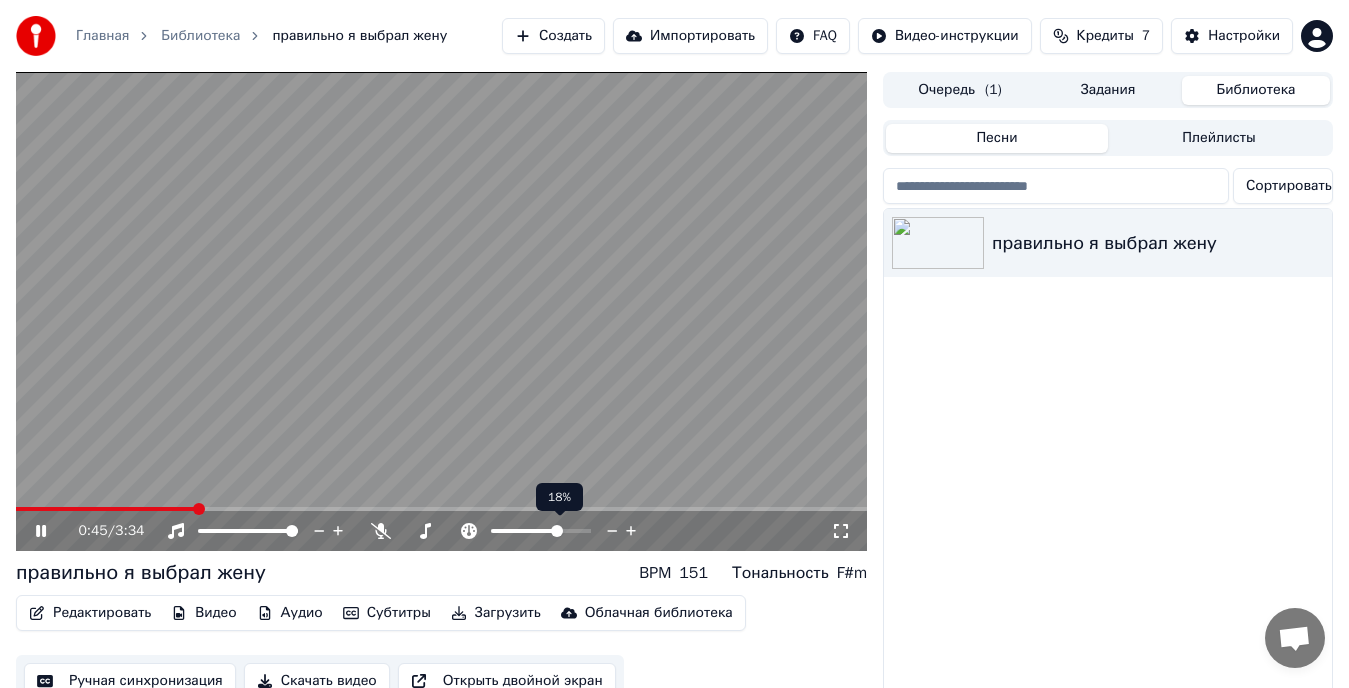 click 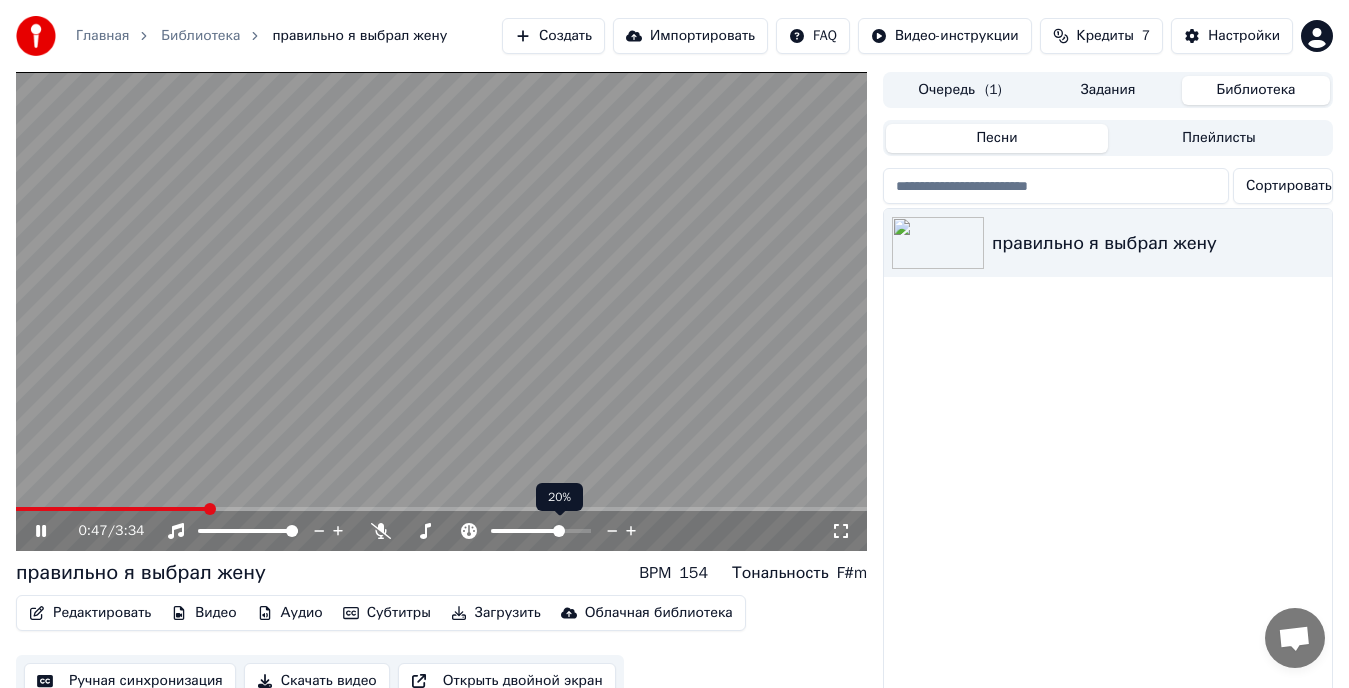 click 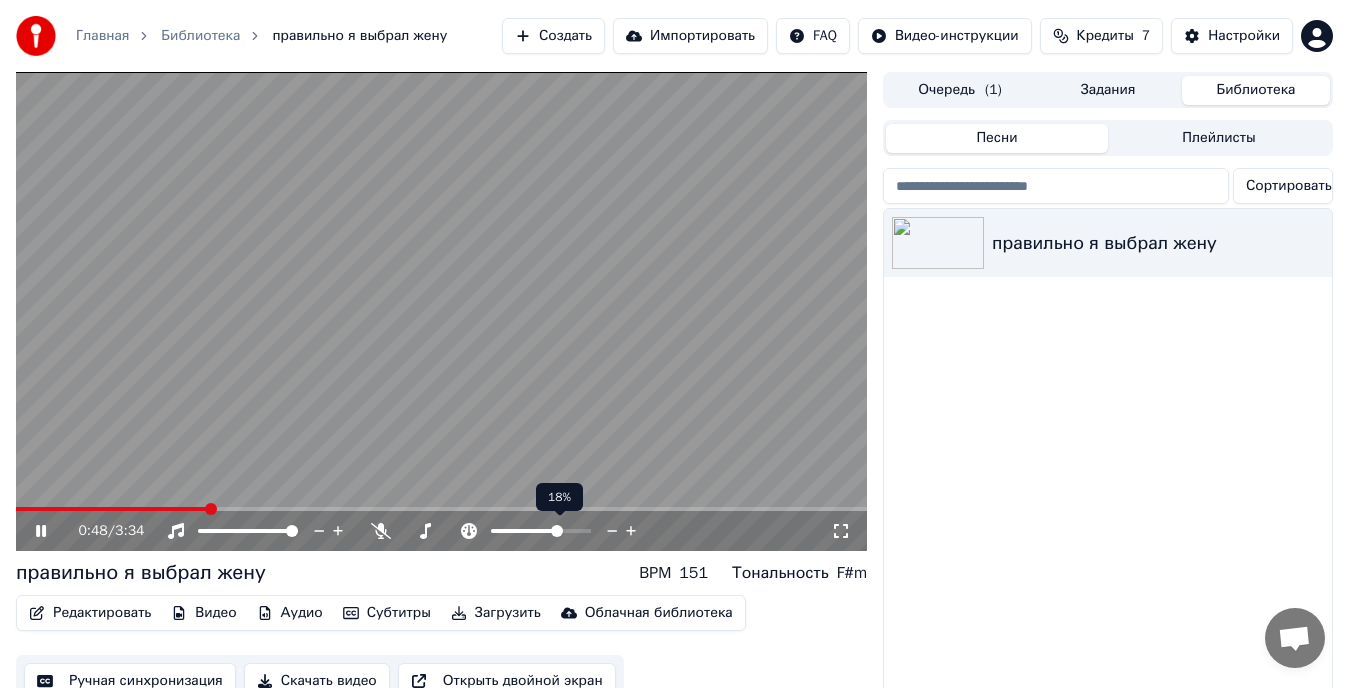 click 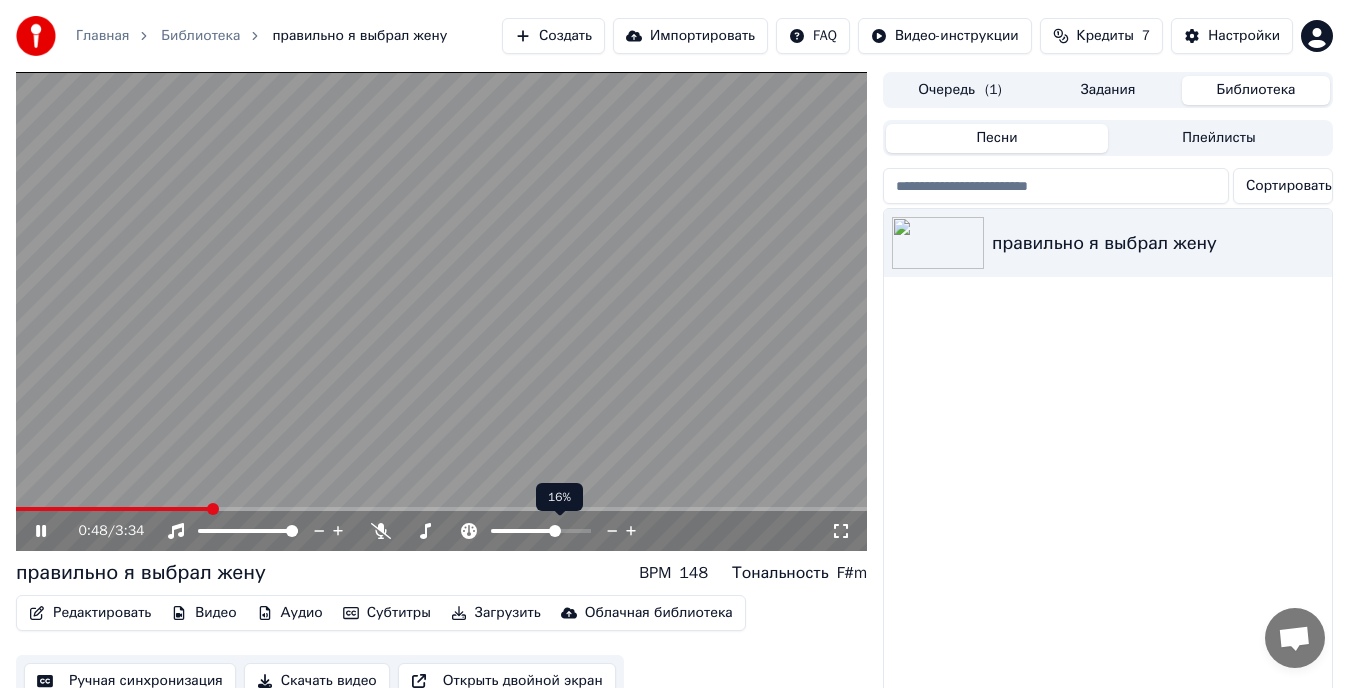 click 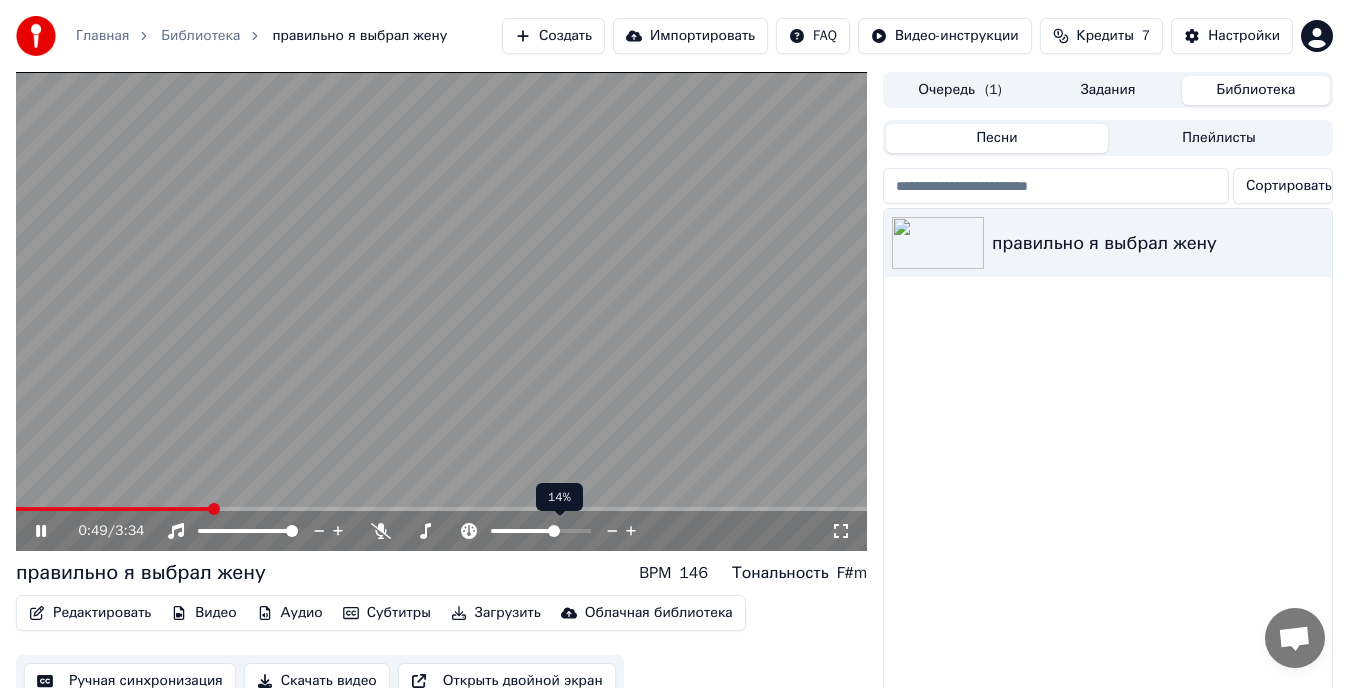 click 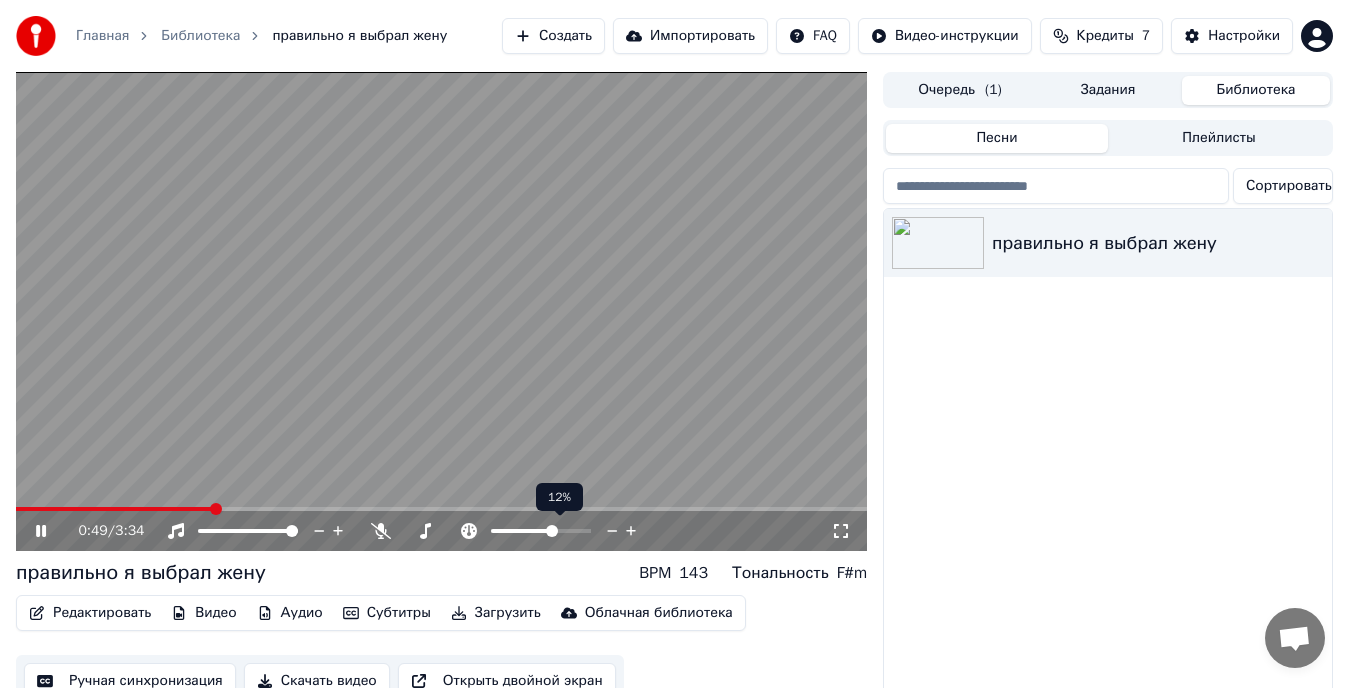 click 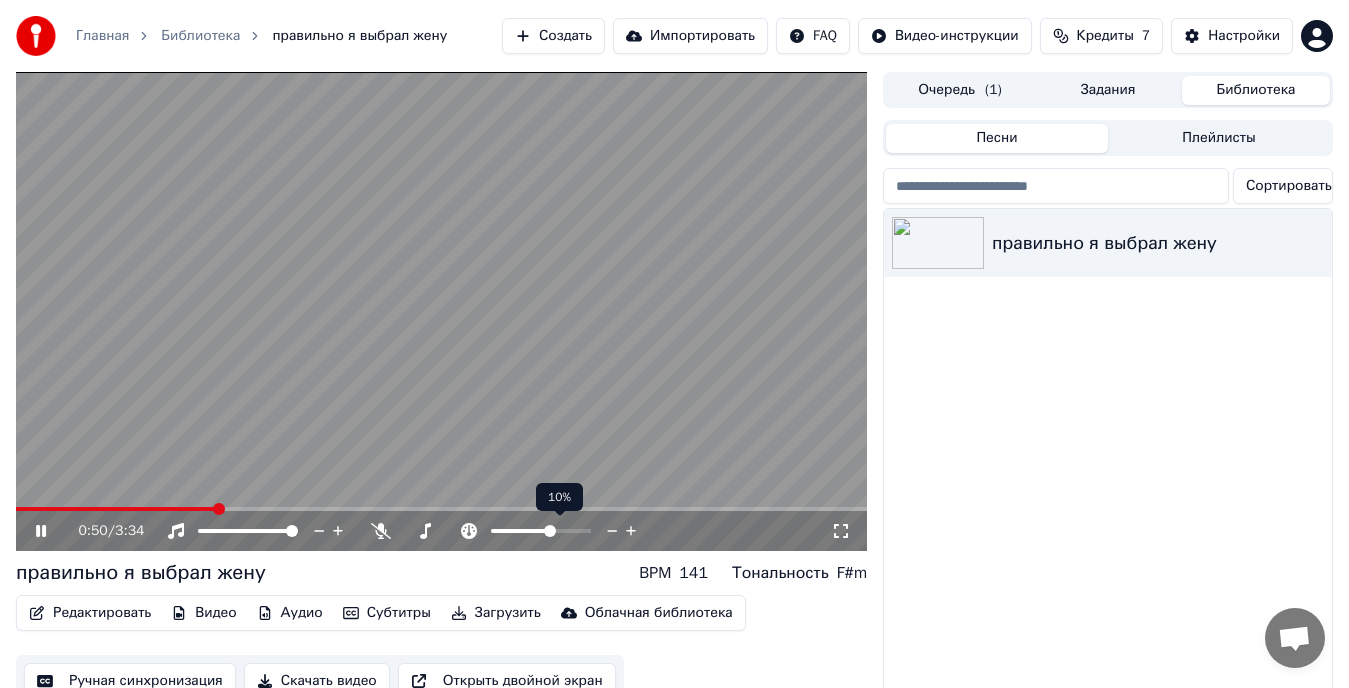 click 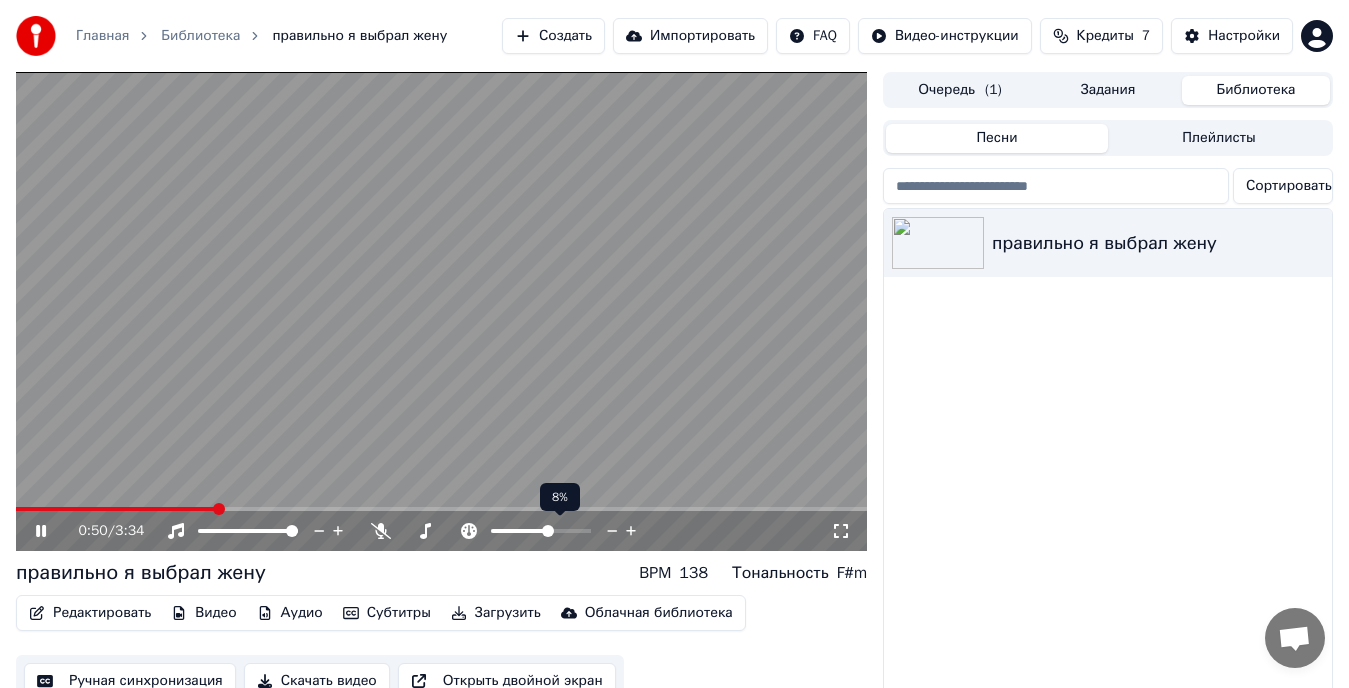 click 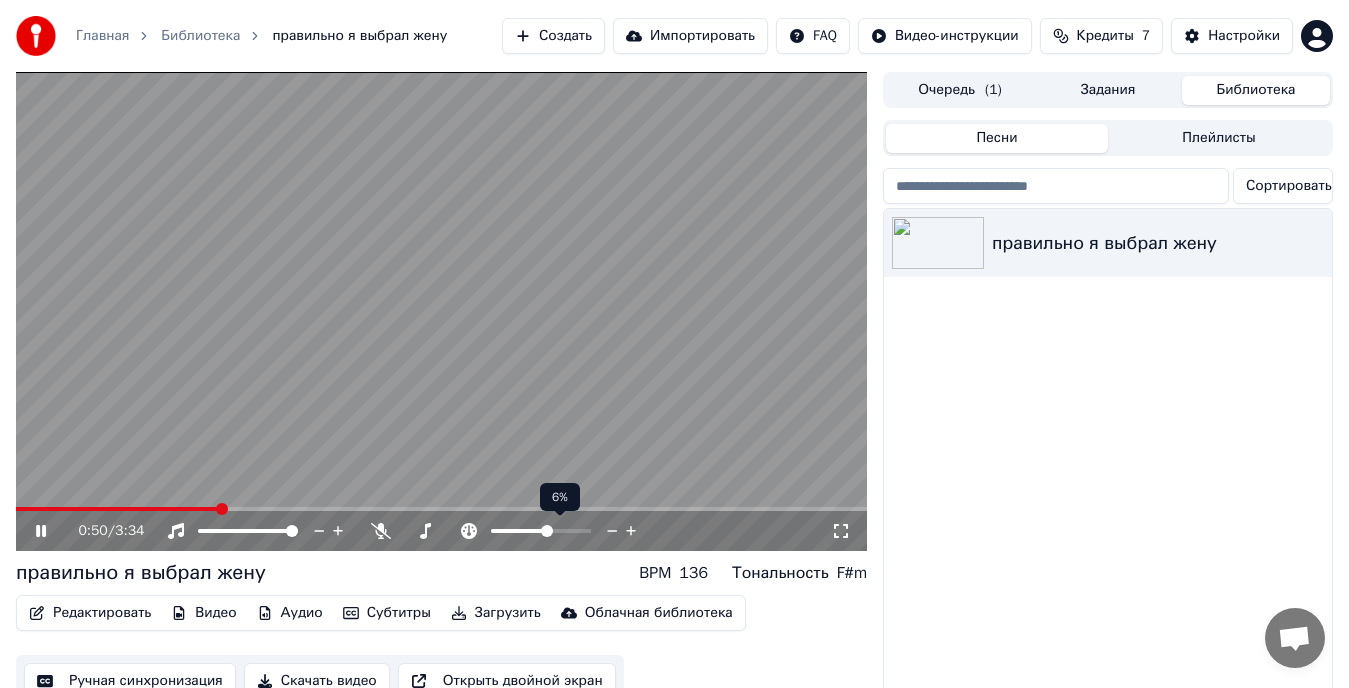 click 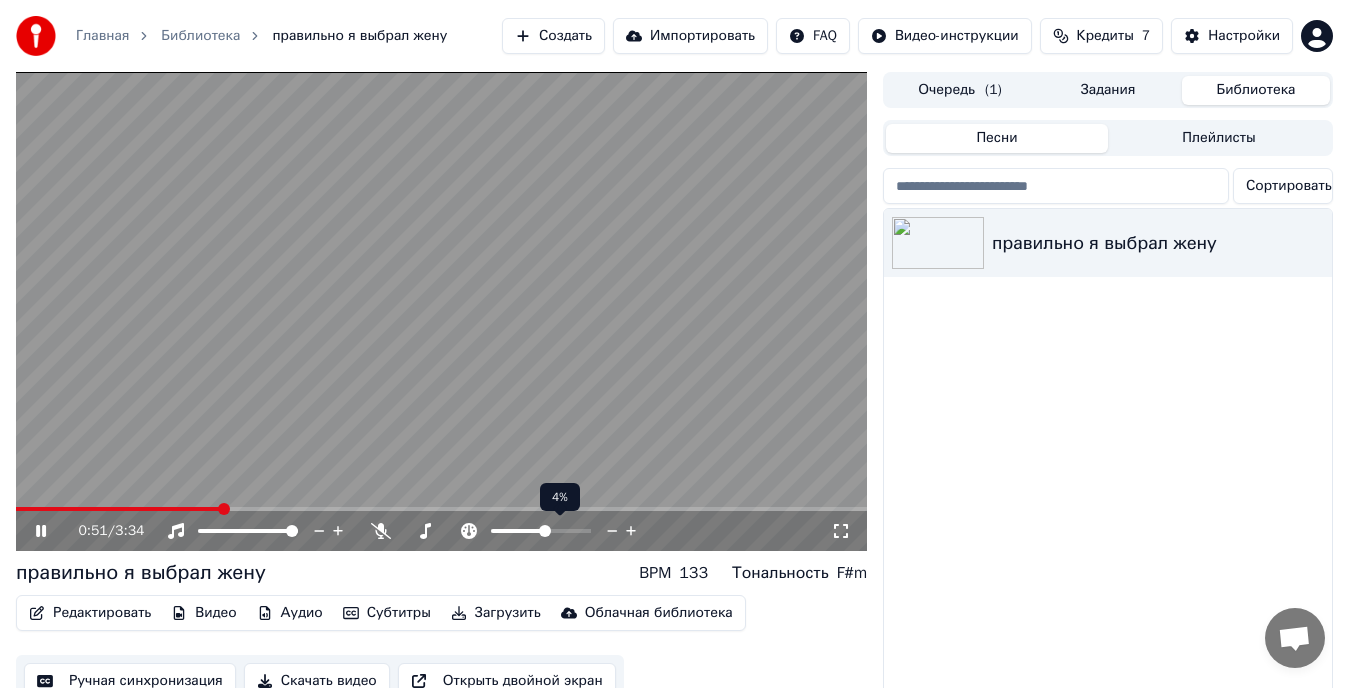 click at bounding box center [559, 531] 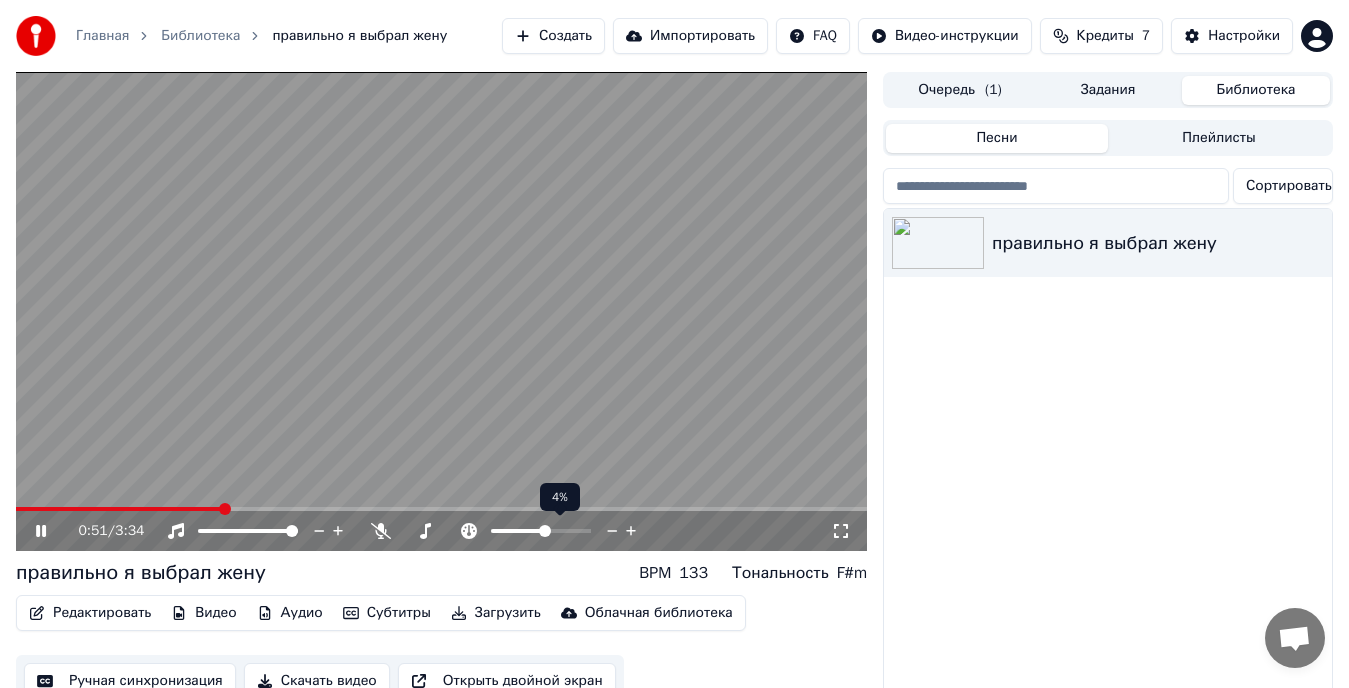 click at bounding box center (559, 531) 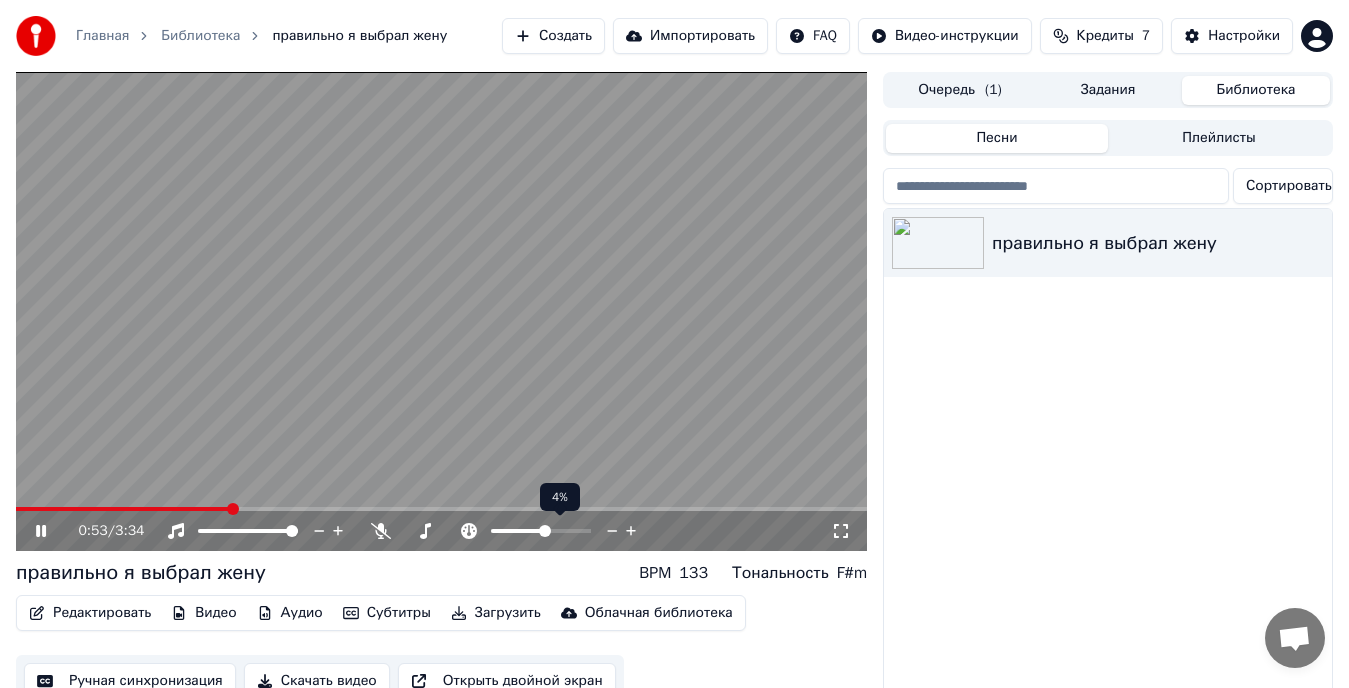 click 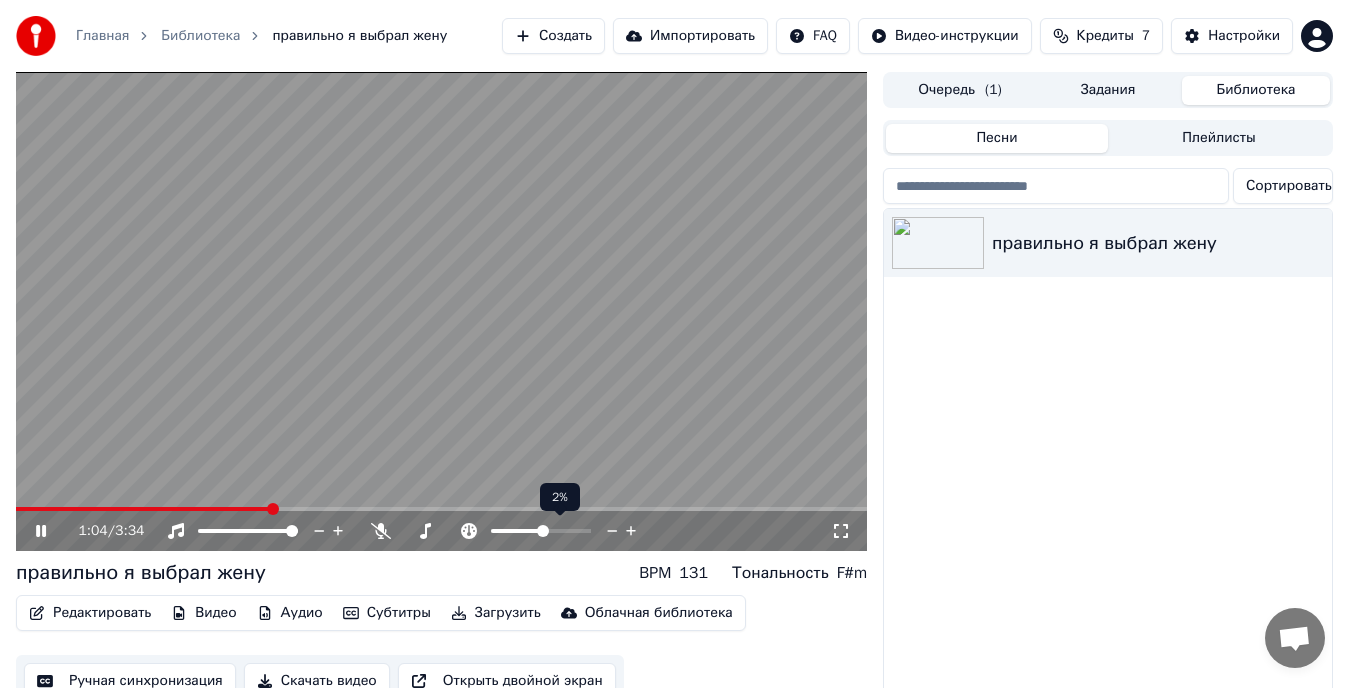 click 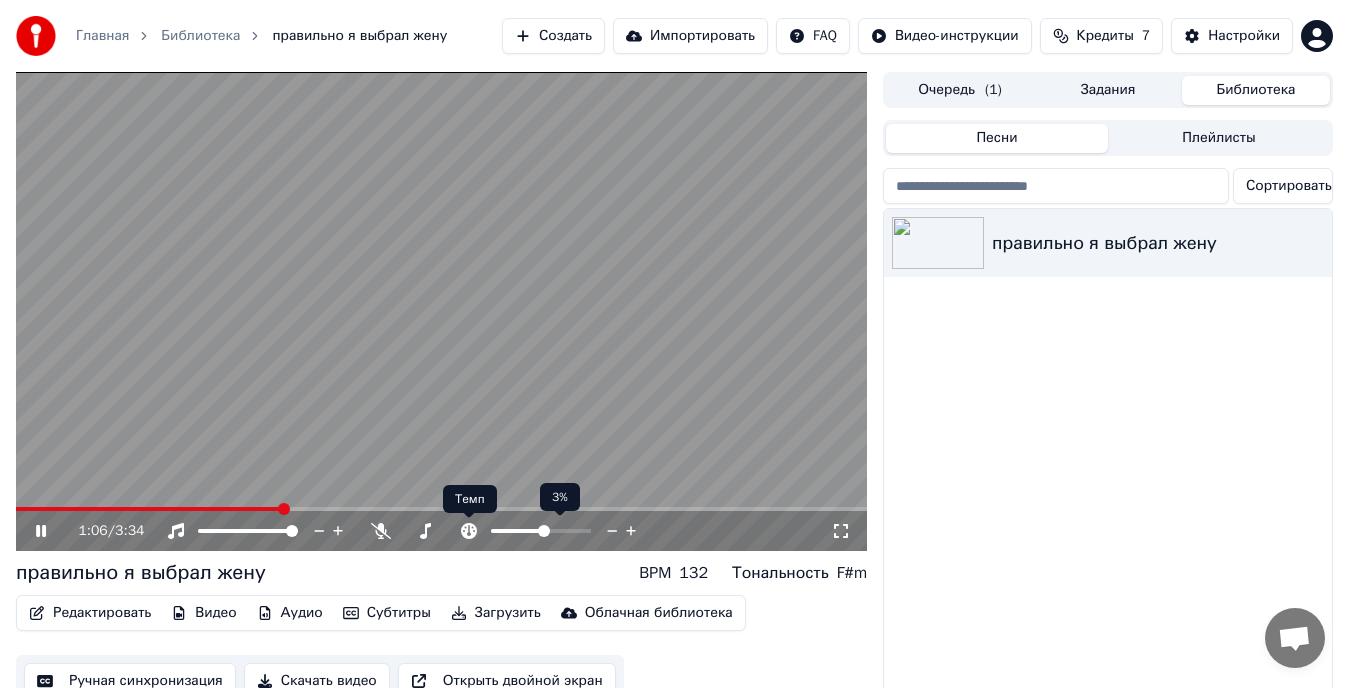 click 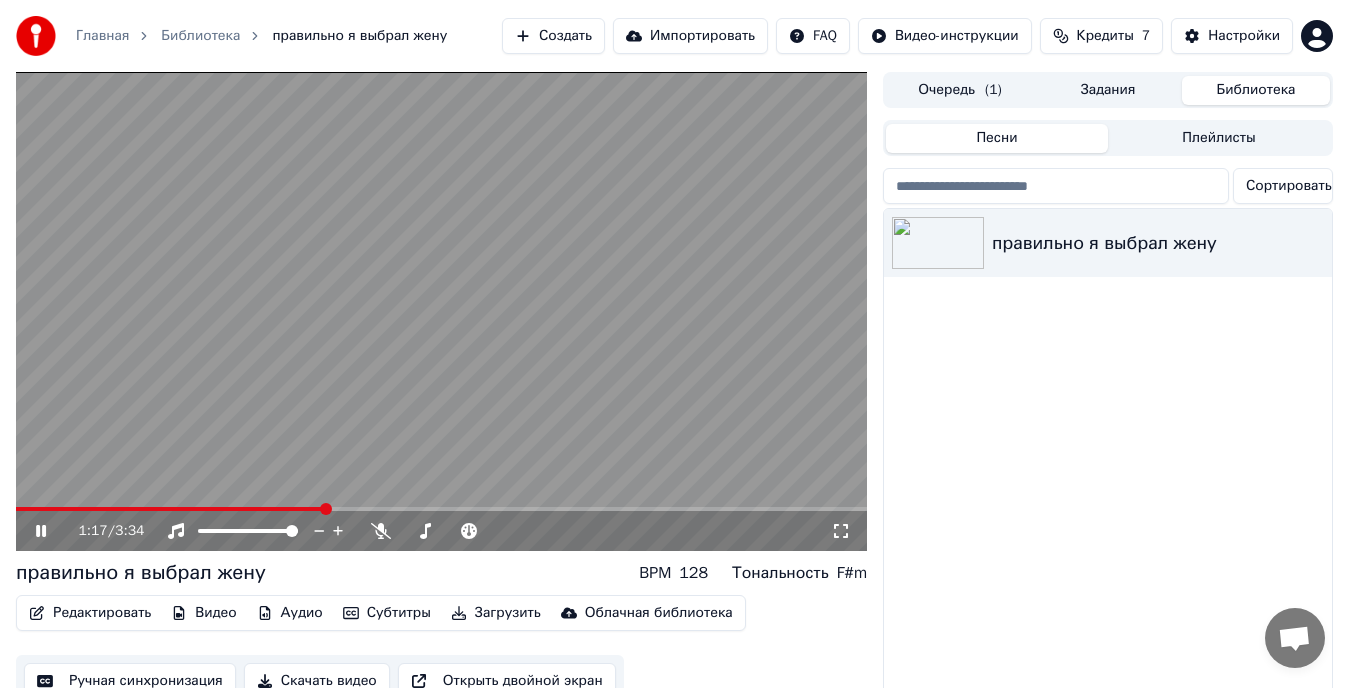 click at bounding box center (441, 311) 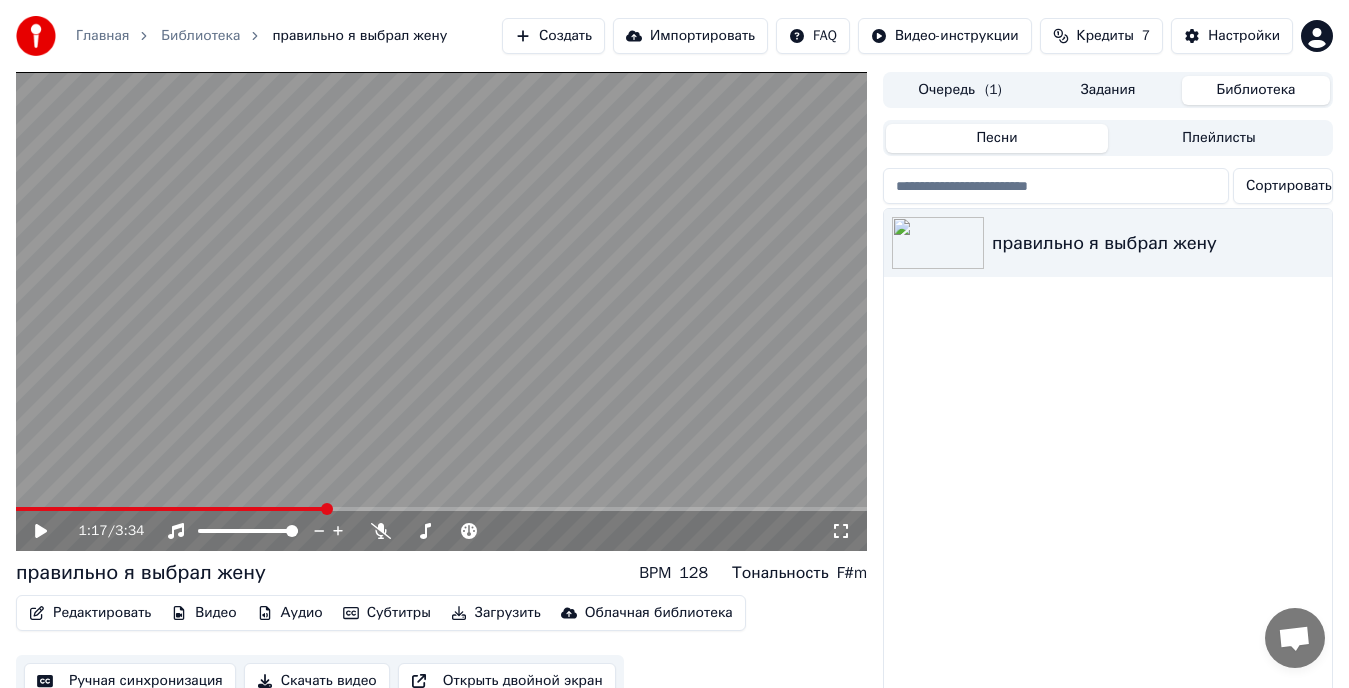 click on "Создать" at bounding box center [553, 36] 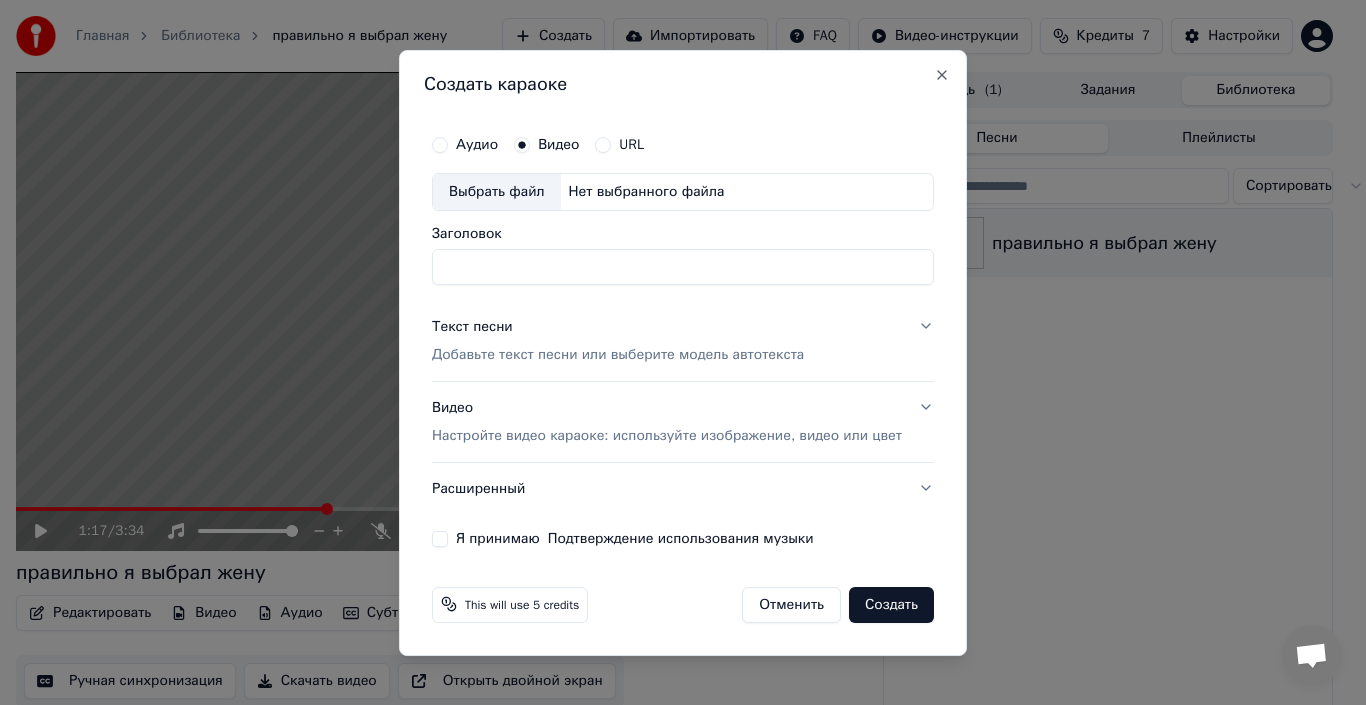 click on "Выбрать файл" at bounding box center (497, 192) 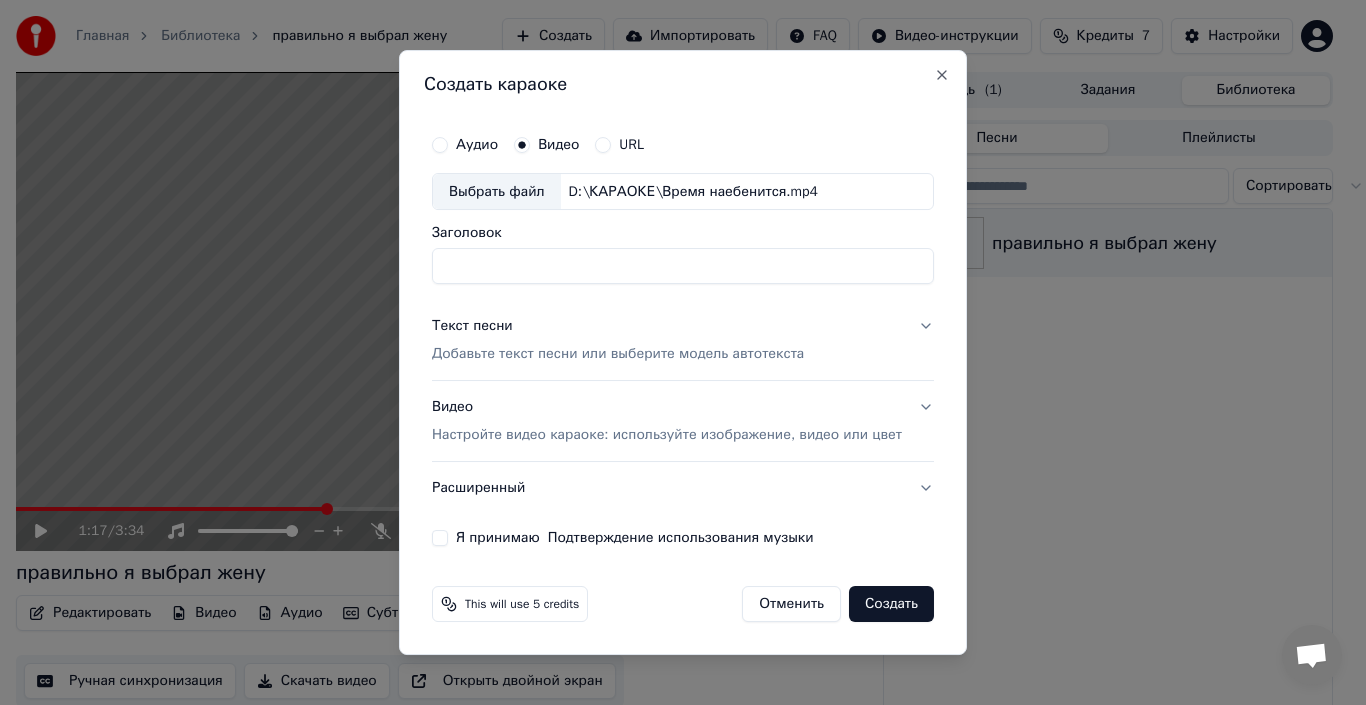 type on "**********" 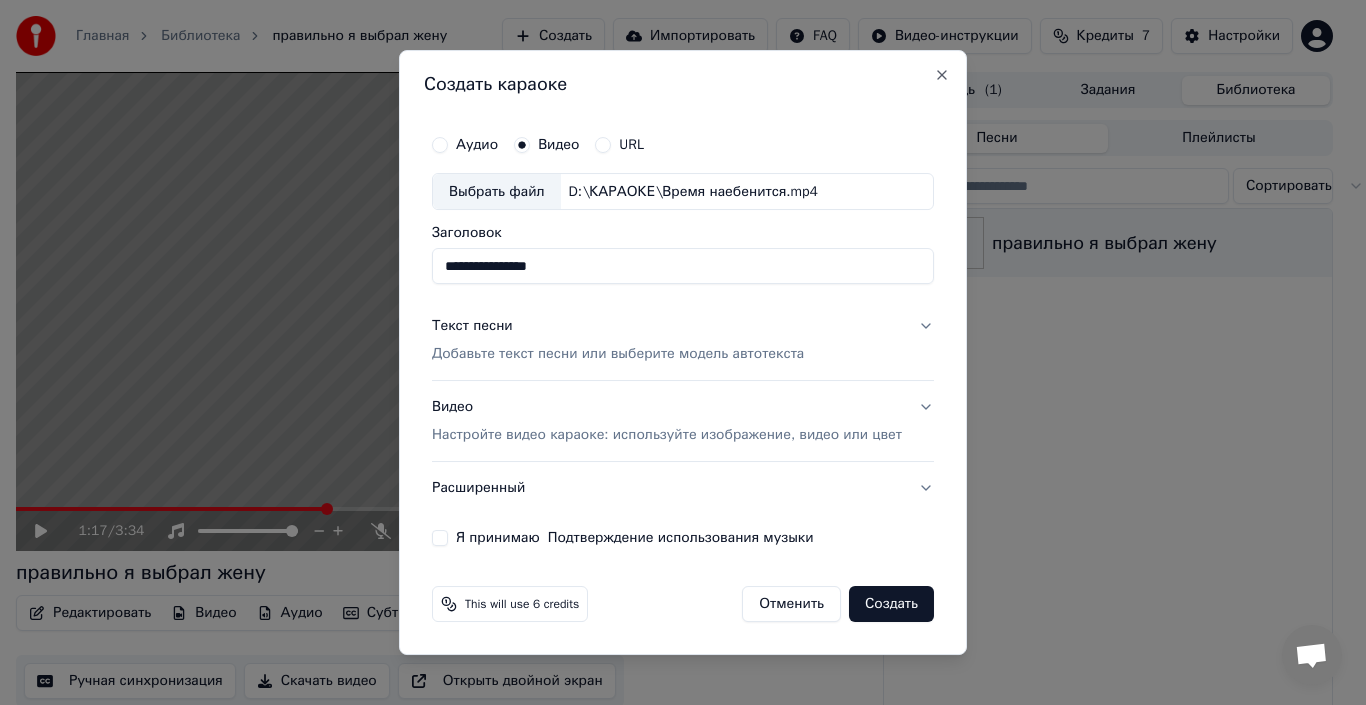 click on "Я принимаю   Подтверждение использования музыки" at bounding box center (440, 538) 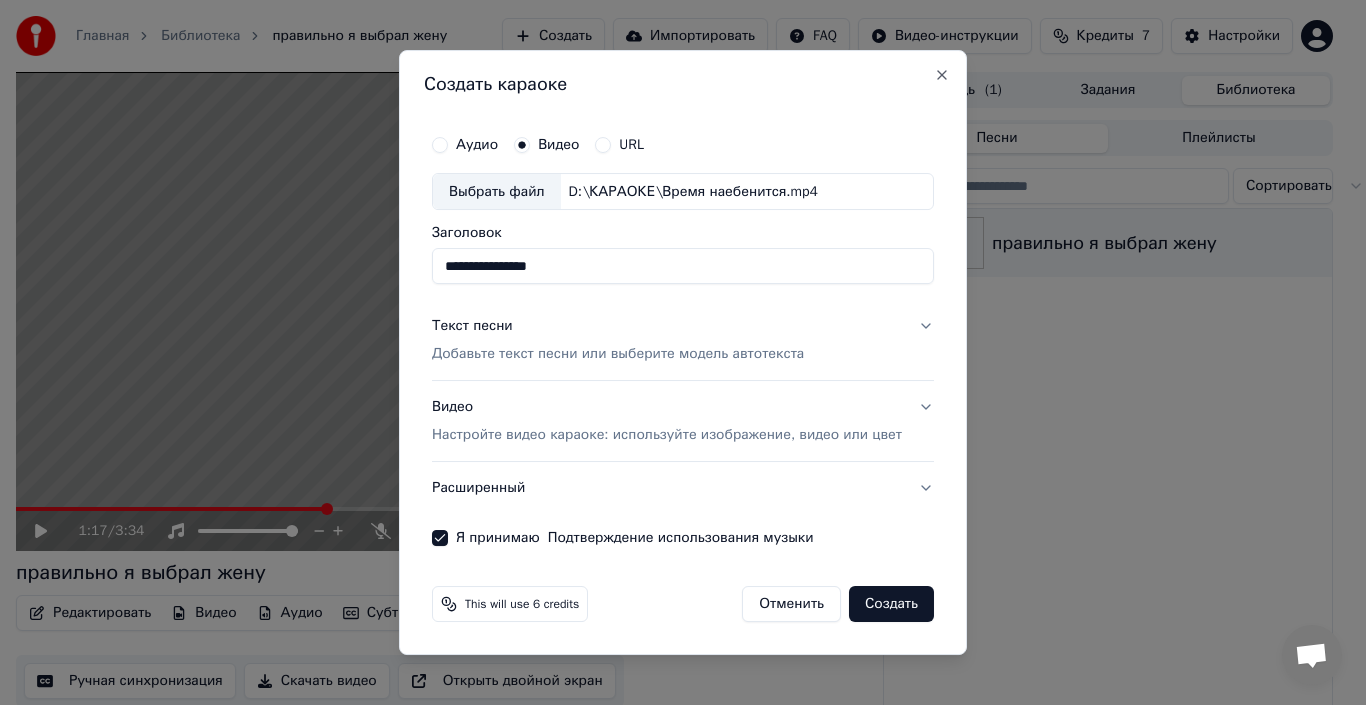 click on "Создать" at bounding box center (891, 604) 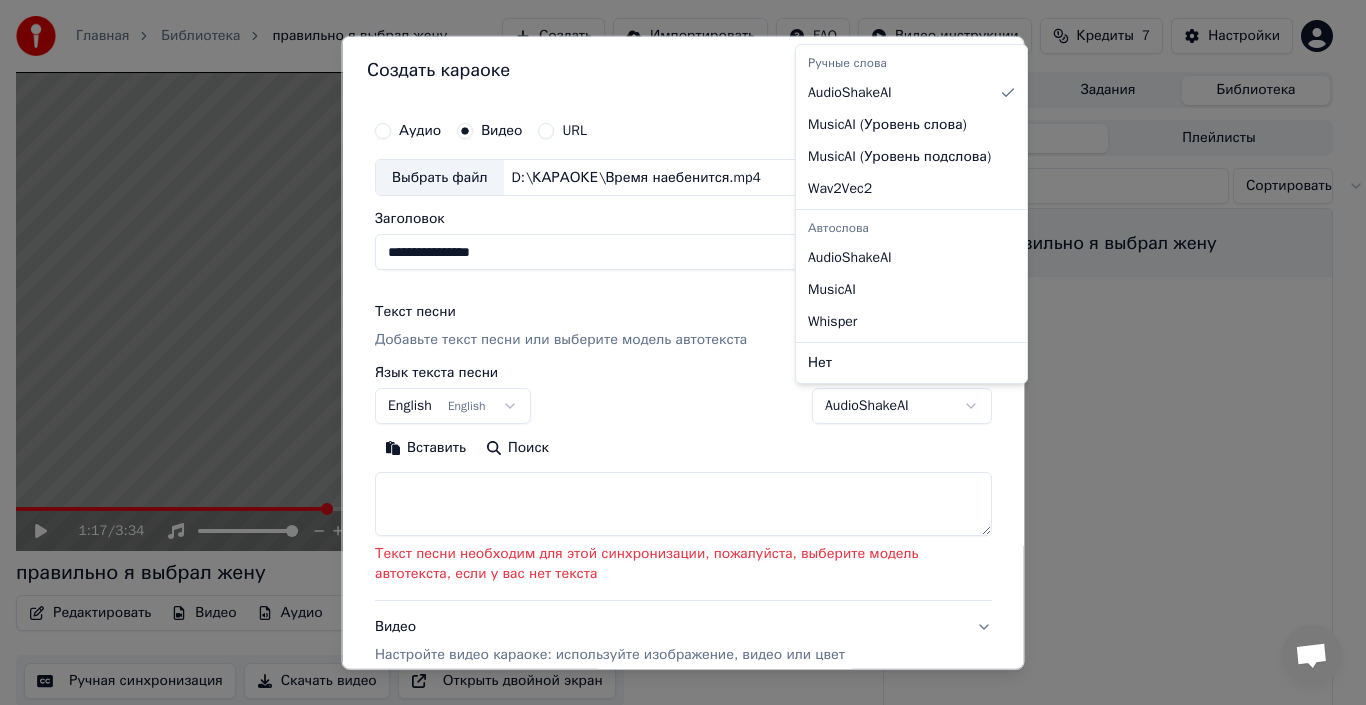 click on "**********" at bounding box center [674, 352] 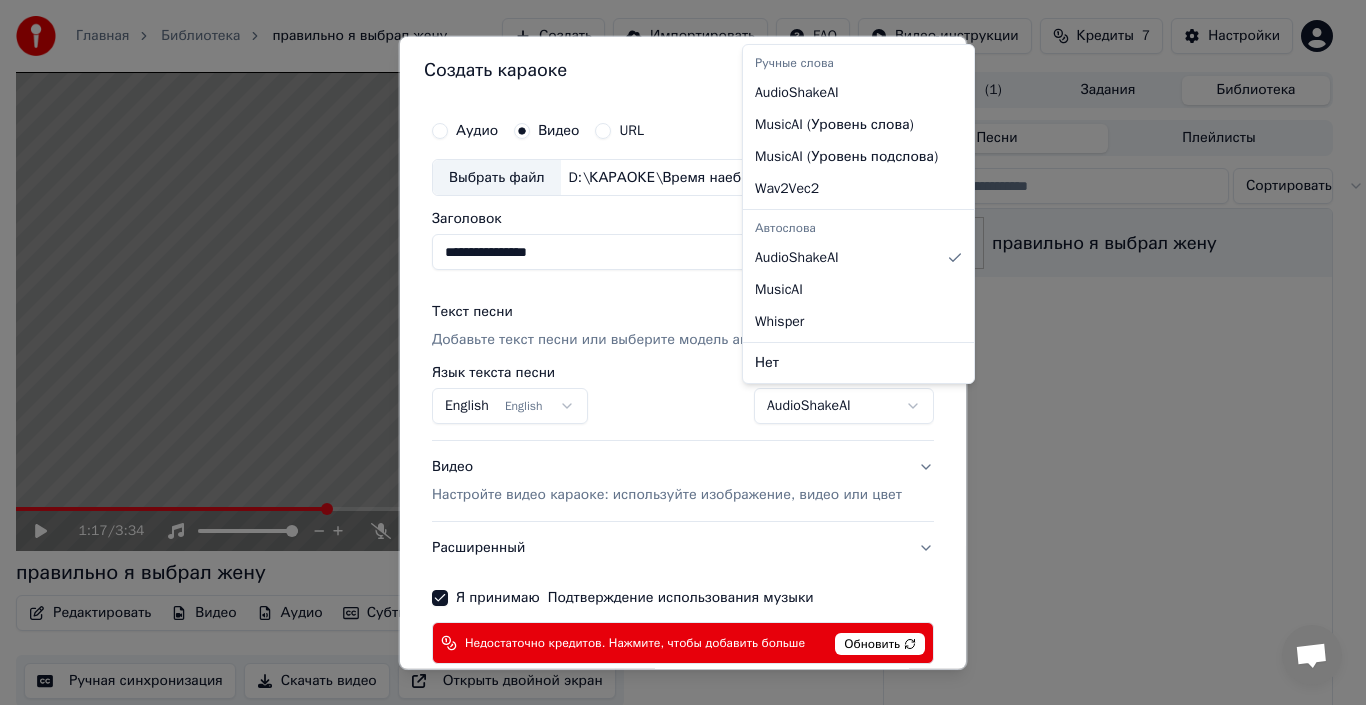 click on "**********" at bounding box center (674, 352) 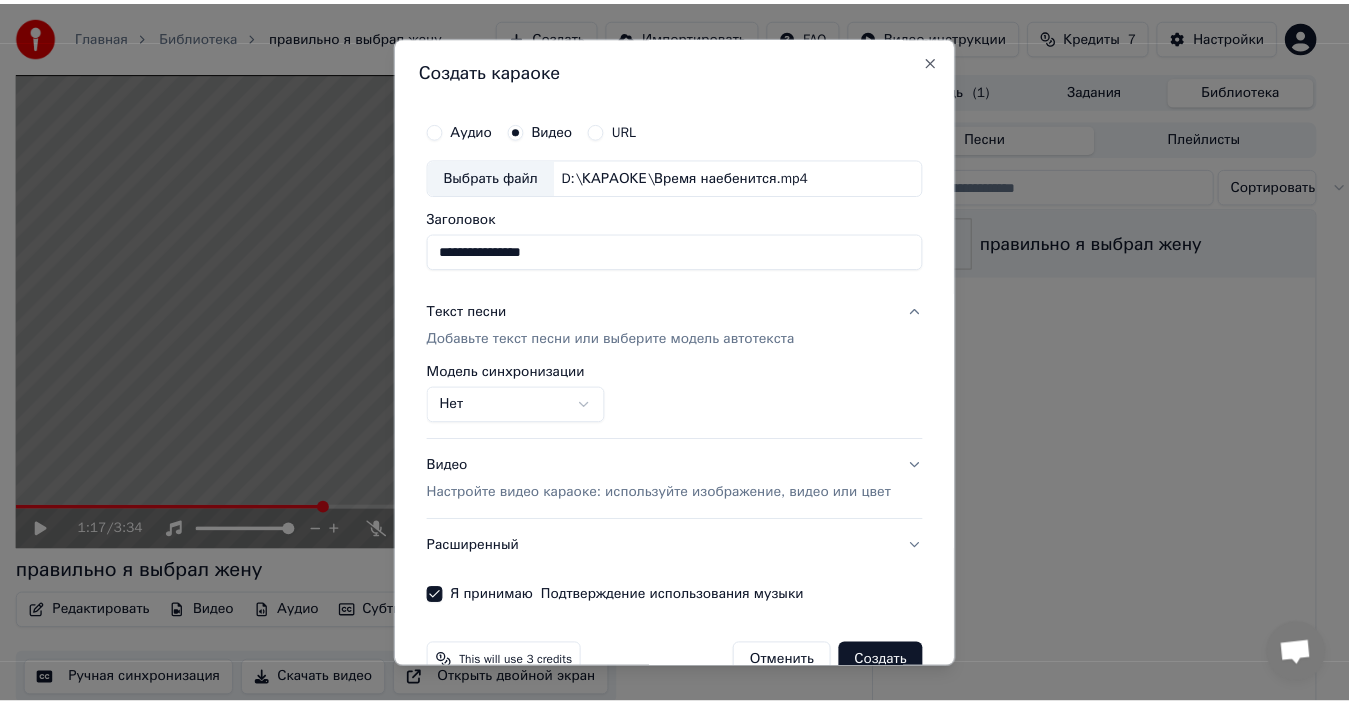 scroll, scrollTop: 45, scrollLeft: 0, axis: vertical 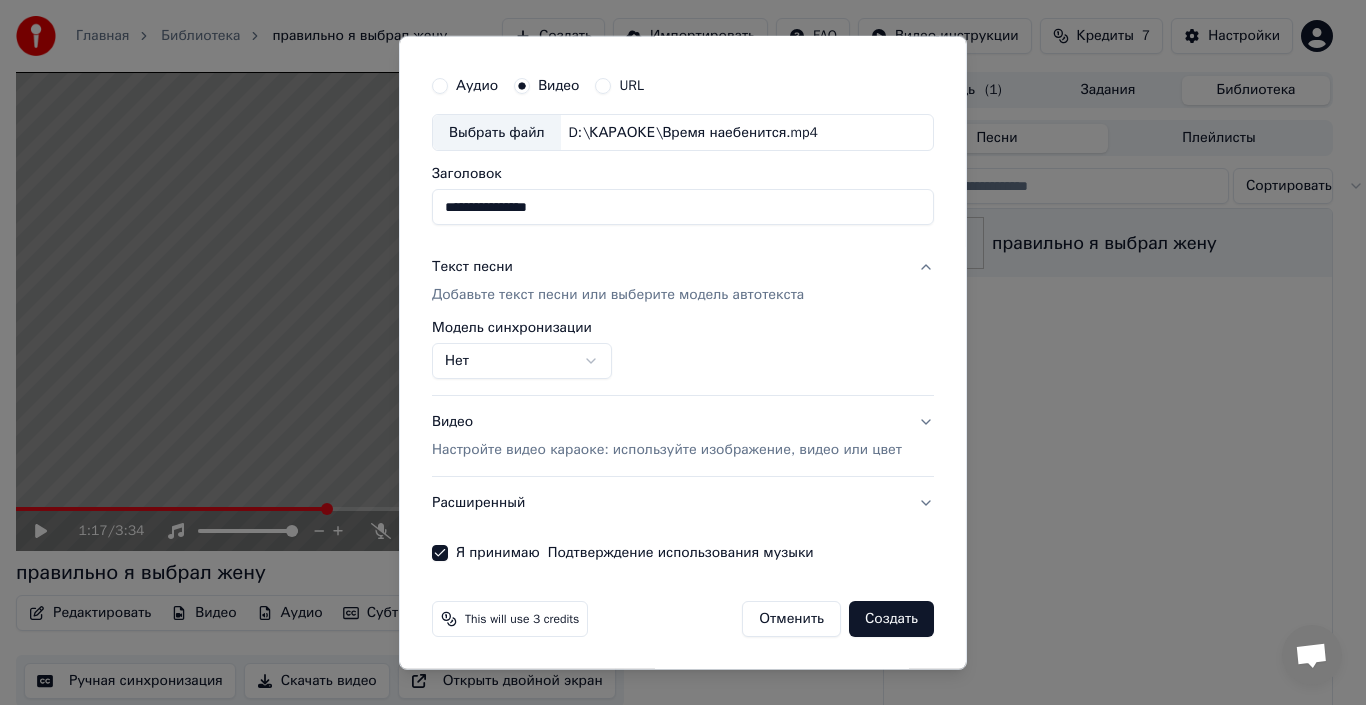 click on "Создать" at bounding box center [891, 619] 